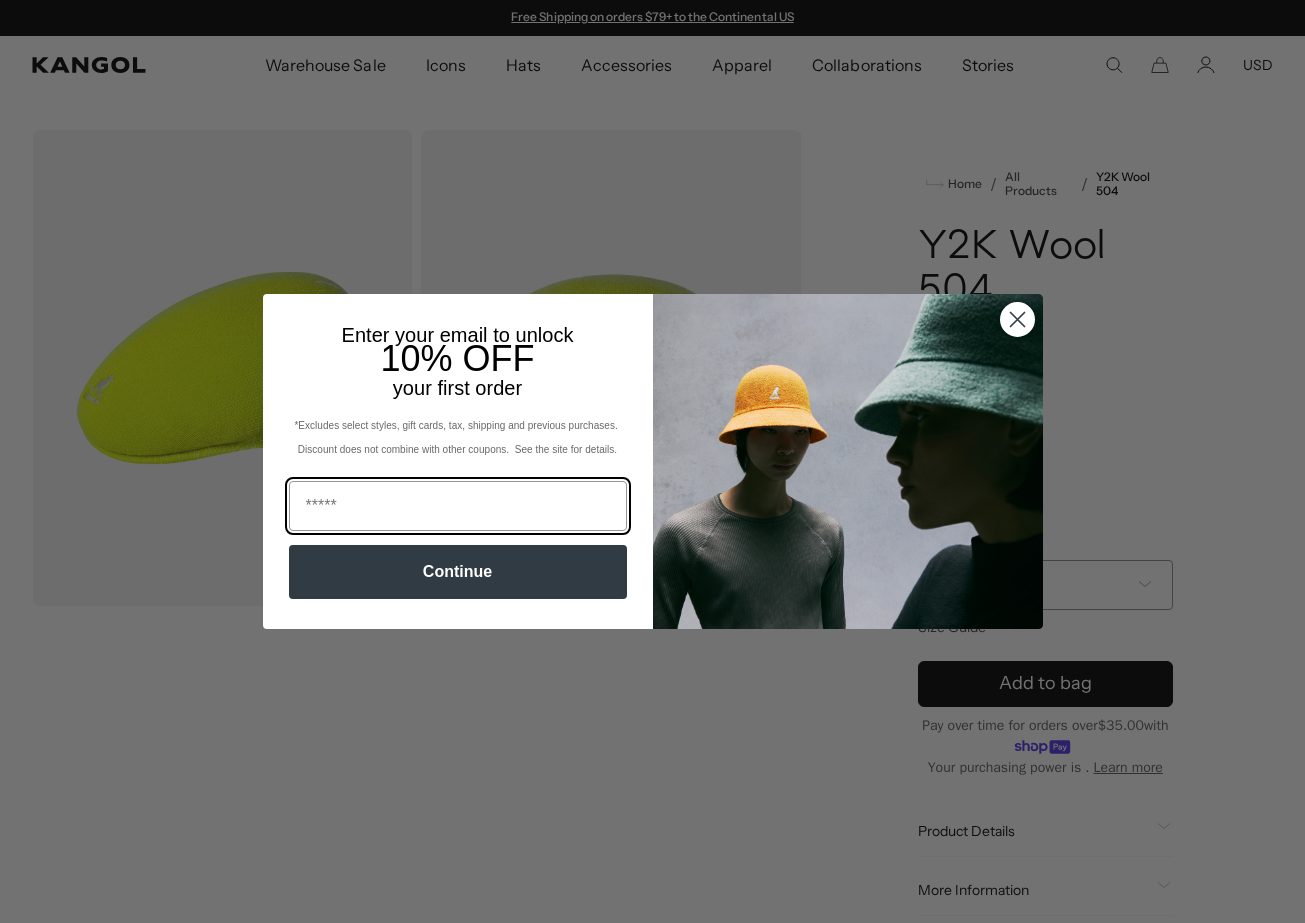 scroll, scrollTop: 0, scrollLeft: 0, axis: both 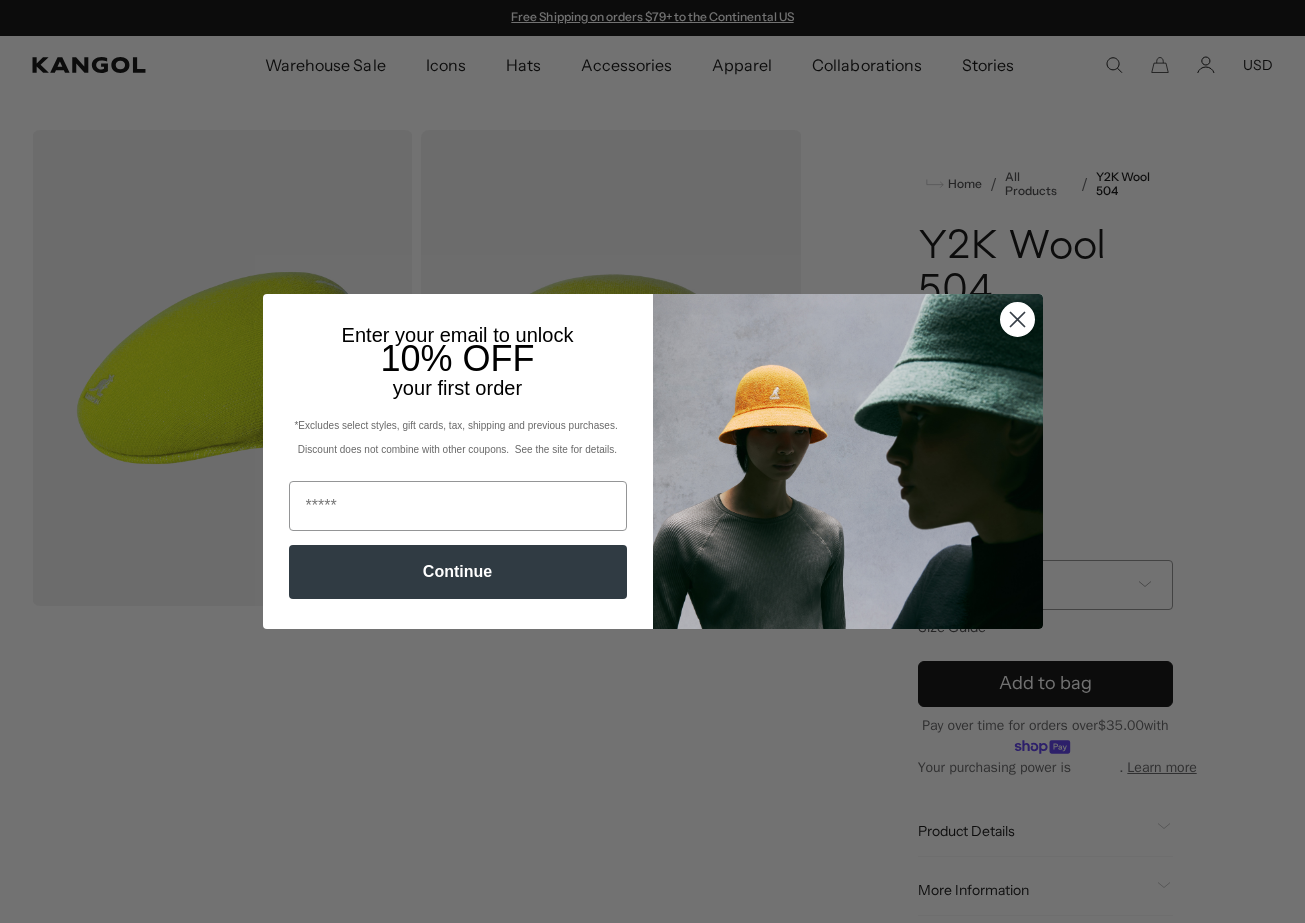 click 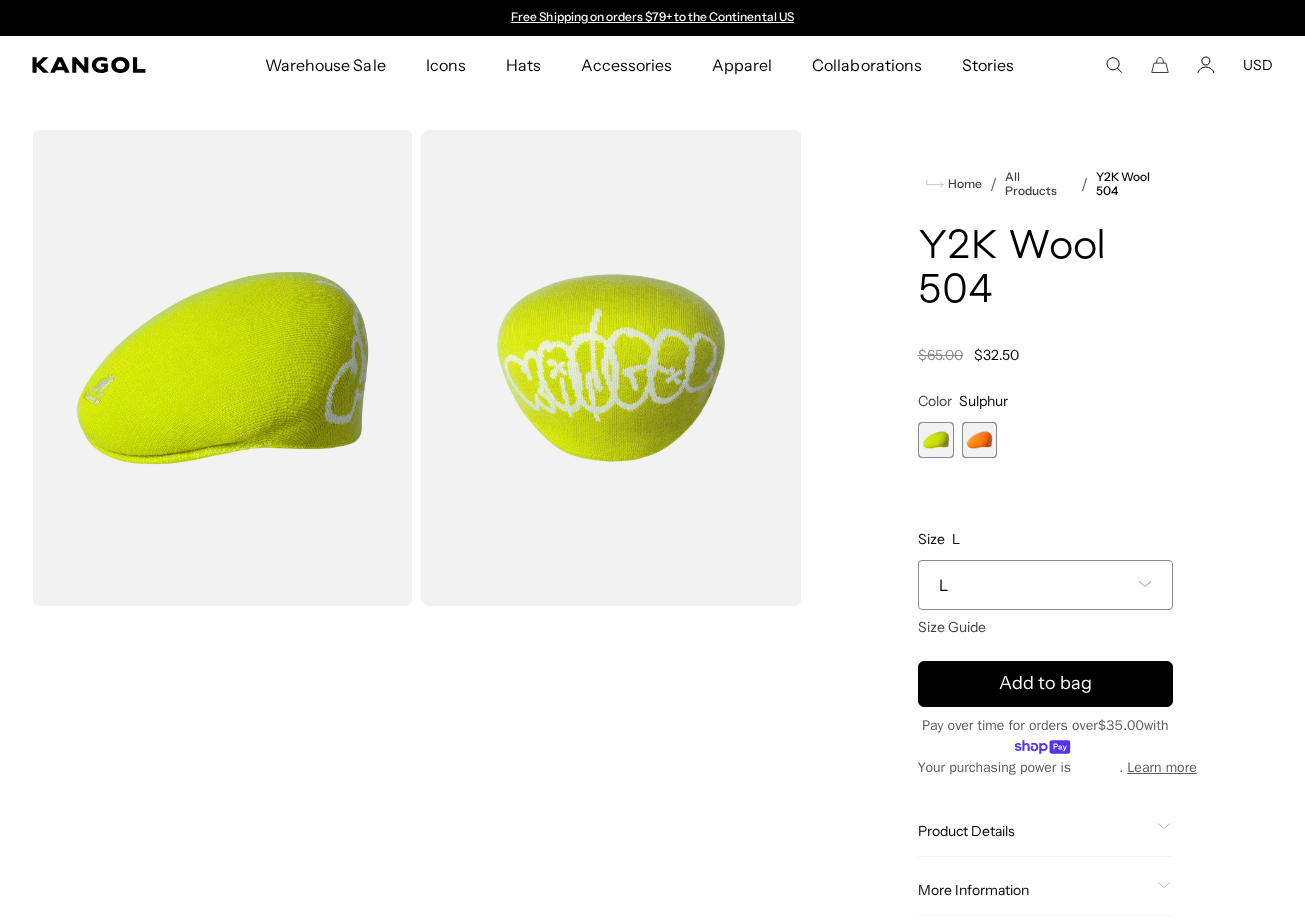 click at bounding box center [980, 440] 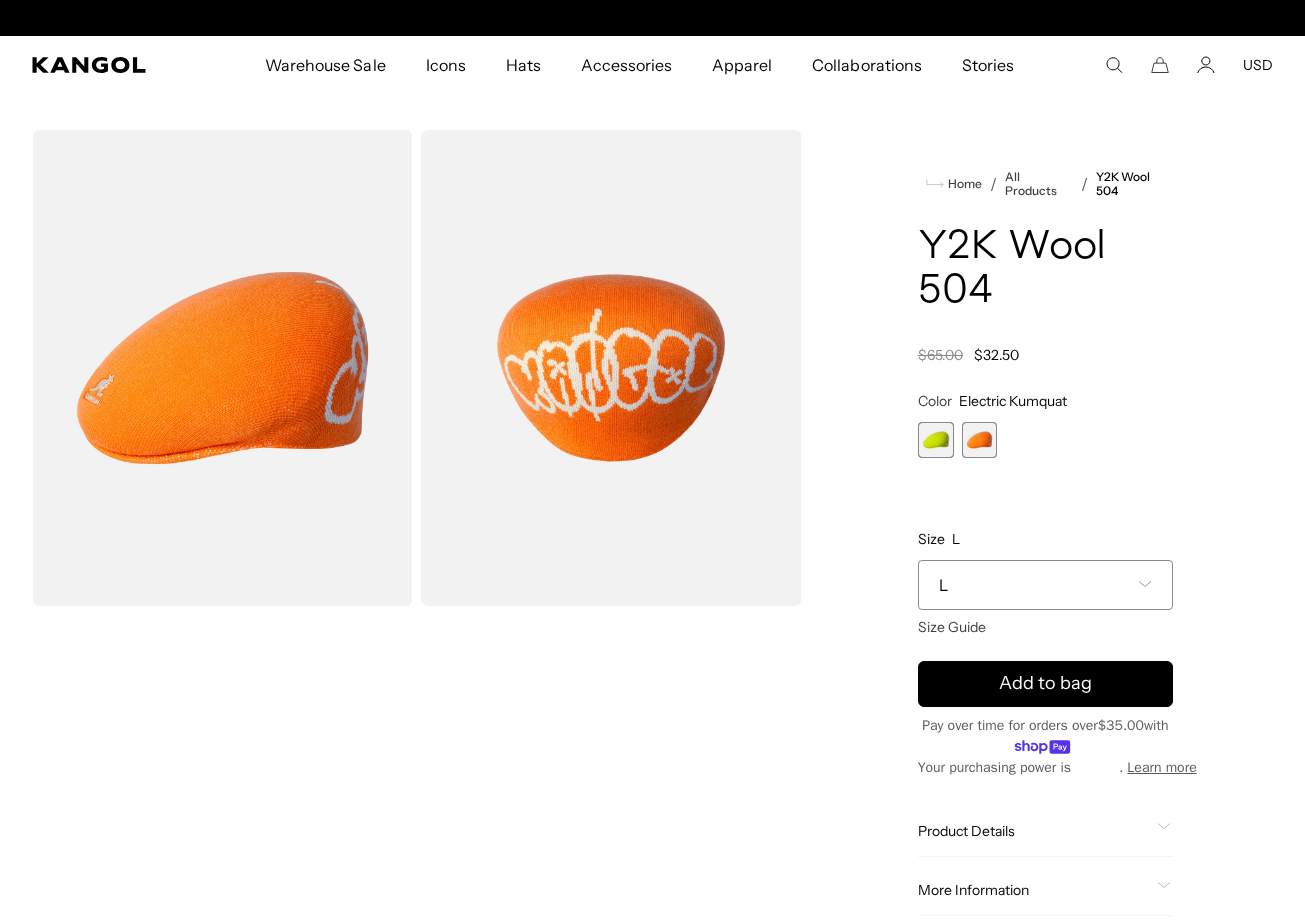 scroll, scrollTop: 0, scrollLeft: 412, axis: horizontal 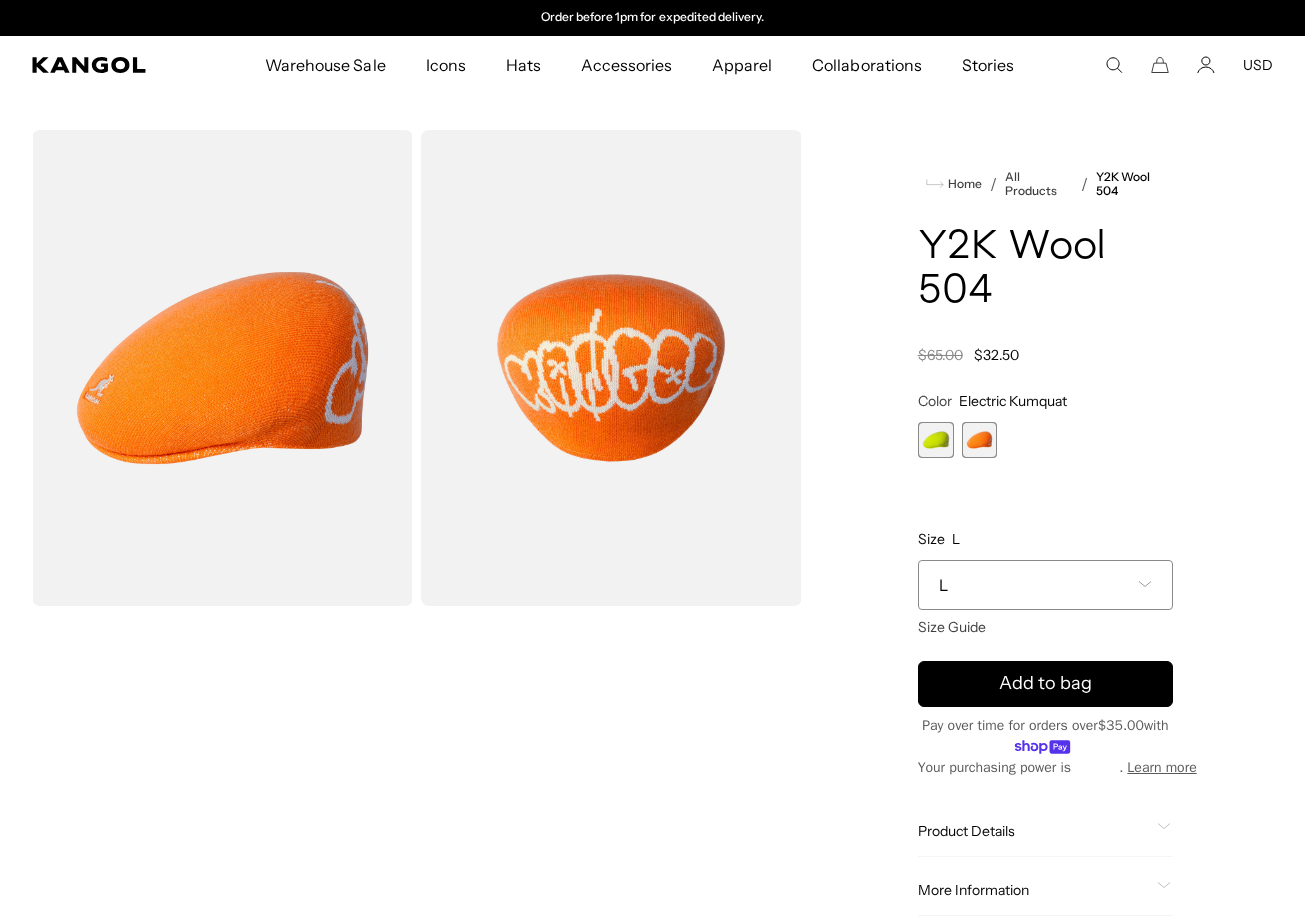 click at bounding box center (936, 440) 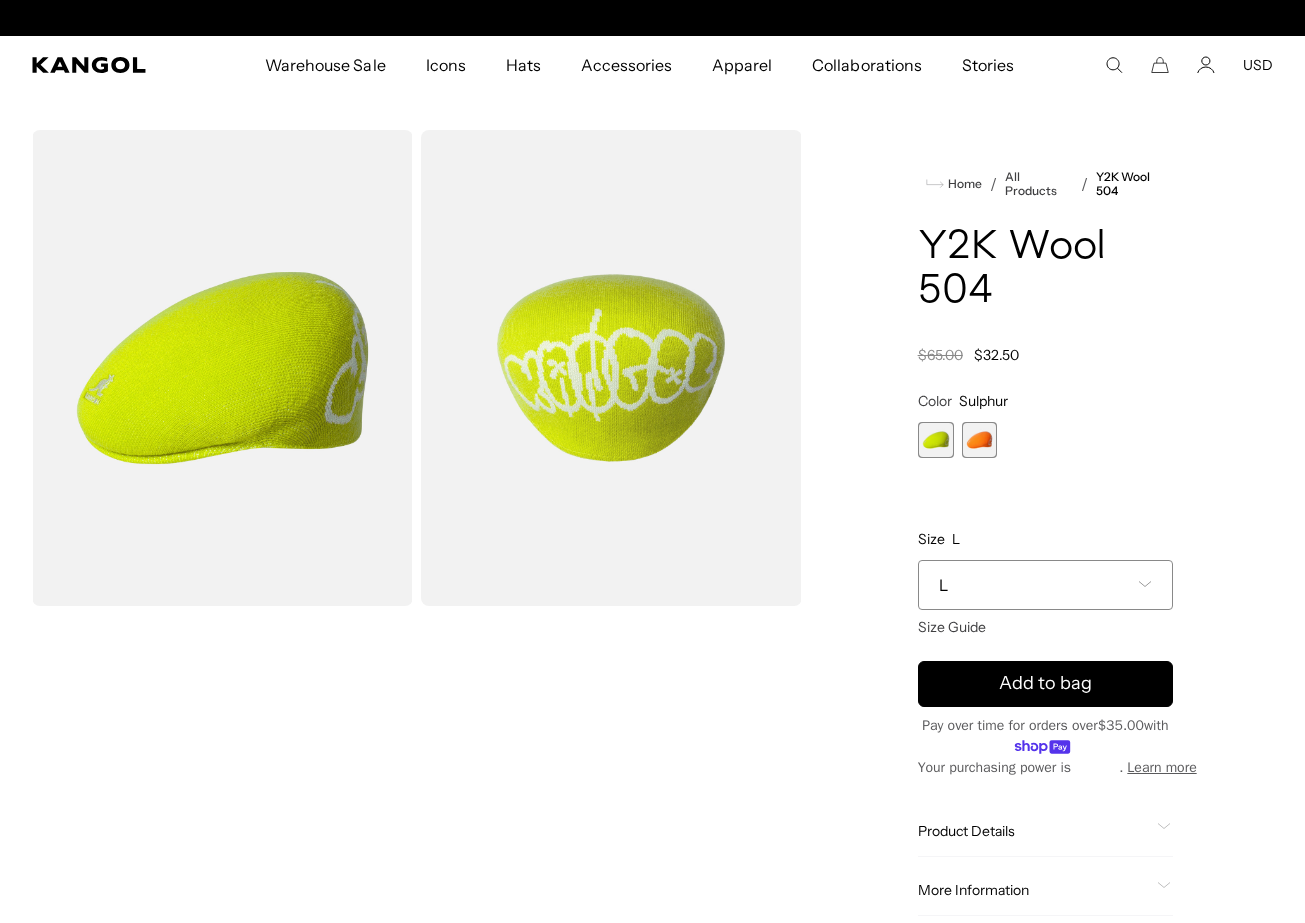 scroll, scrollTop: 0, scrollLeft: 0, axis: both 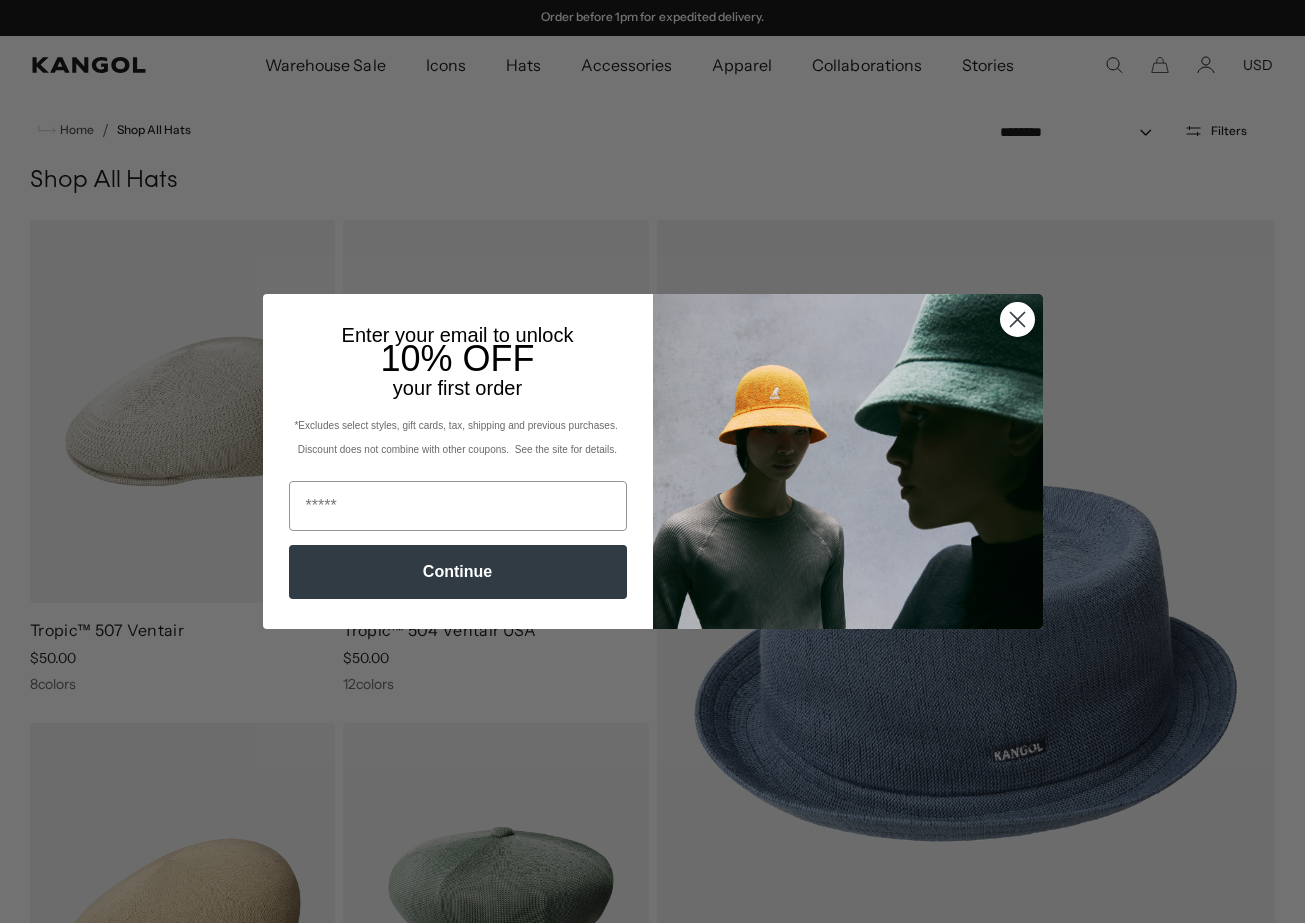 click 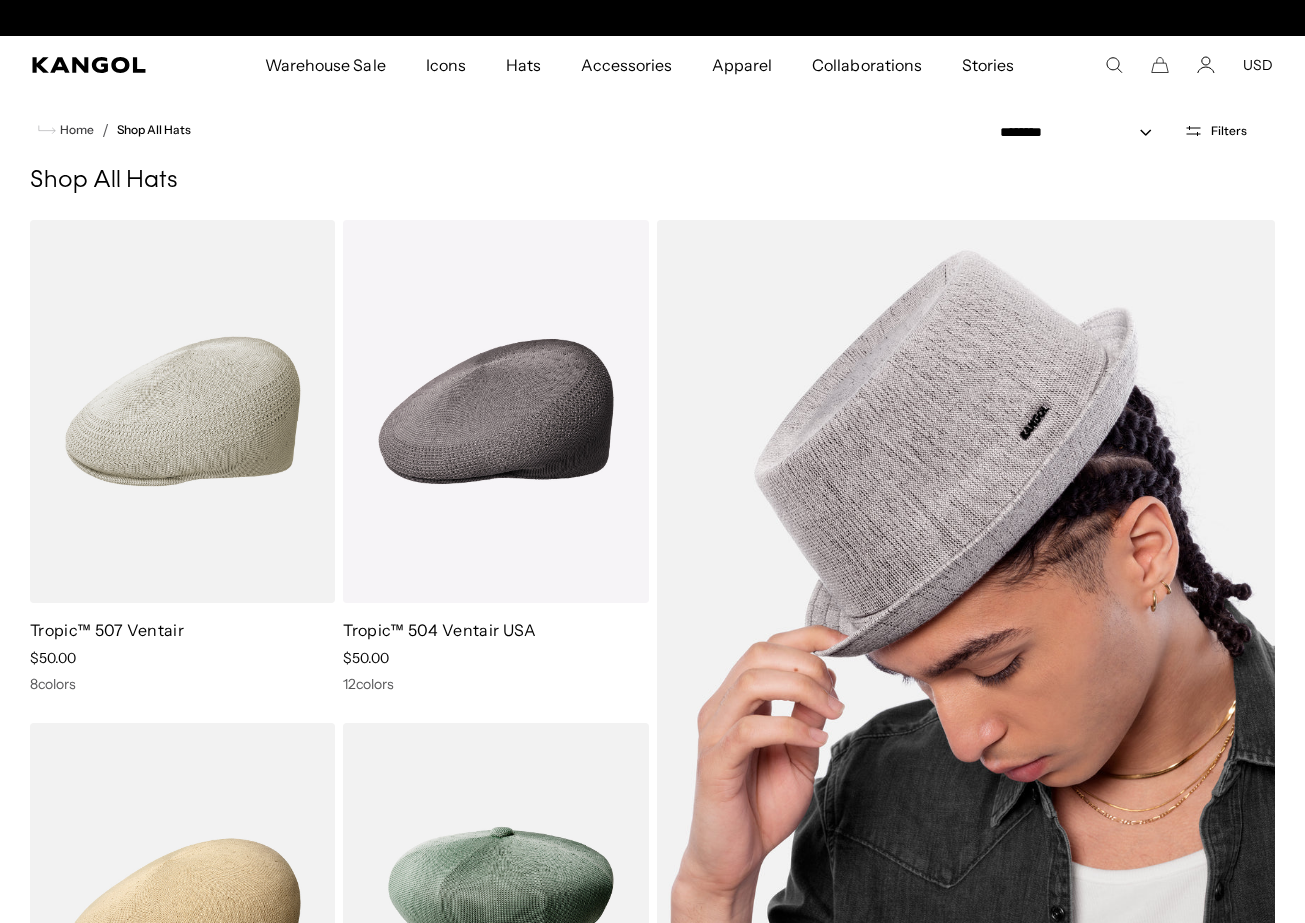 scroll, scrollTop: 70, scrollLeft: 0, axis: vertical 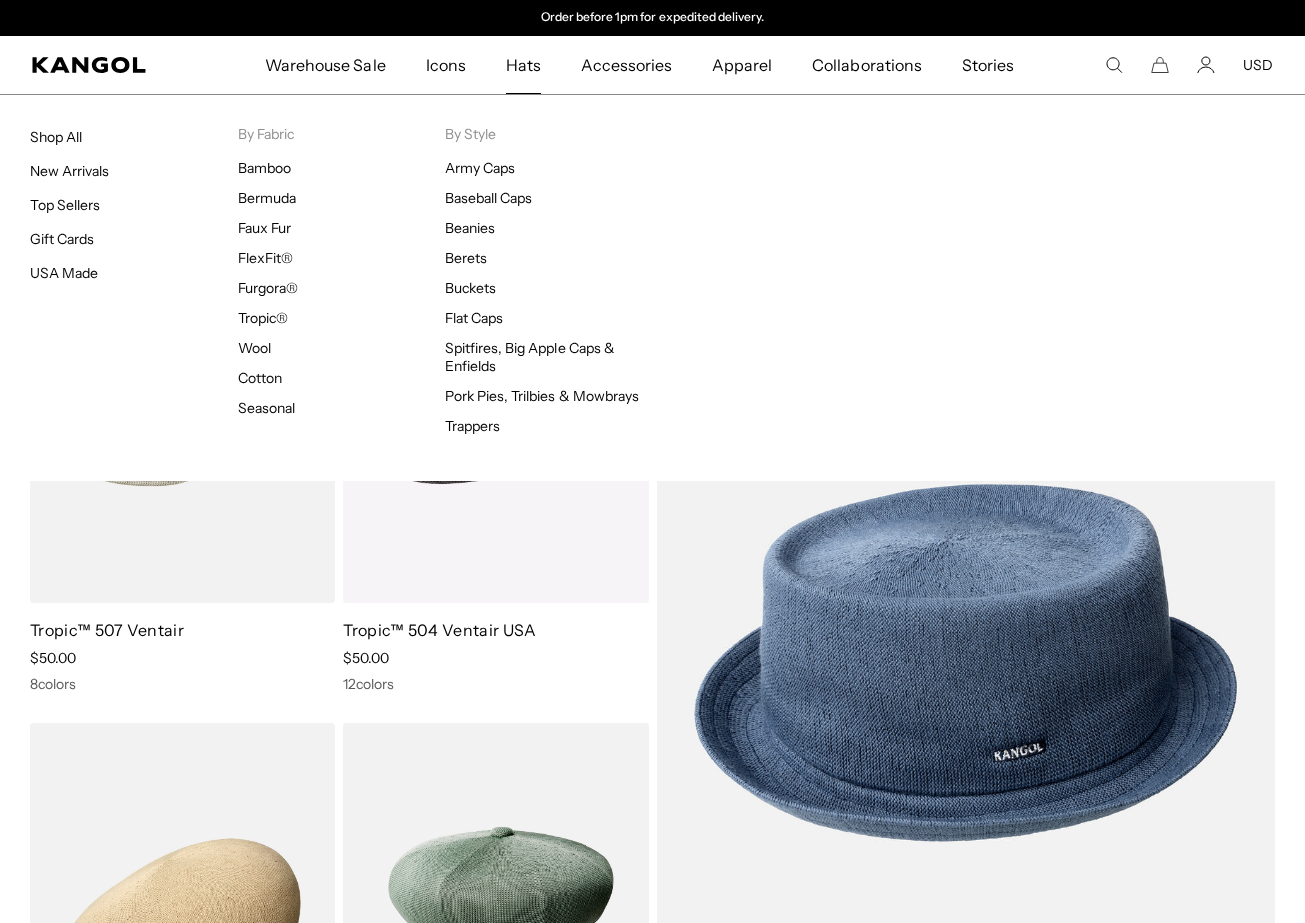 click on "Hats" at bounding box center (523, 65) 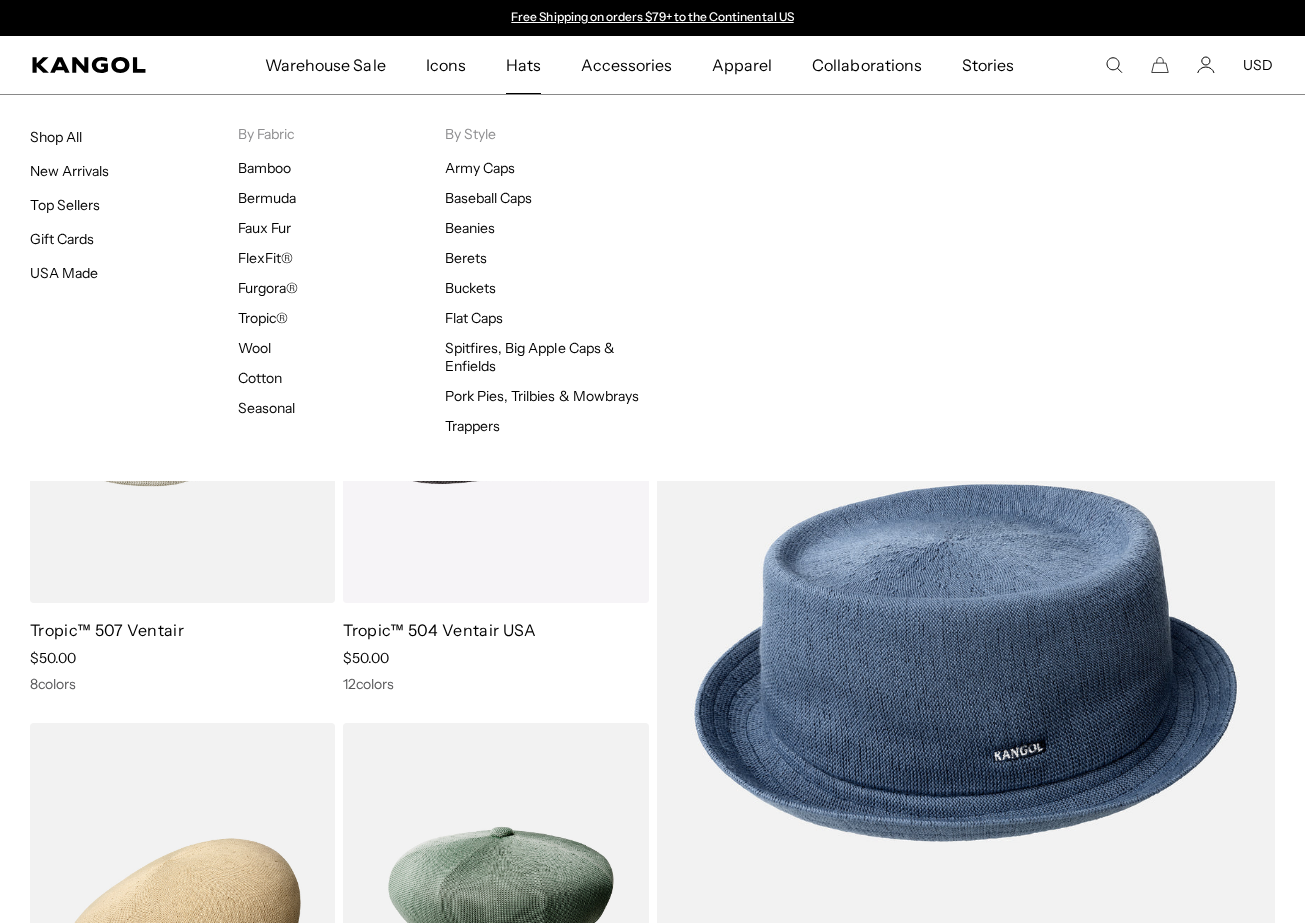 scroll, scrollTop: 0, scrollLeft: 0, axis: both 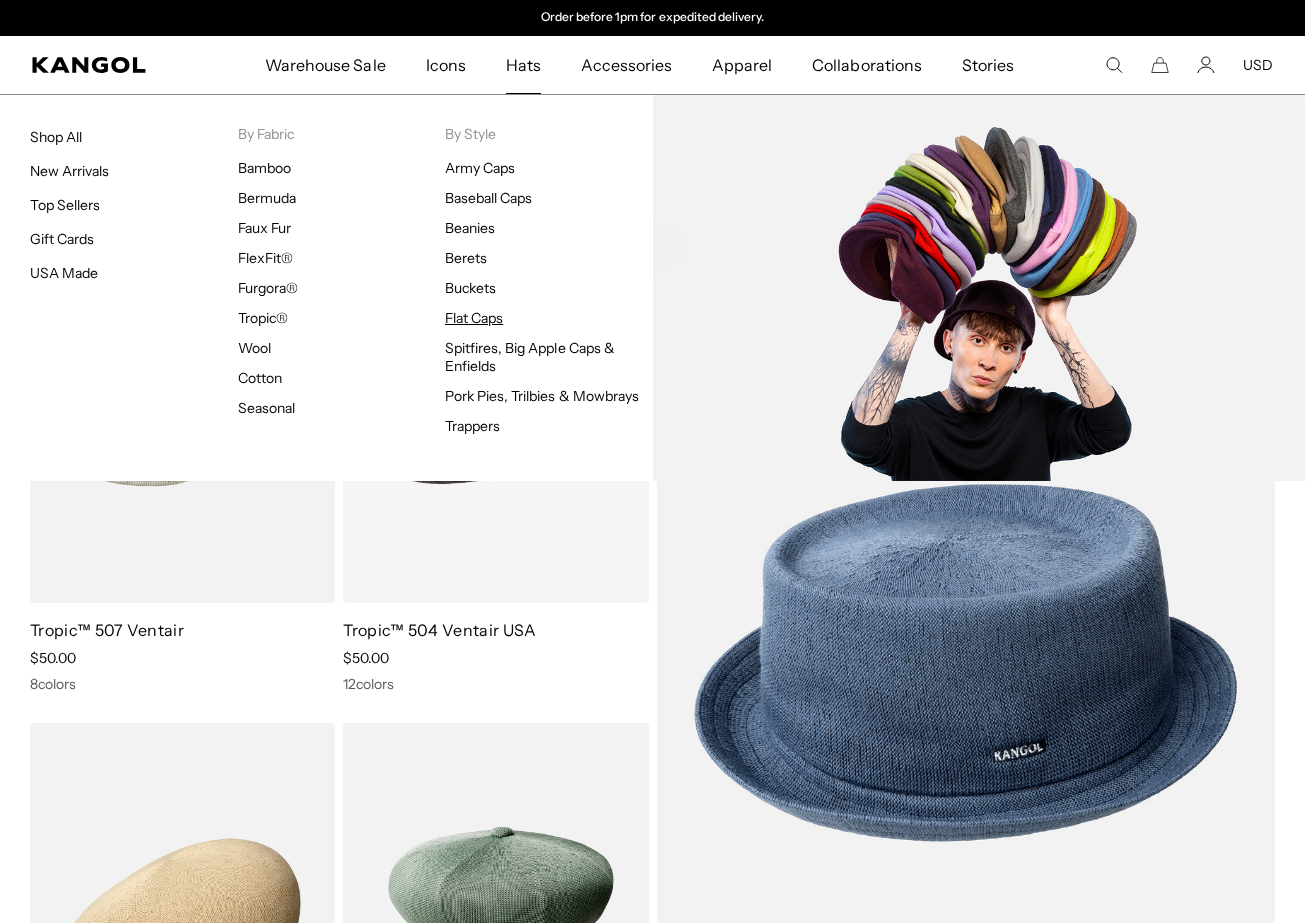 click on "Flat Caps" at bounding box center [474, 318] 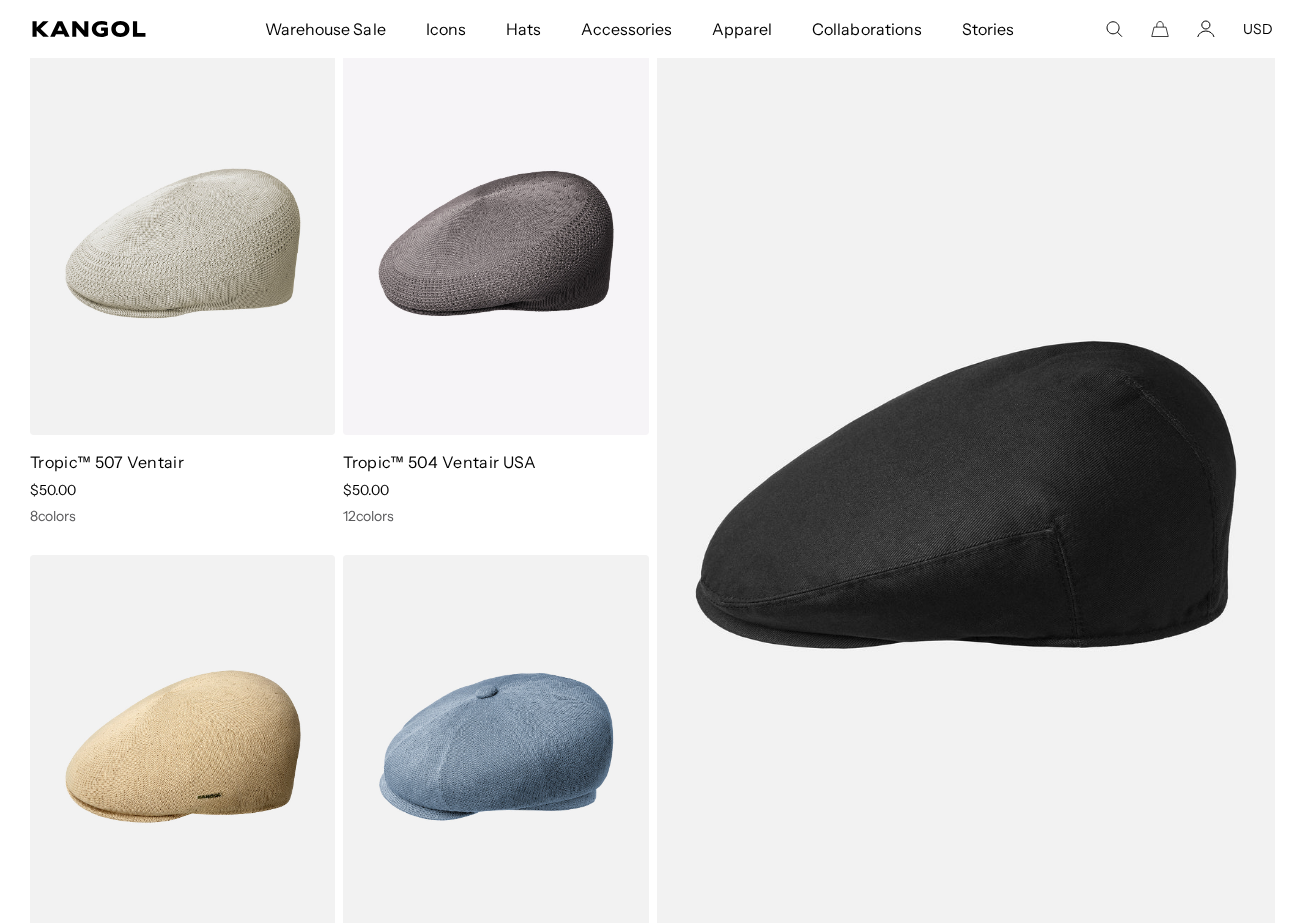 scroll, scrollTop: 176, scrollLeft: 0, axis: vertical 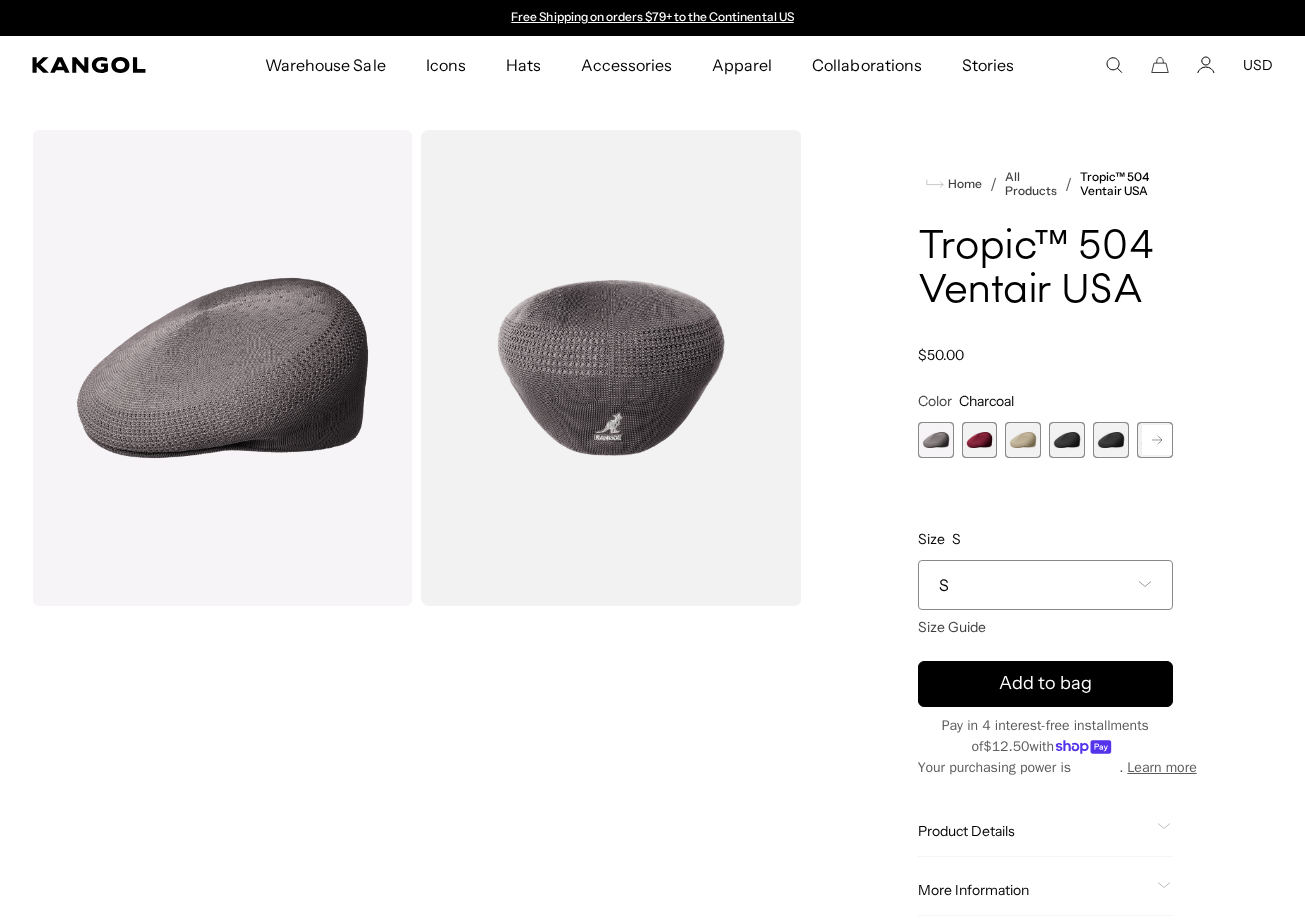 click at bounding box center [980, 440] 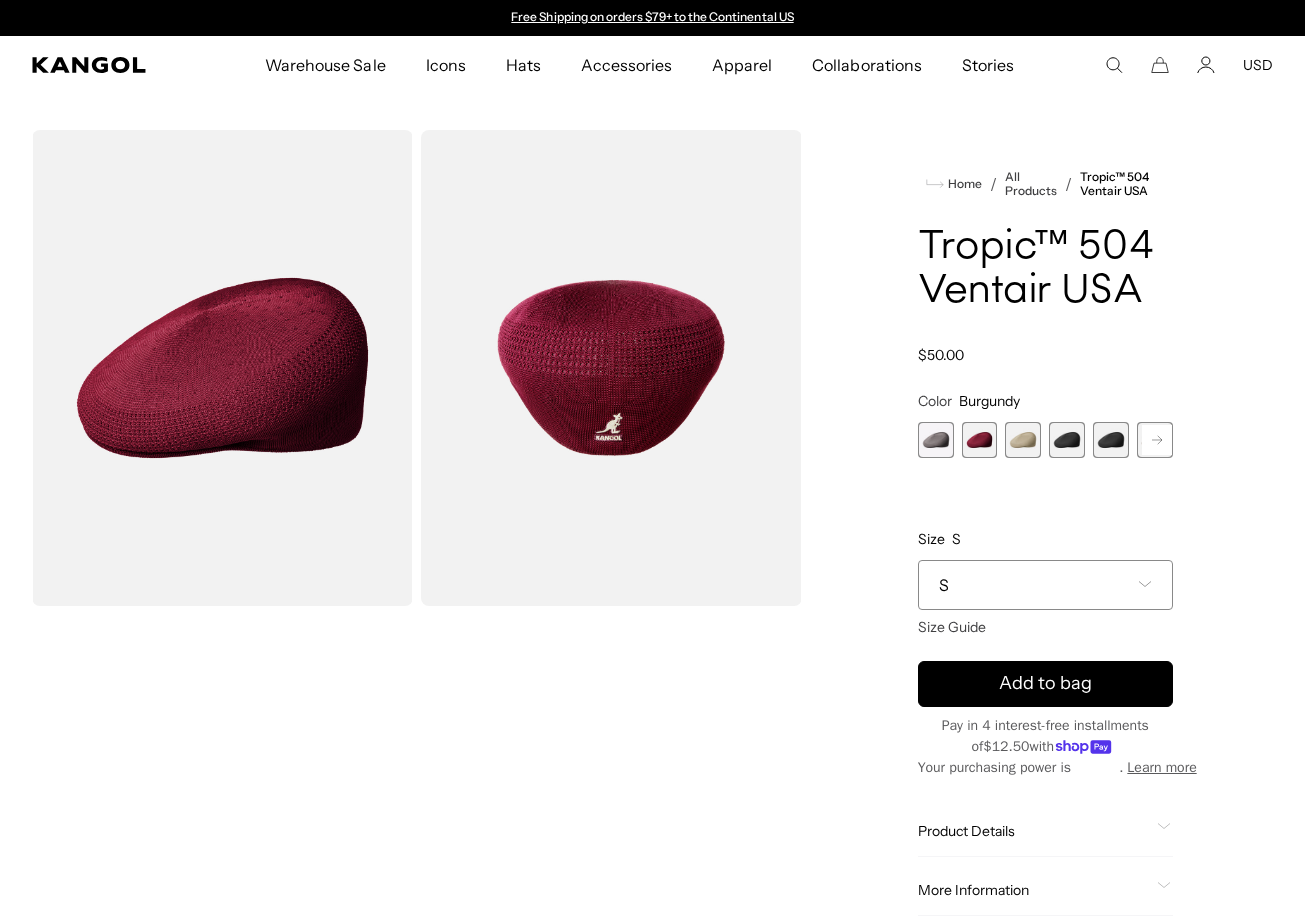click at bounding box center (1023, 440) 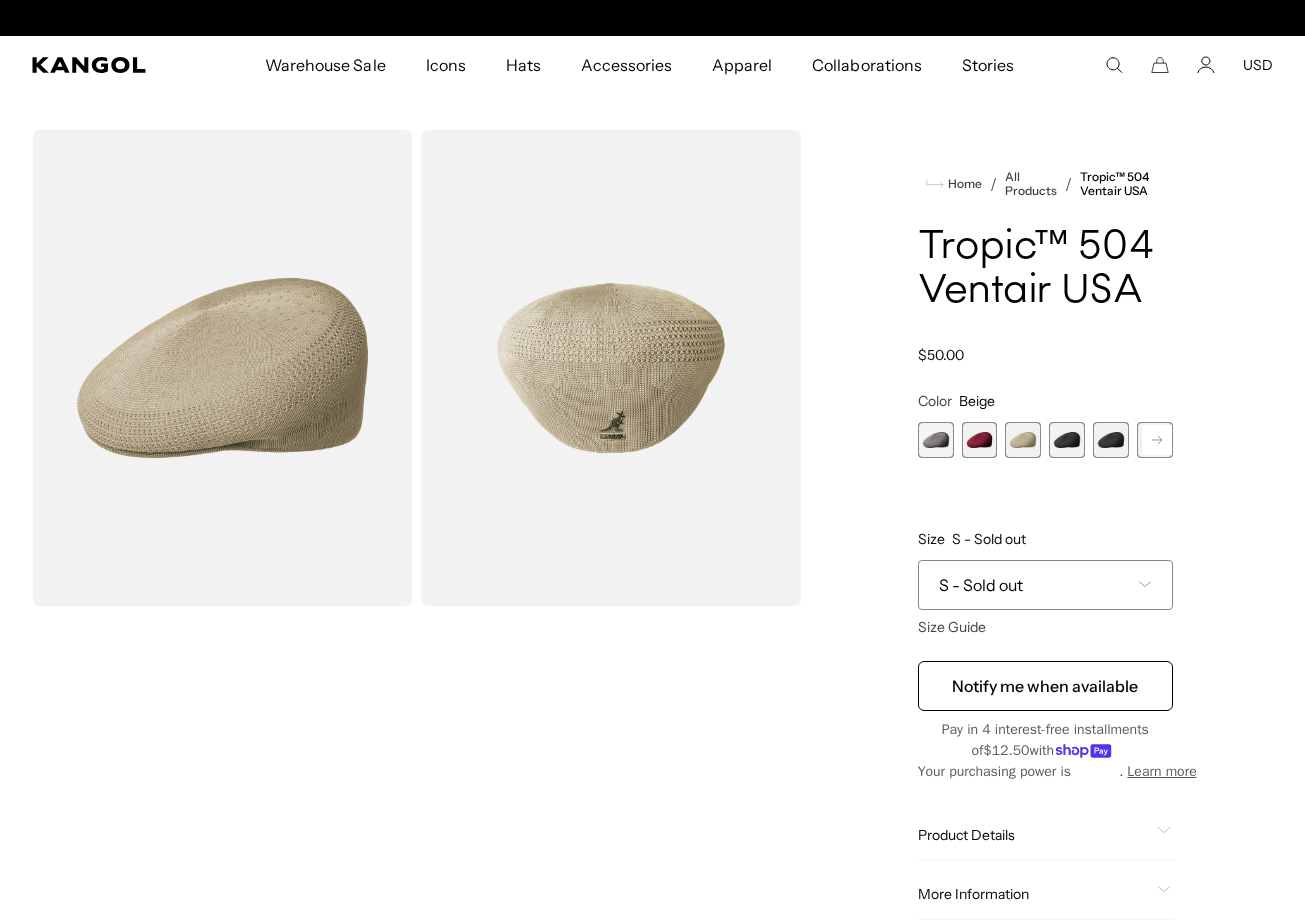 scroll, scrollTop: 0, scrollLeft: 412, axis: horizontal 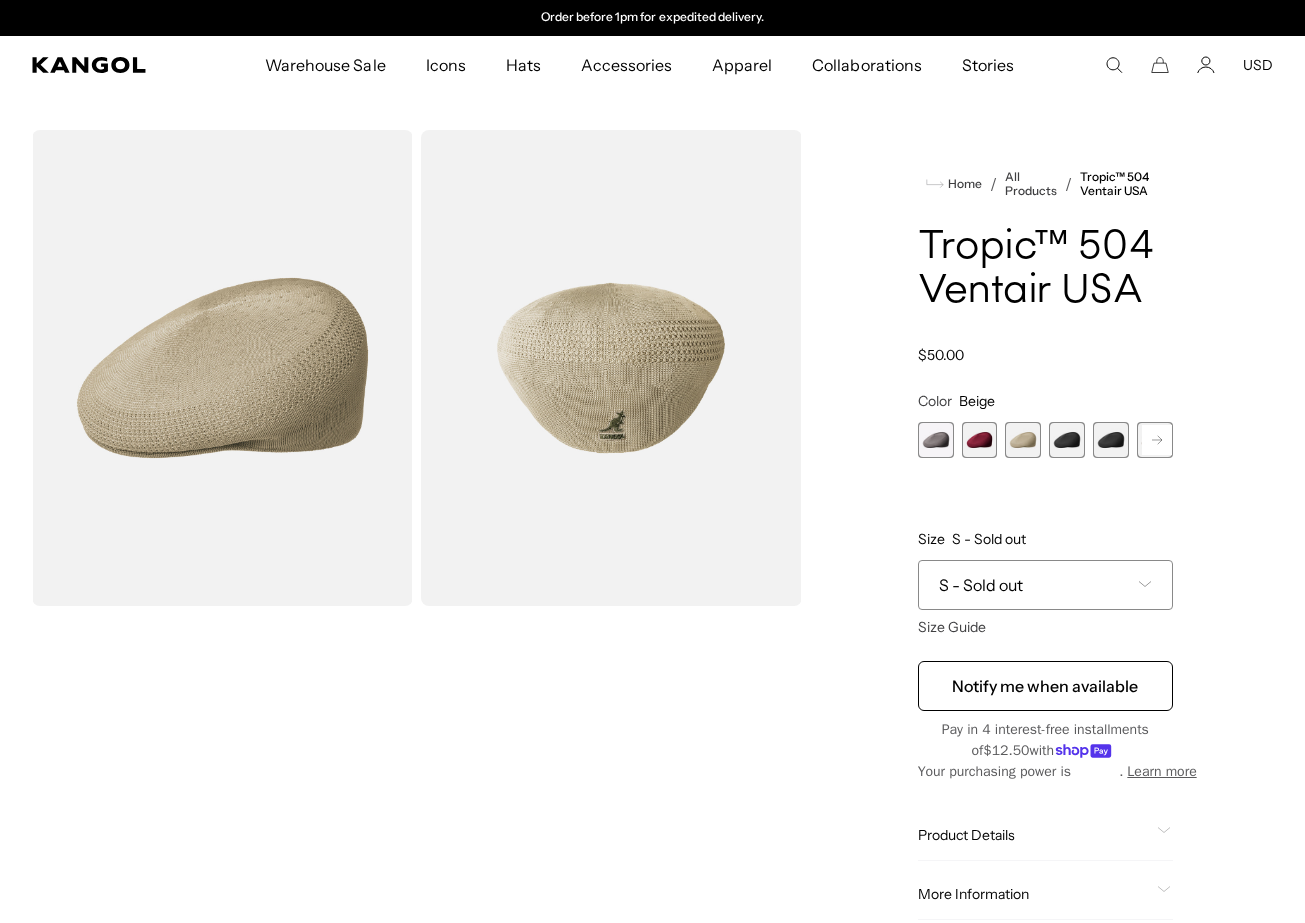 click at bounding box center (936, 440) 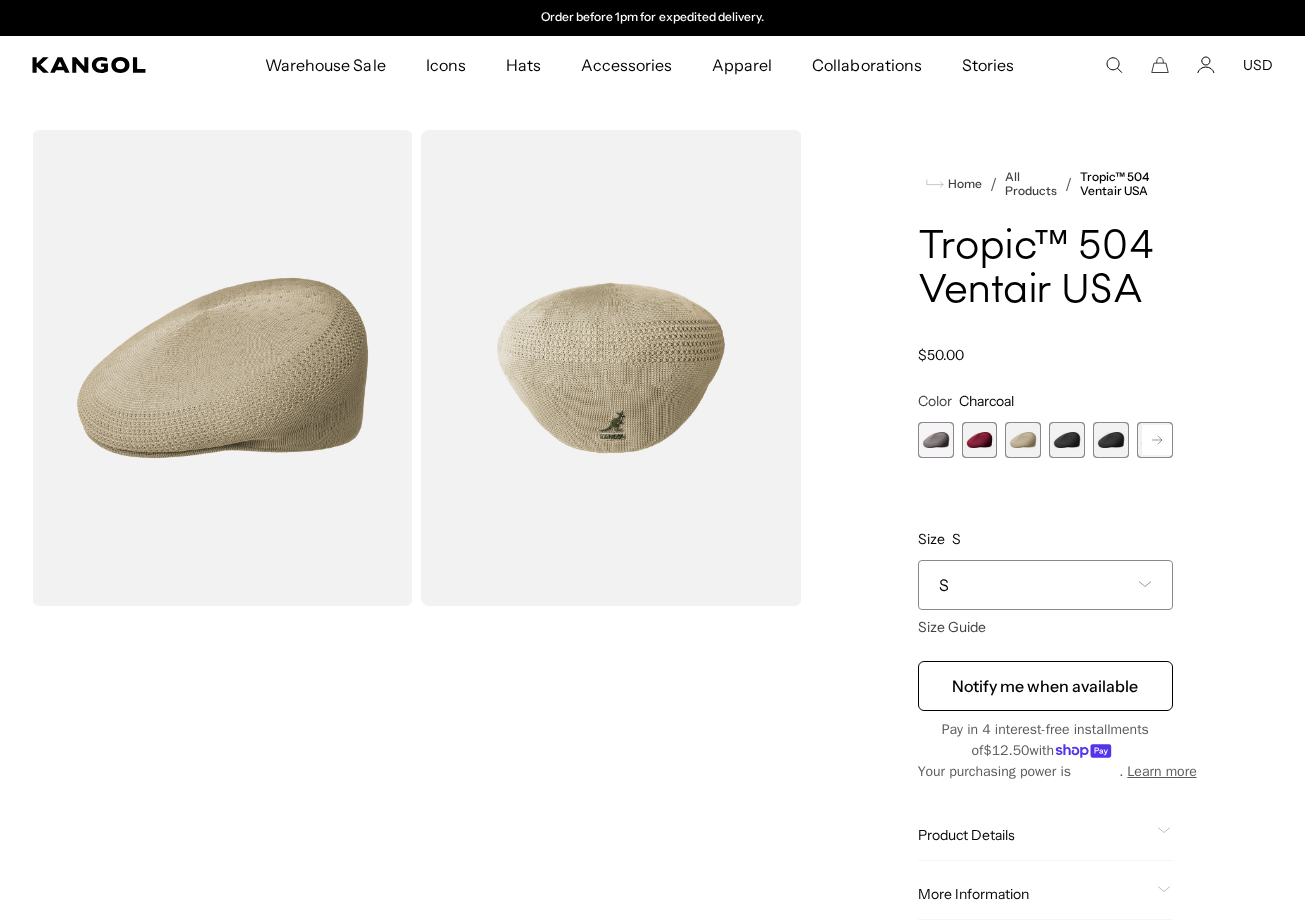 click at bounding box center (936, 440) 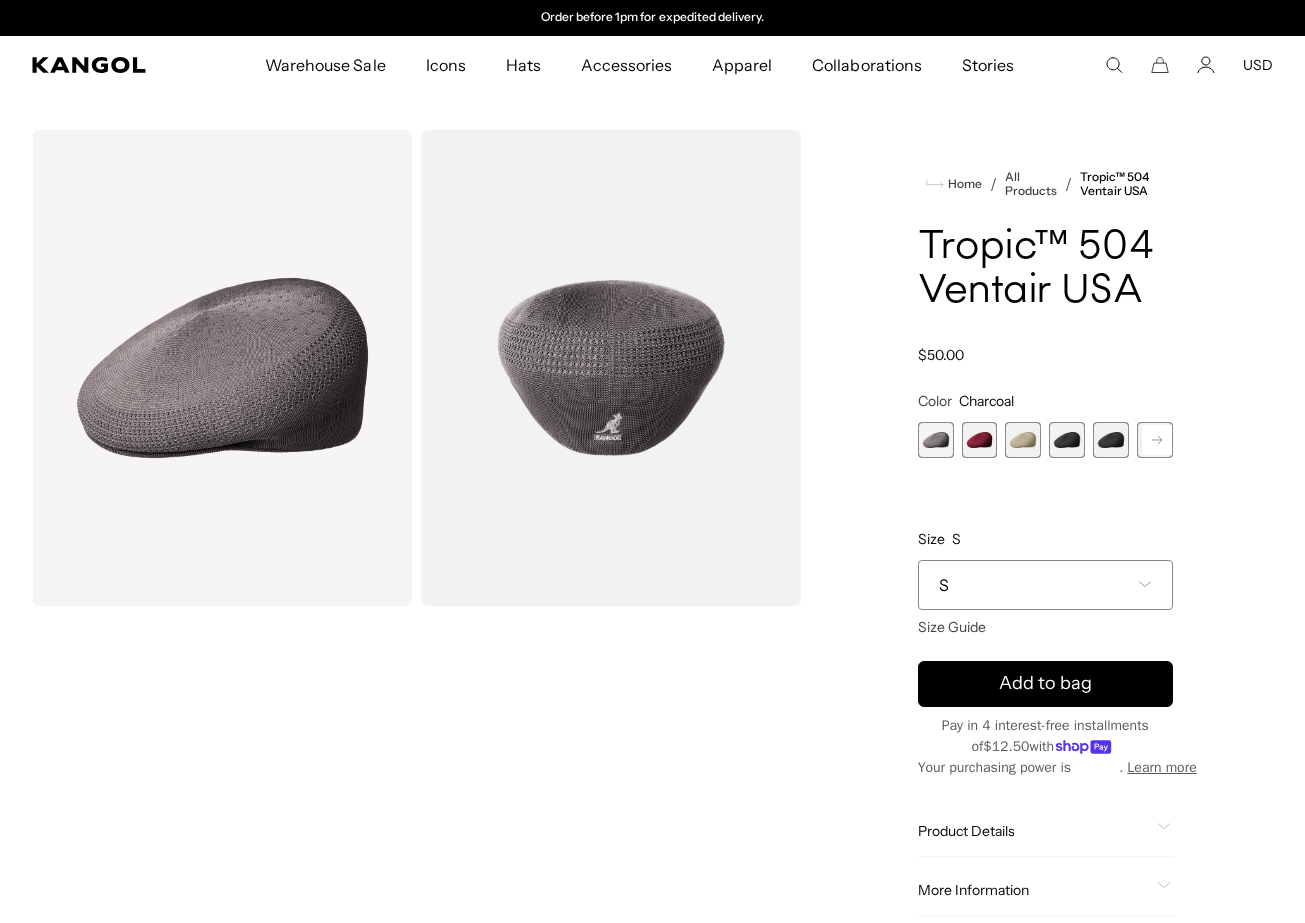 click at bounding box center [1067, 440] 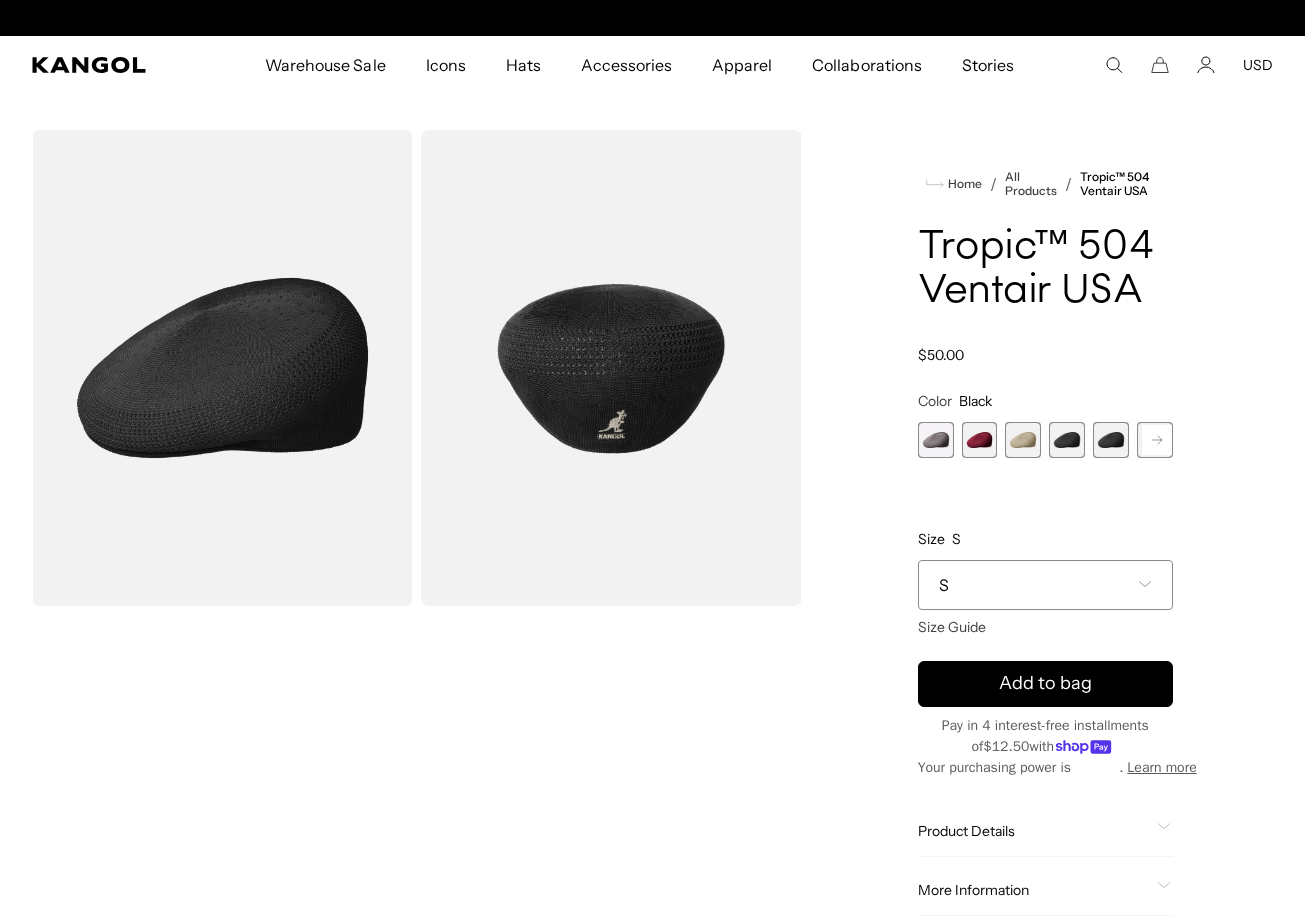 click at bounding box center [1111, 440] 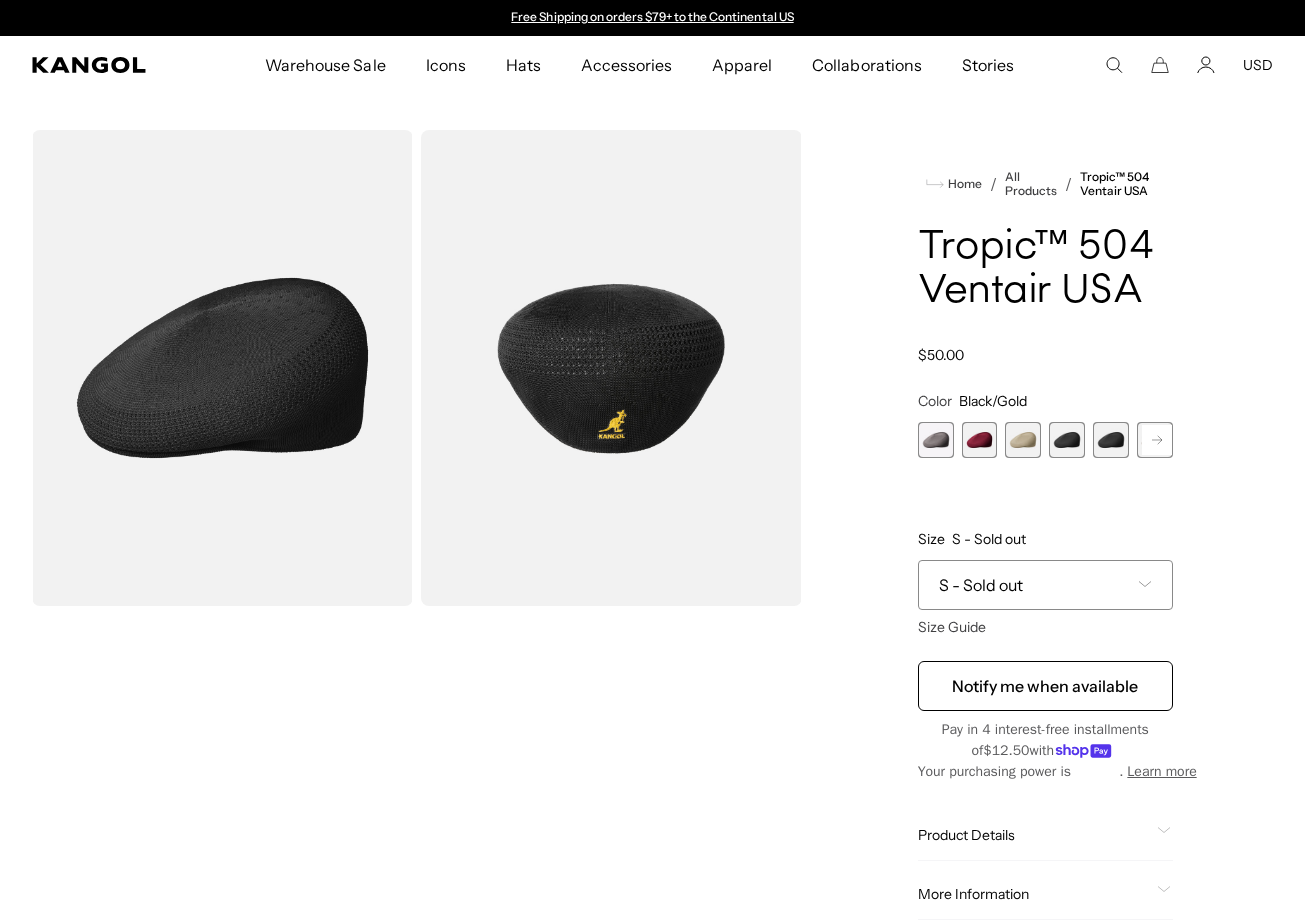 click 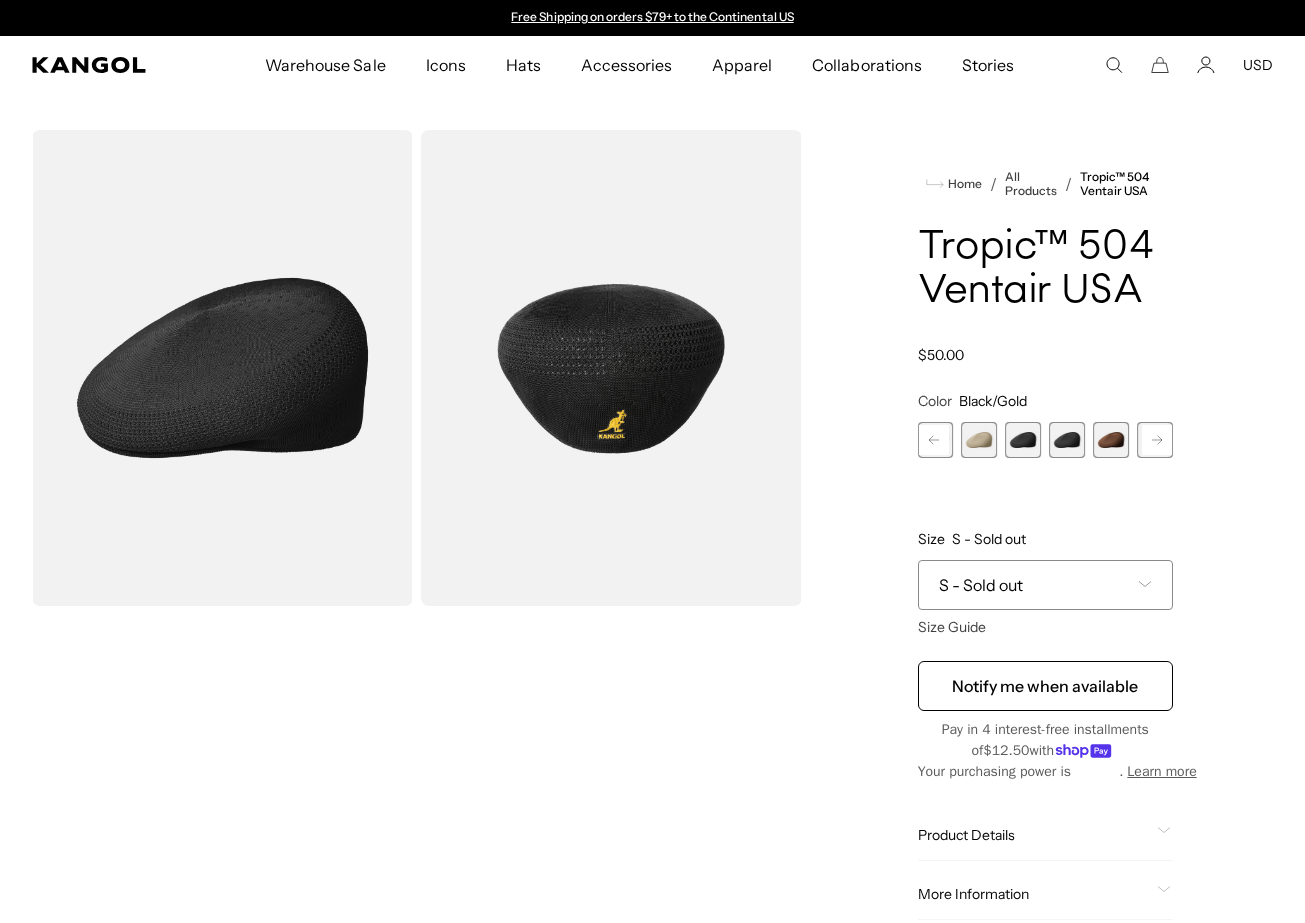 click 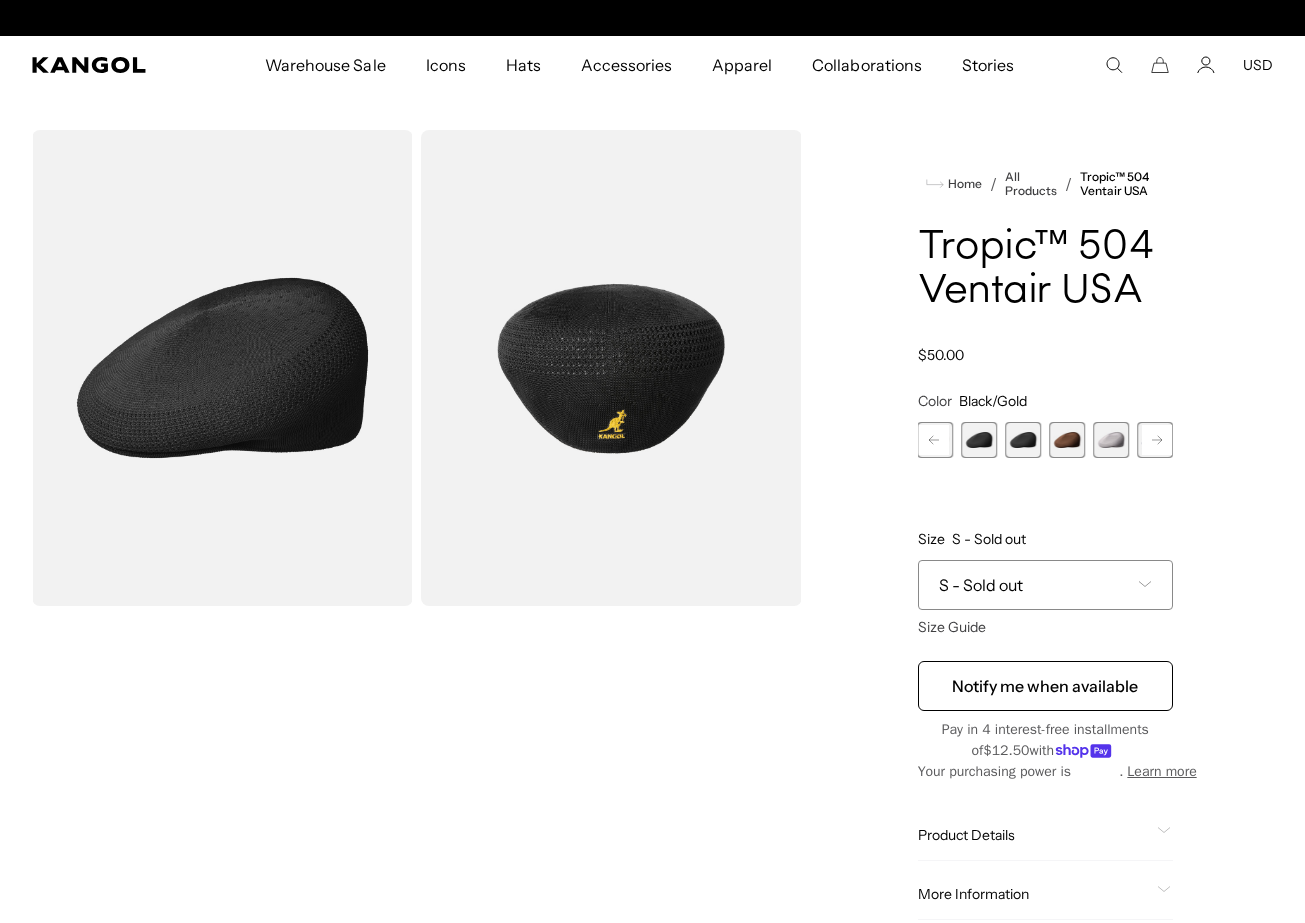 click 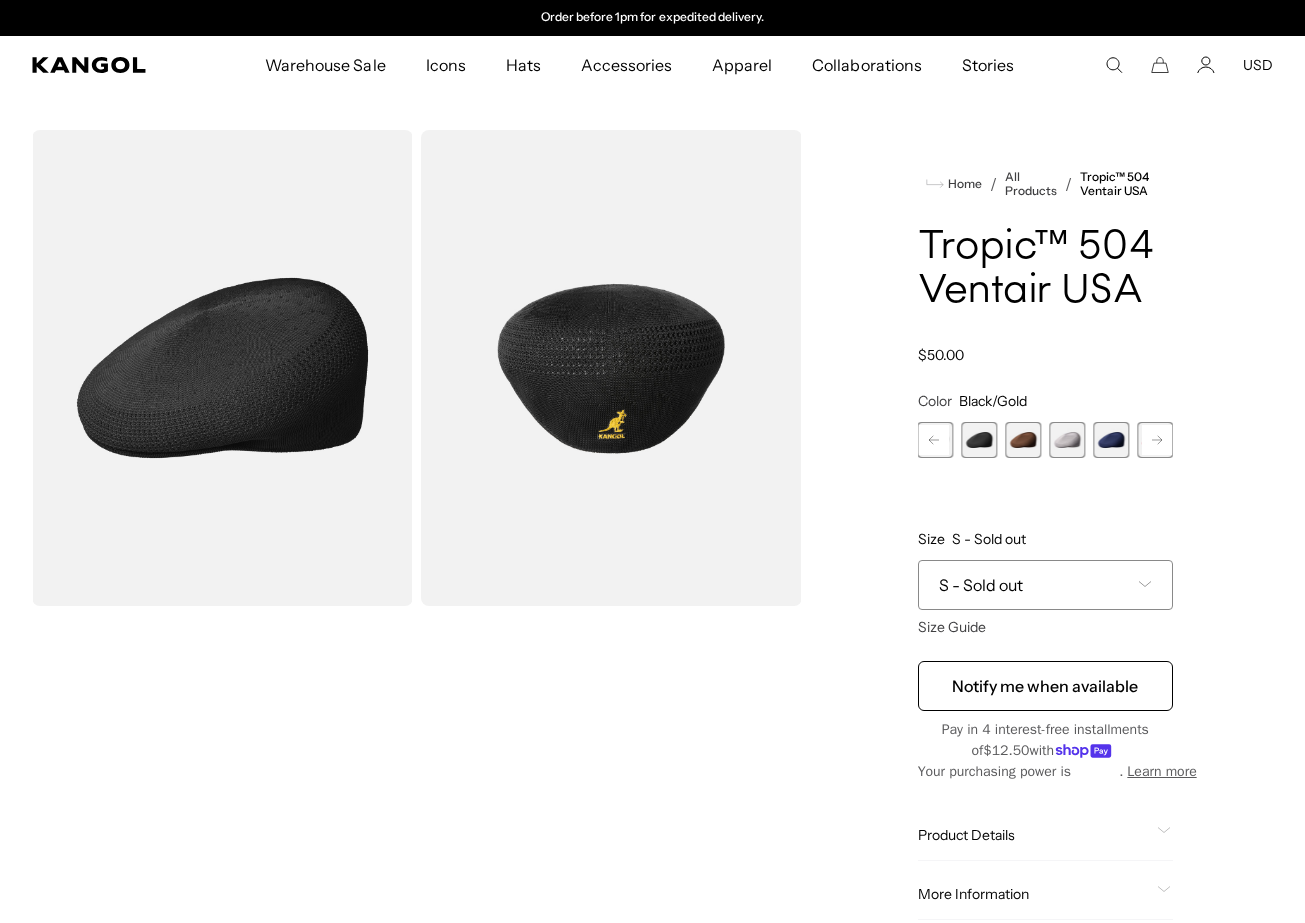 click 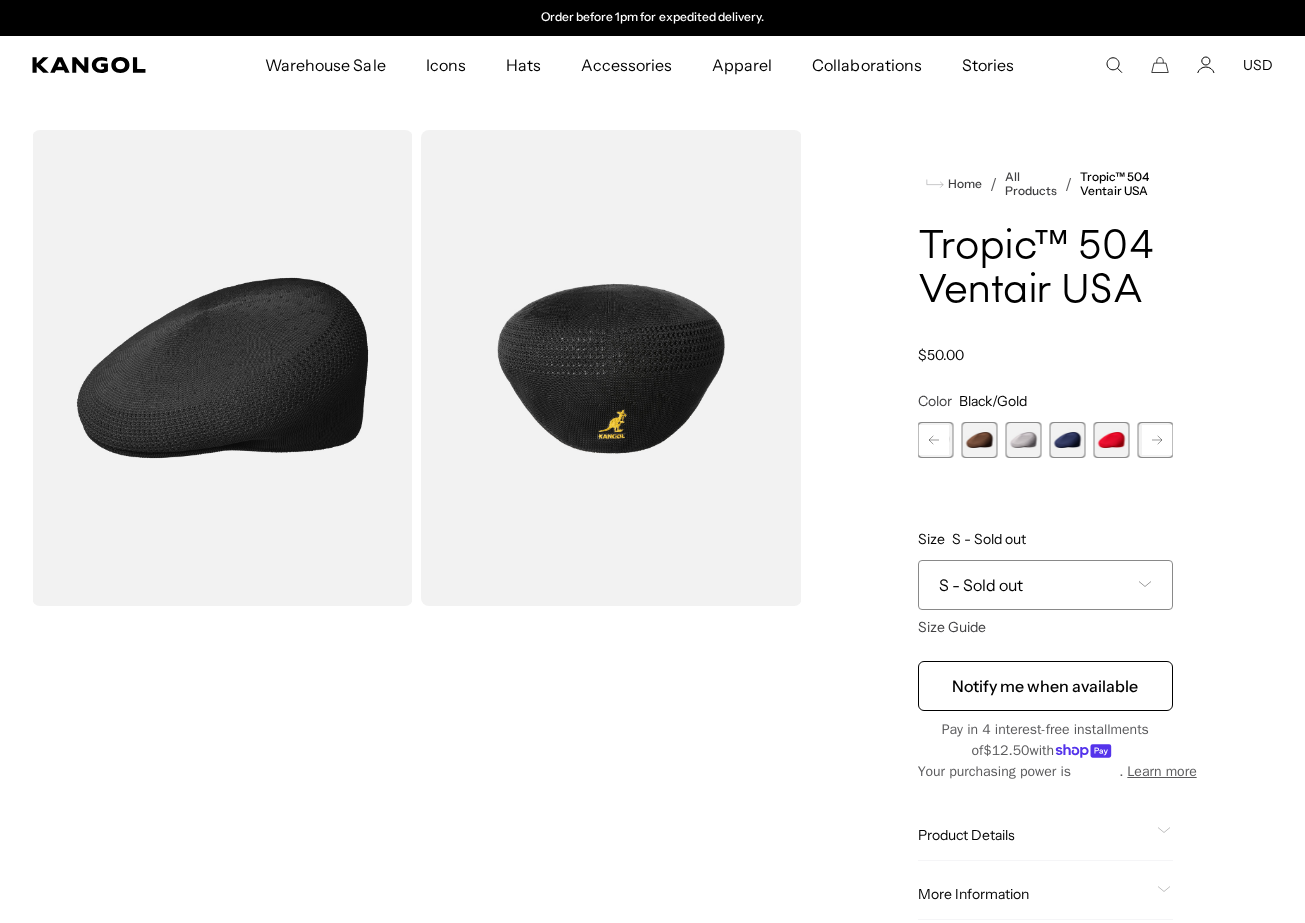 click 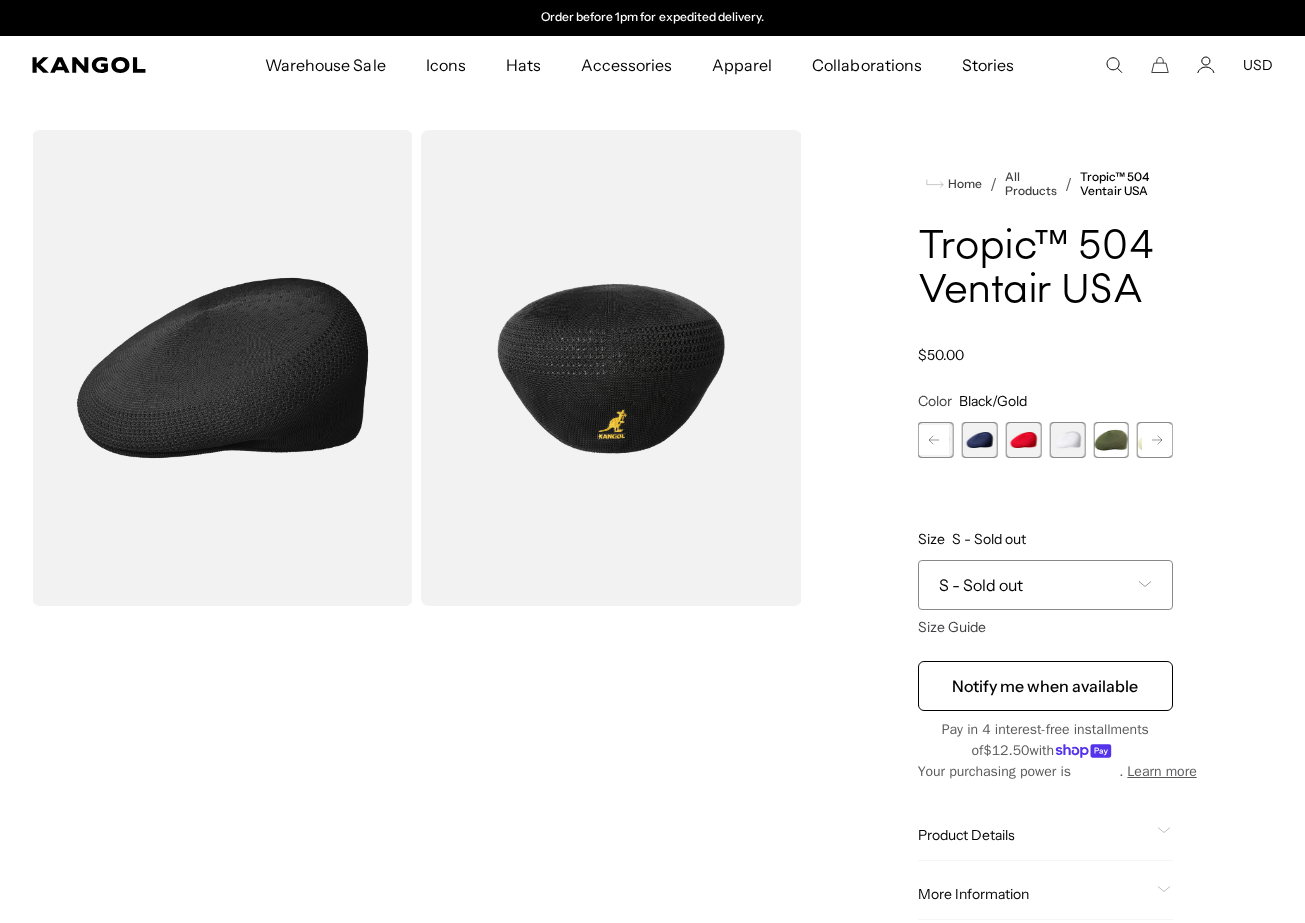 click 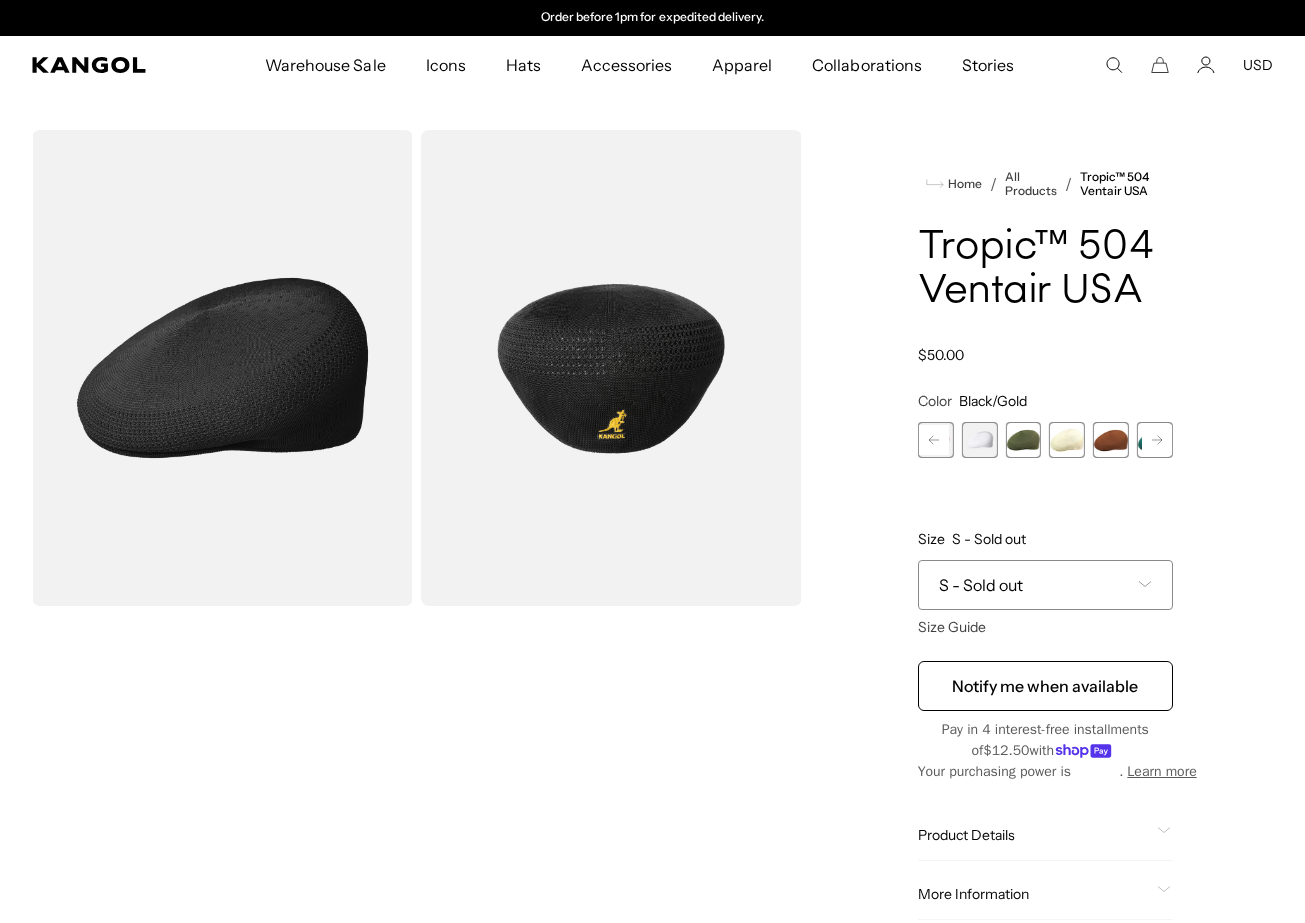 click 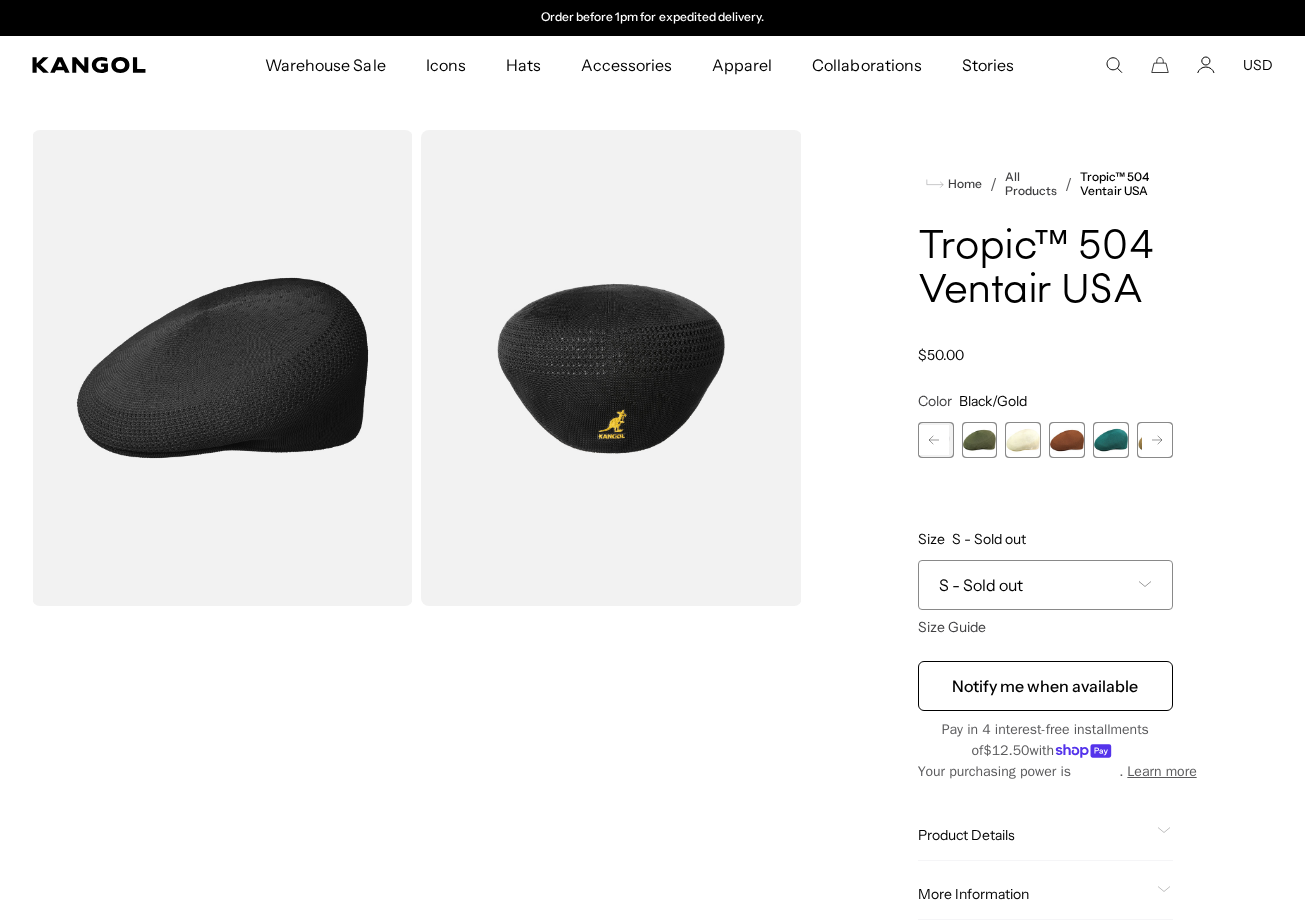 click 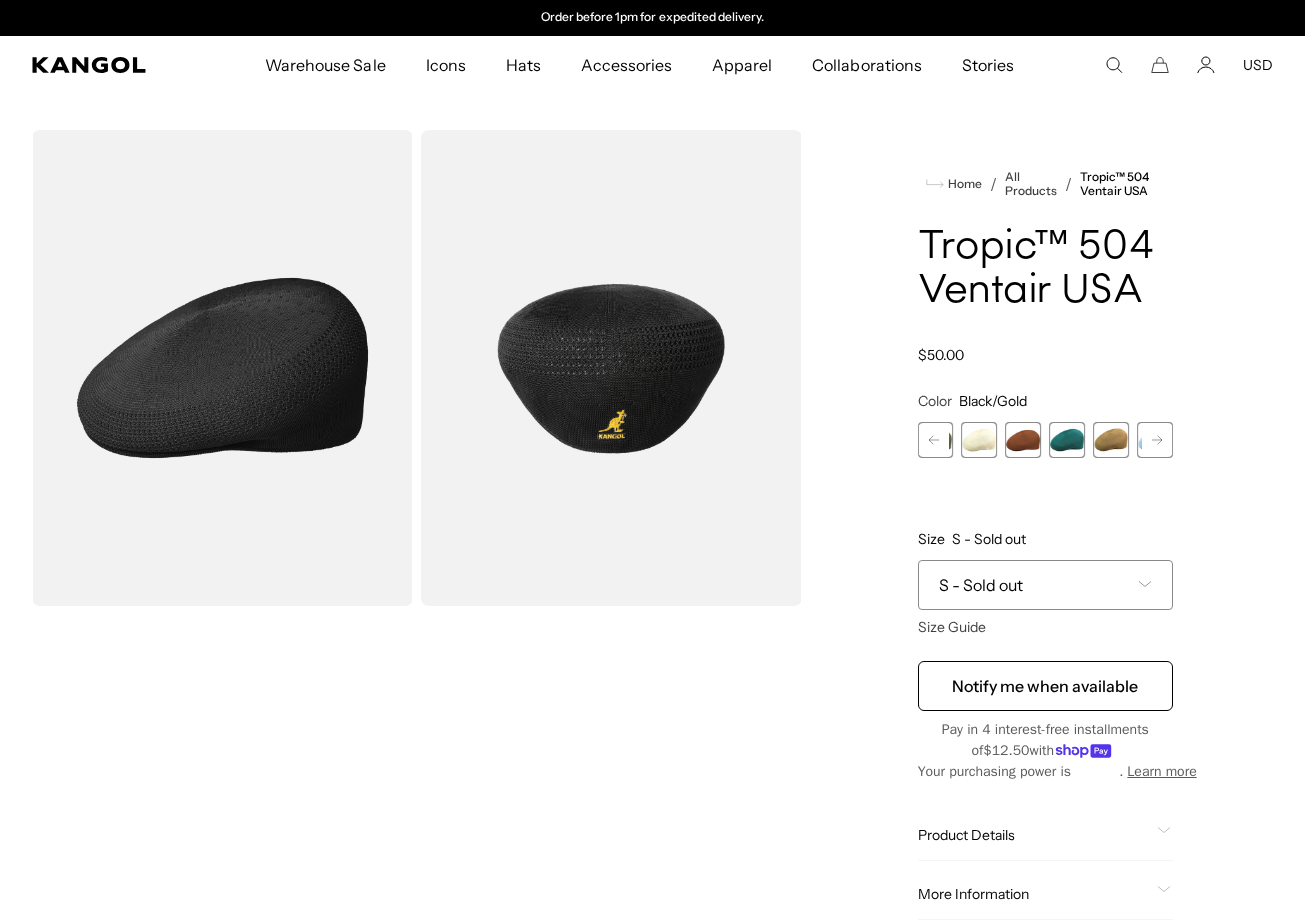 click 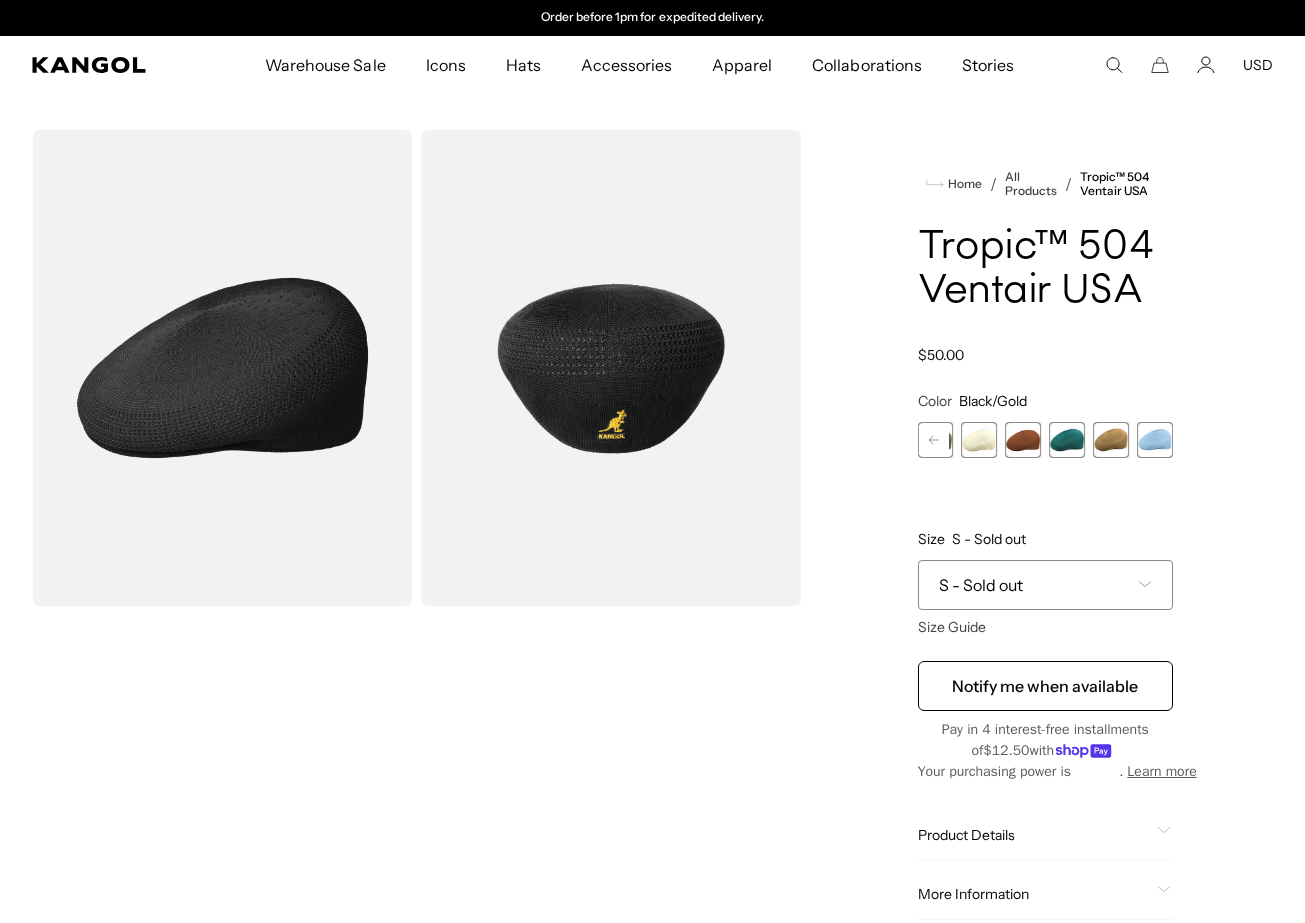 click at bounding box center [1155, 440] 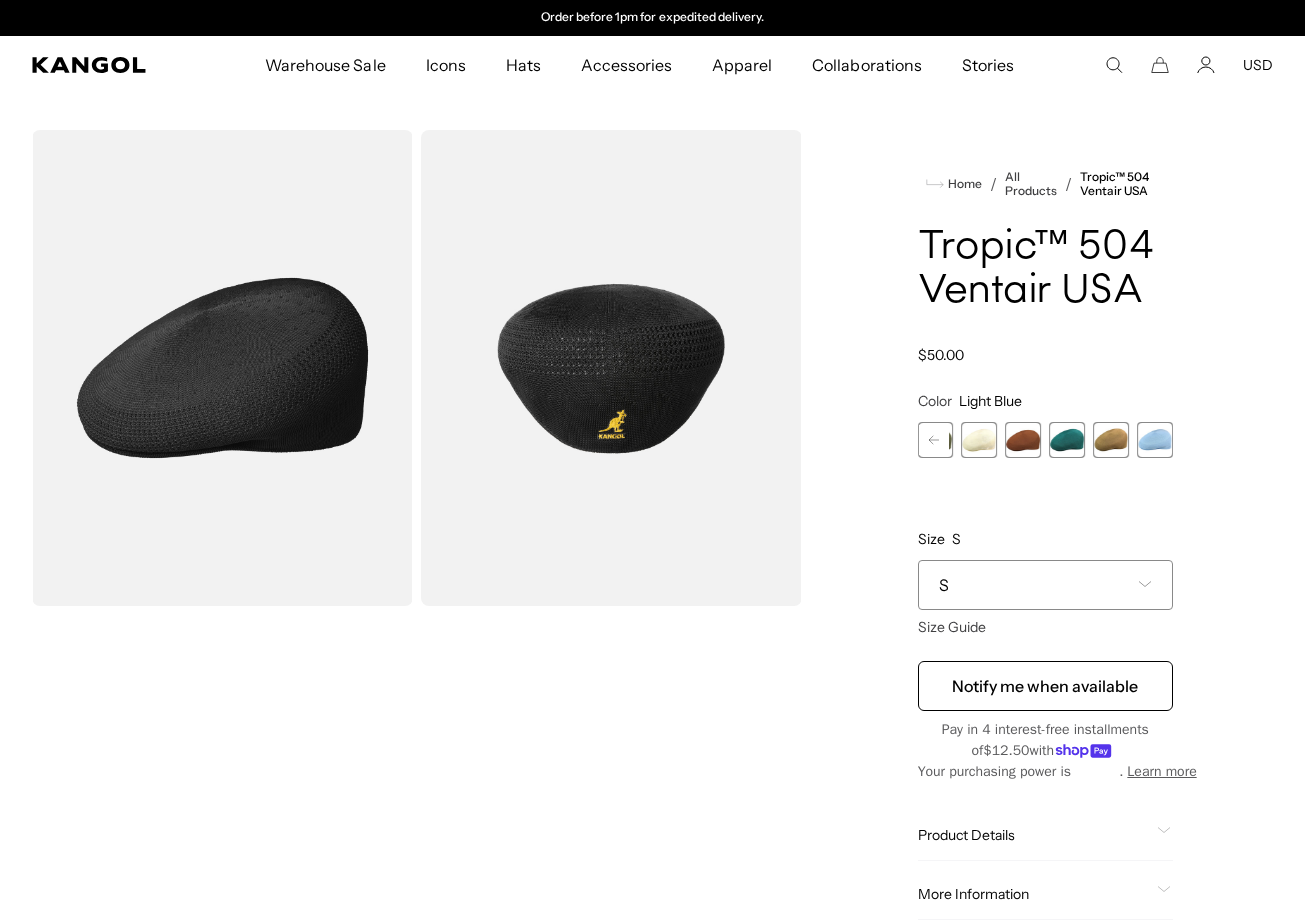 click at bounding box center [1155, 440] 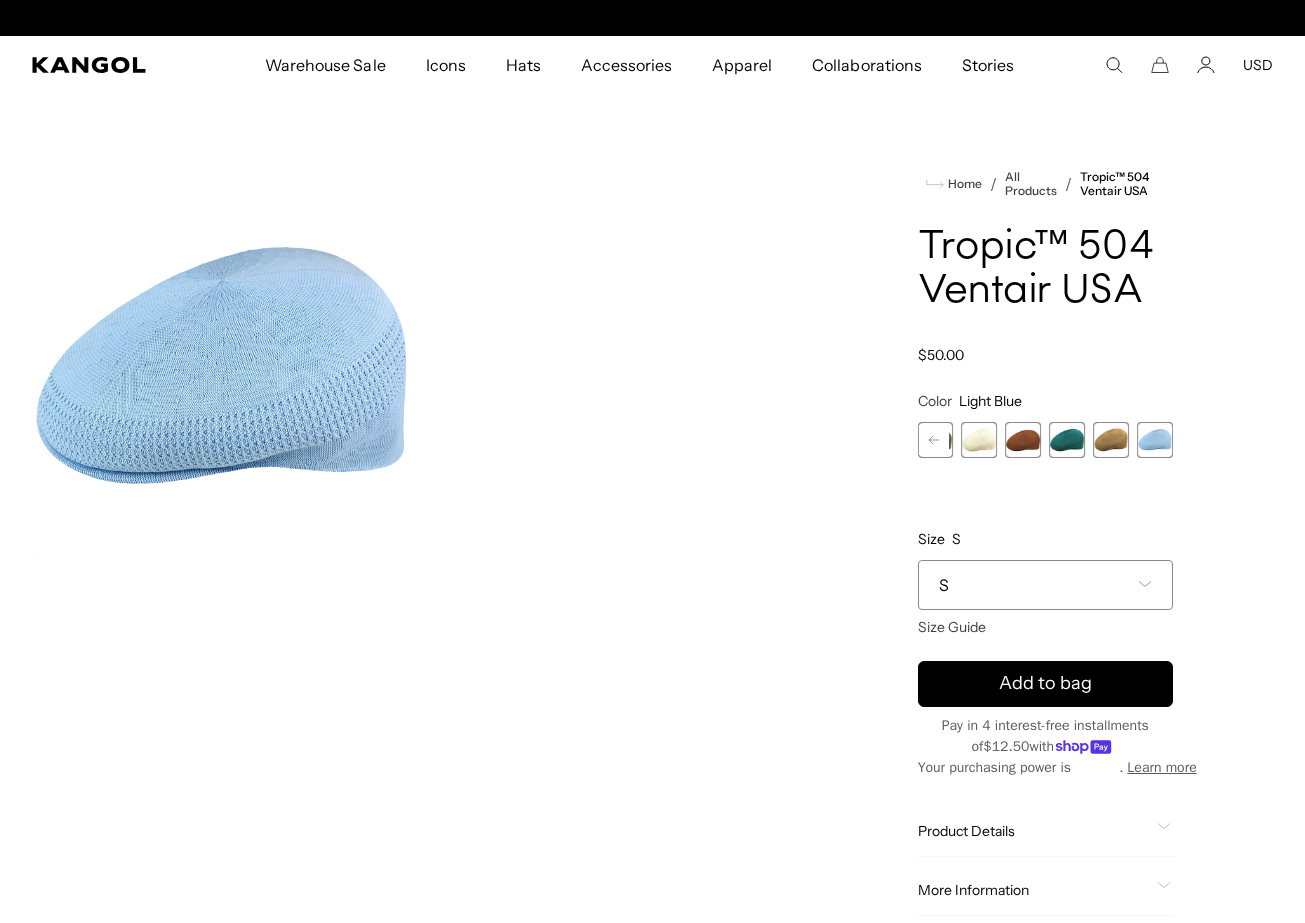 scroll, scrollTop: 0, scrollLeft: 0, axis: both 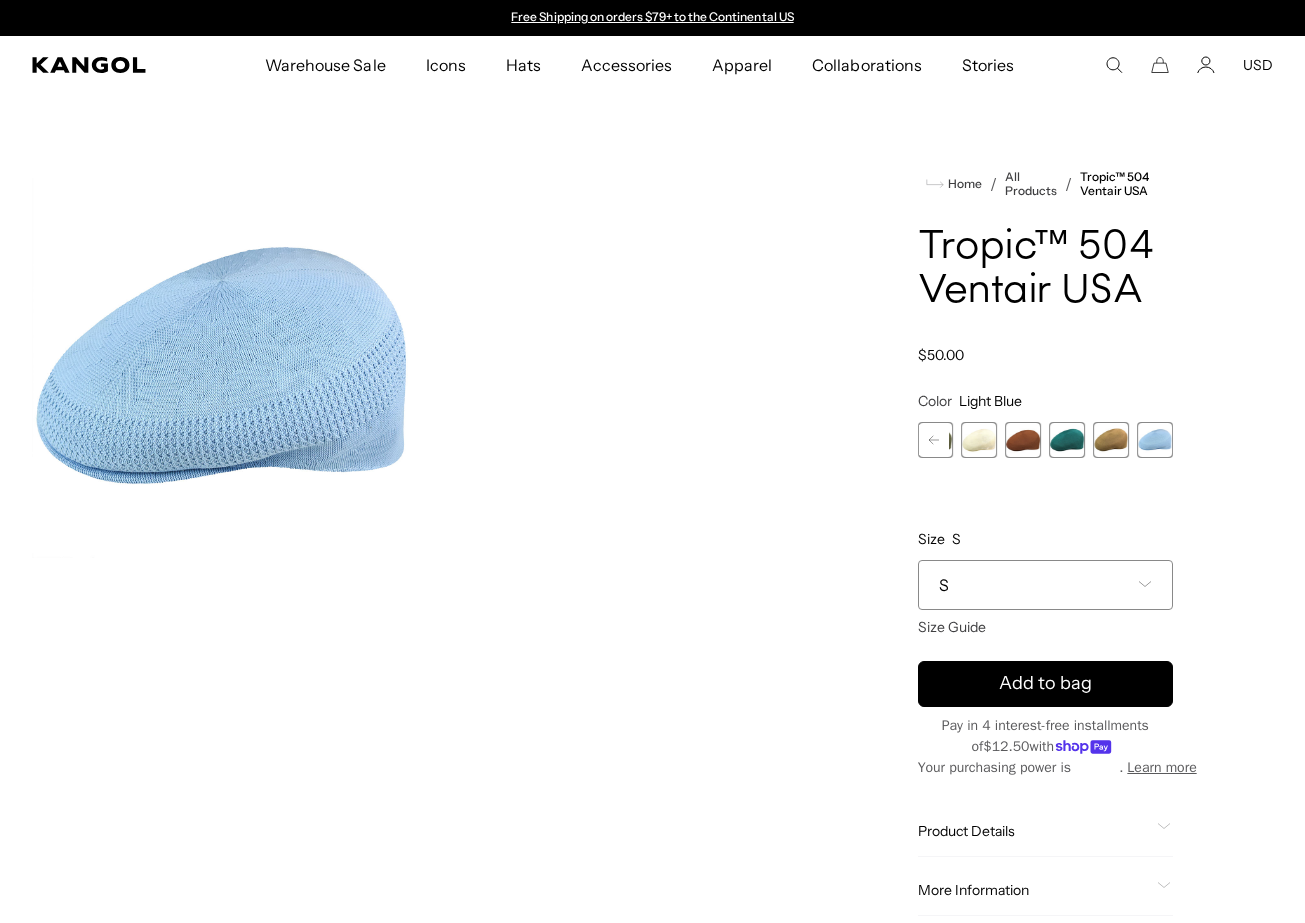 click at bounding box center [1111, 440] 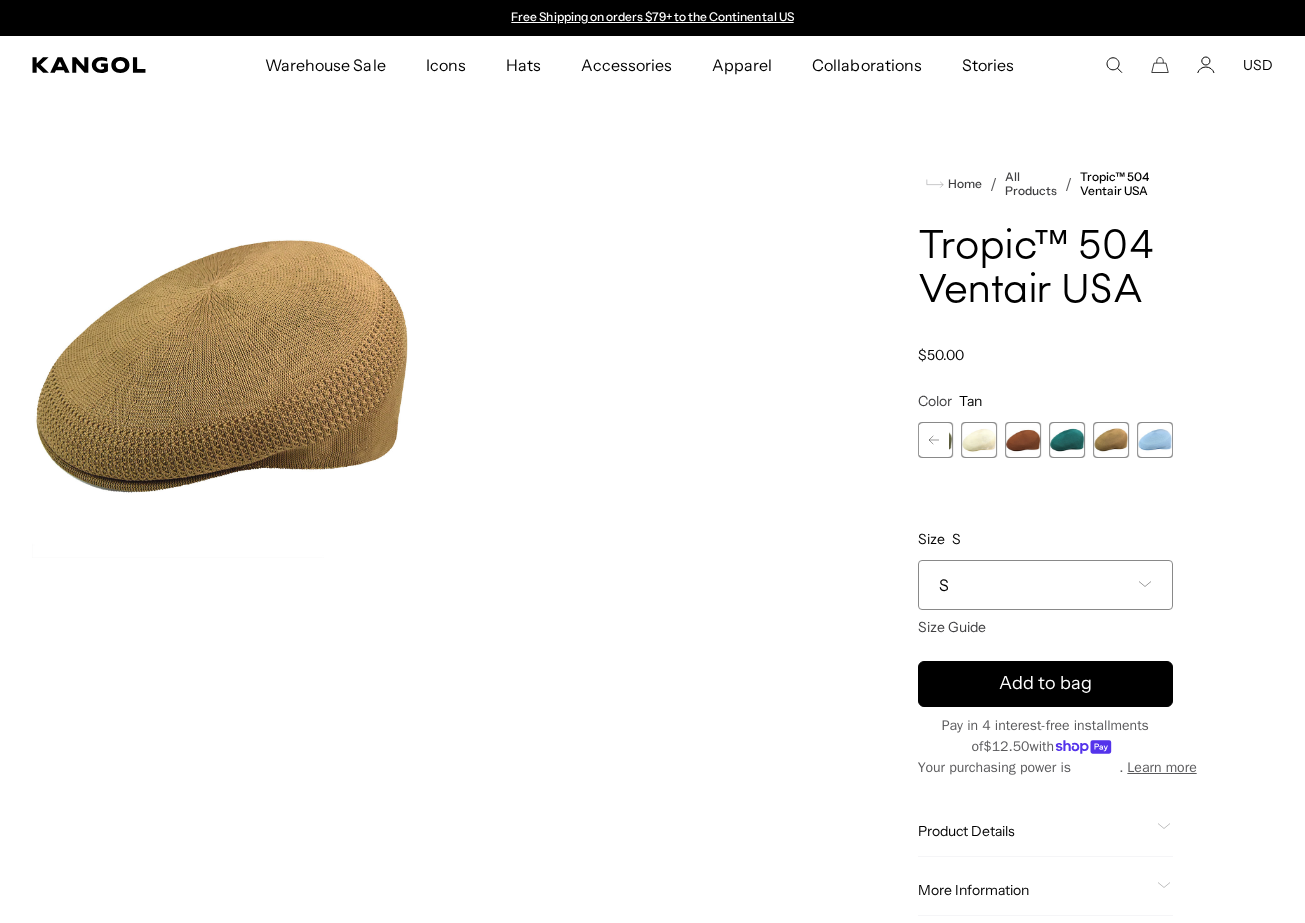 click at bounding box center [1067, 440] 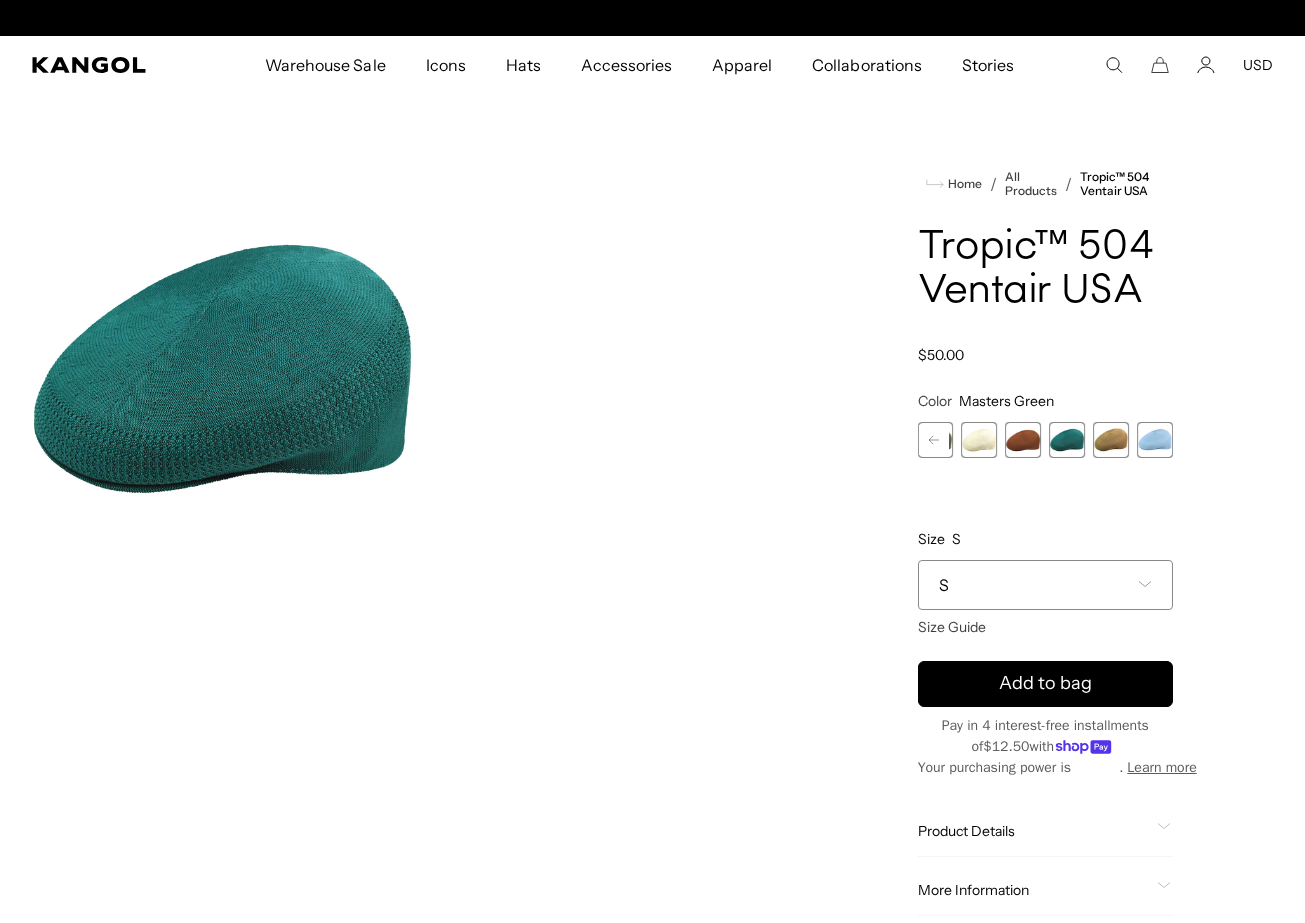 click at bounding box center [1023, 440] 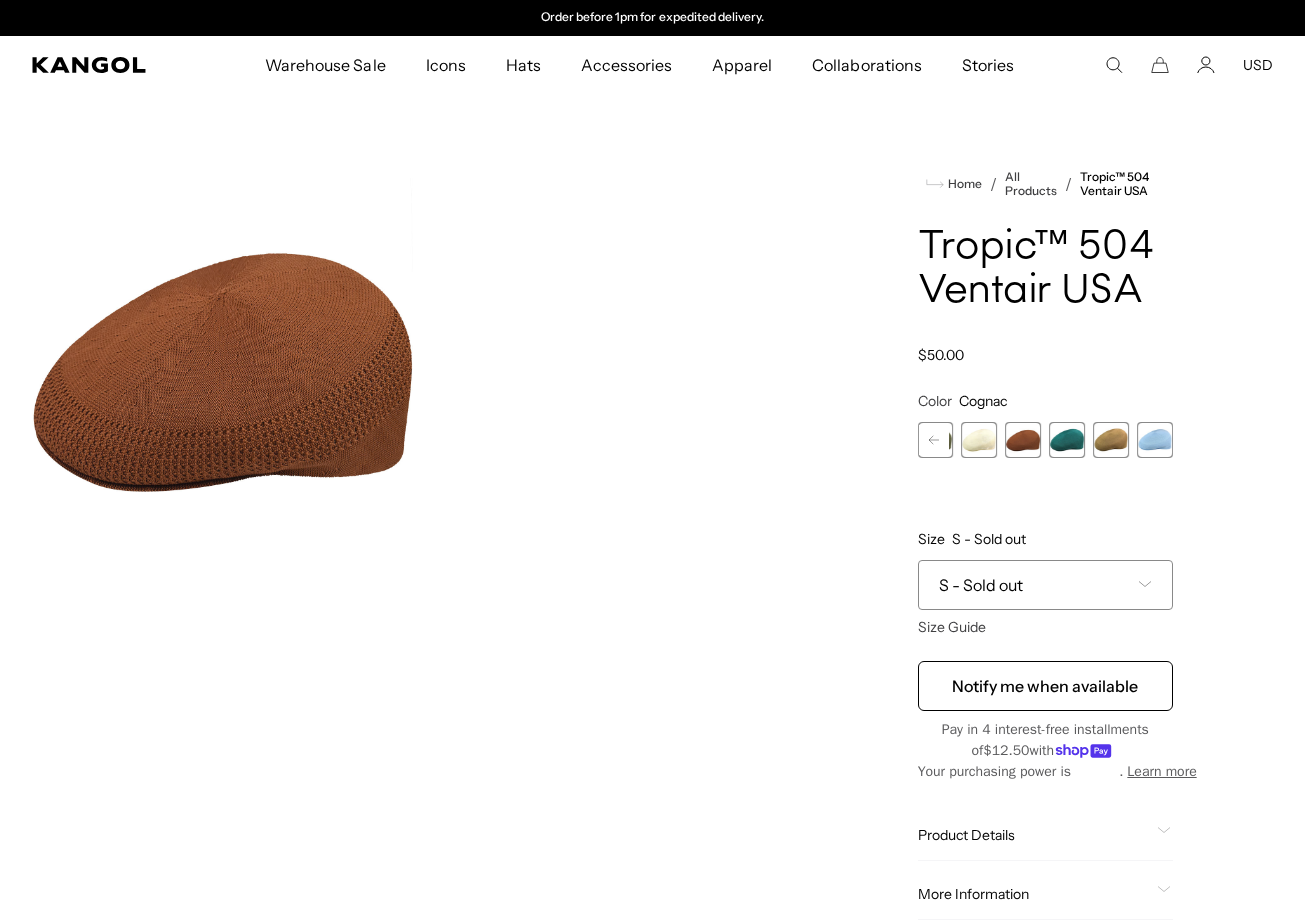 click on "S - Sold out" at bounding box center (1045, 585) 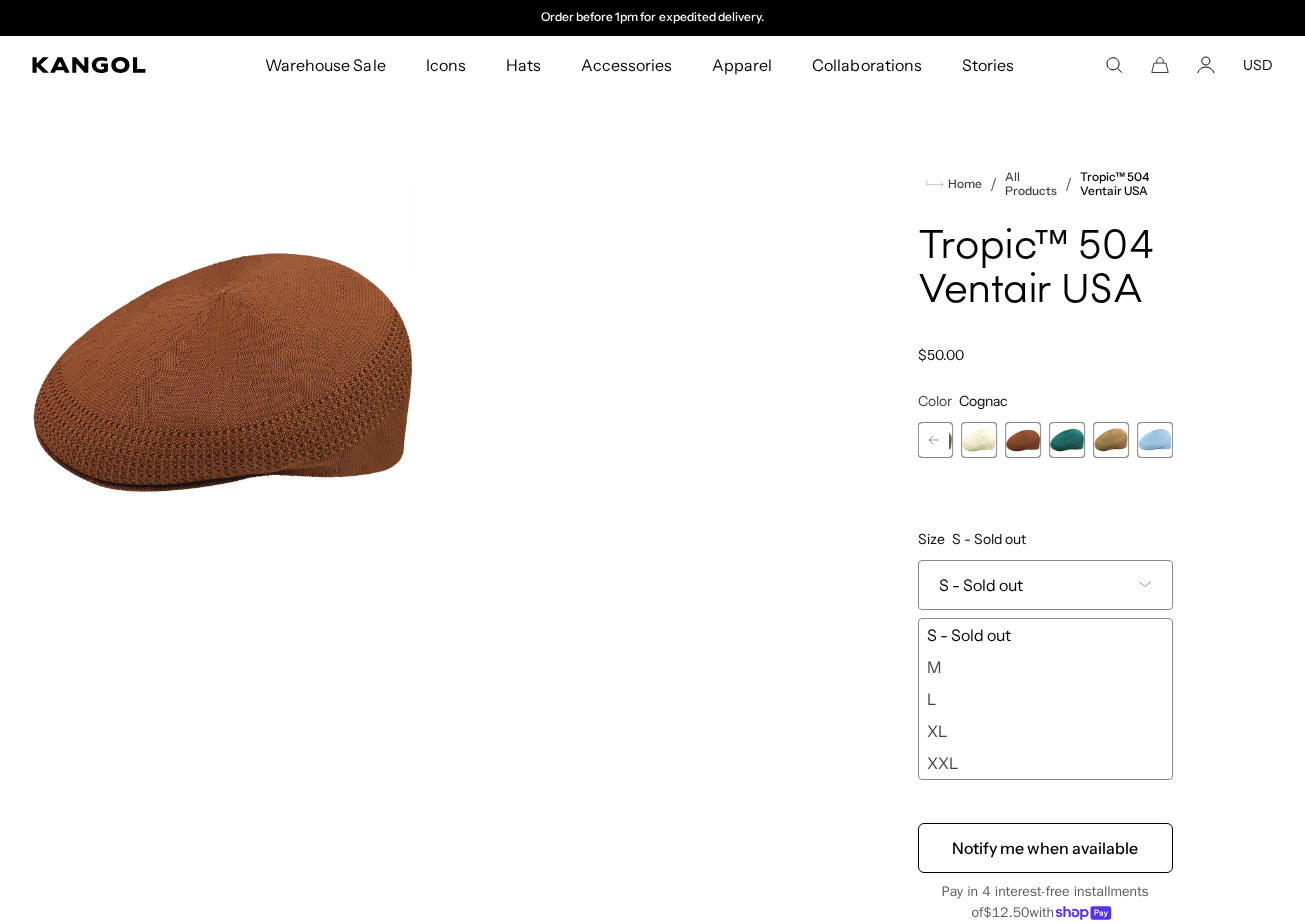 click on "Color
Cognac
Previous
Next
Charcoal
Variant sold out or unavailable
Burgundy
Variant sold out or unavailable
Beige
Variant sold out or unavailable
Black
Variant sold out or unavailable
Black/Gold
Variant sold out or unavailable
Brown
Variant sold out or unavailable" at bounding box center [1045, 586] 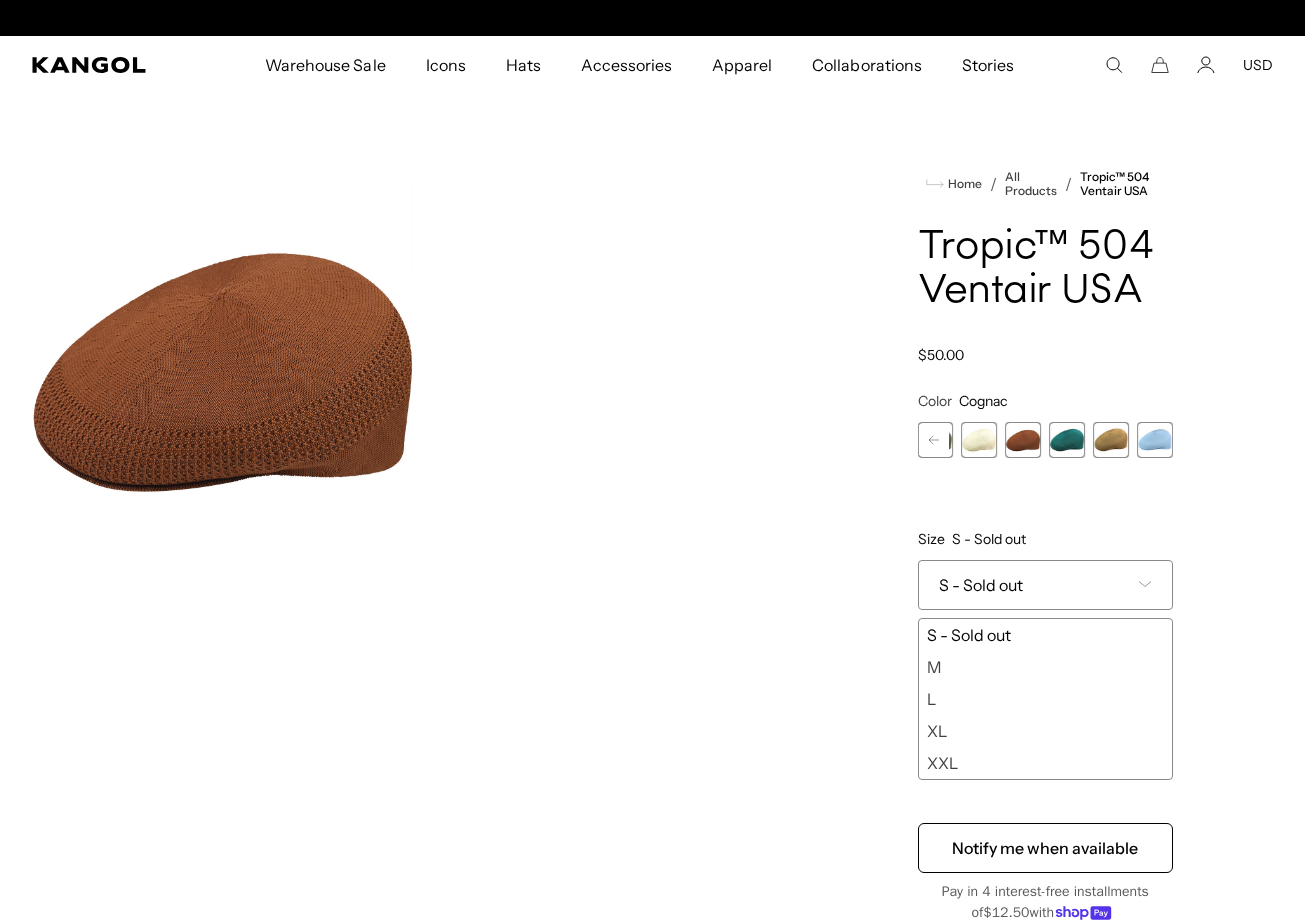 scroll, scrollTop: 0, scrollLeft: 0, axis: both 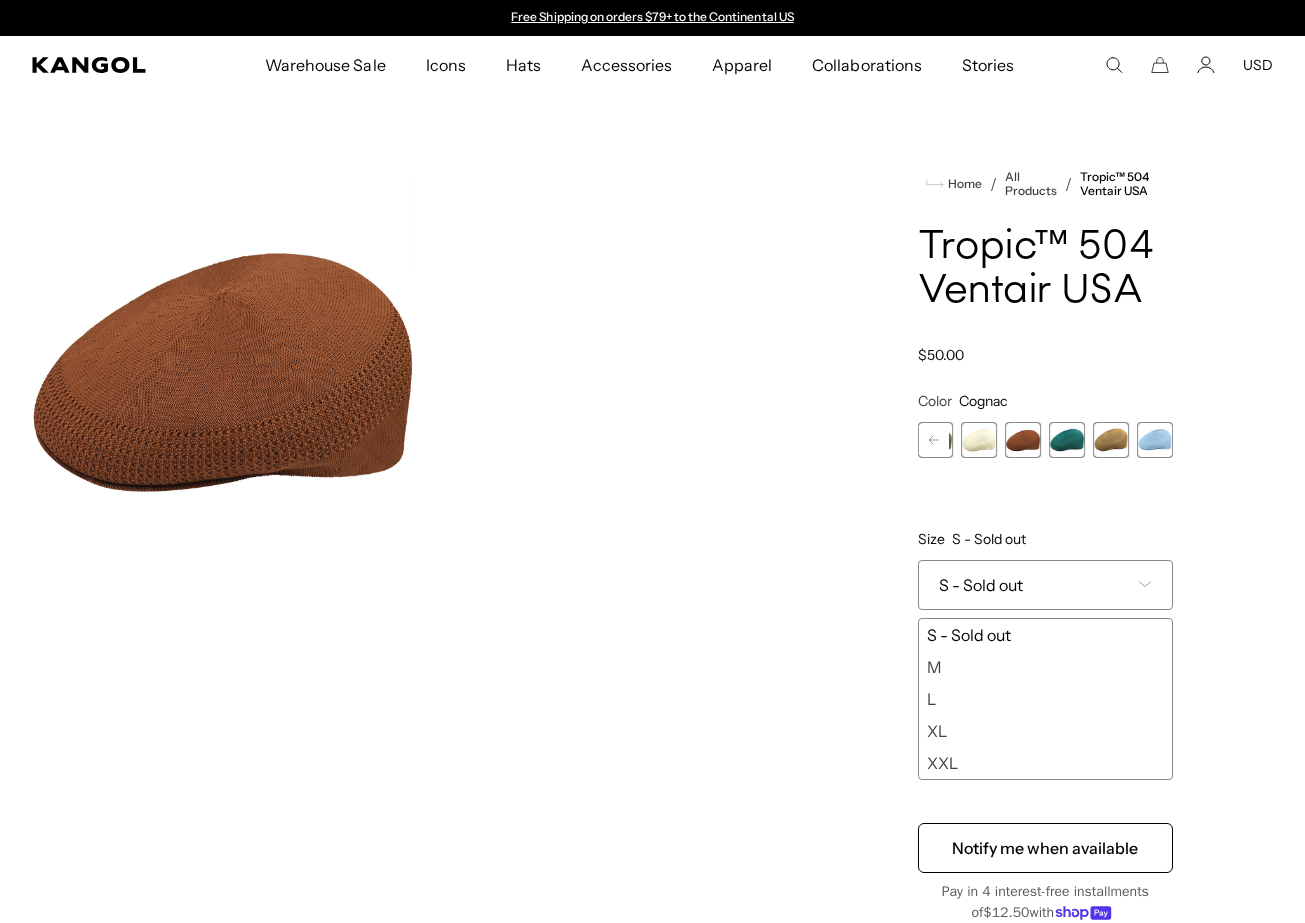 click at bounding box center (980, 440) 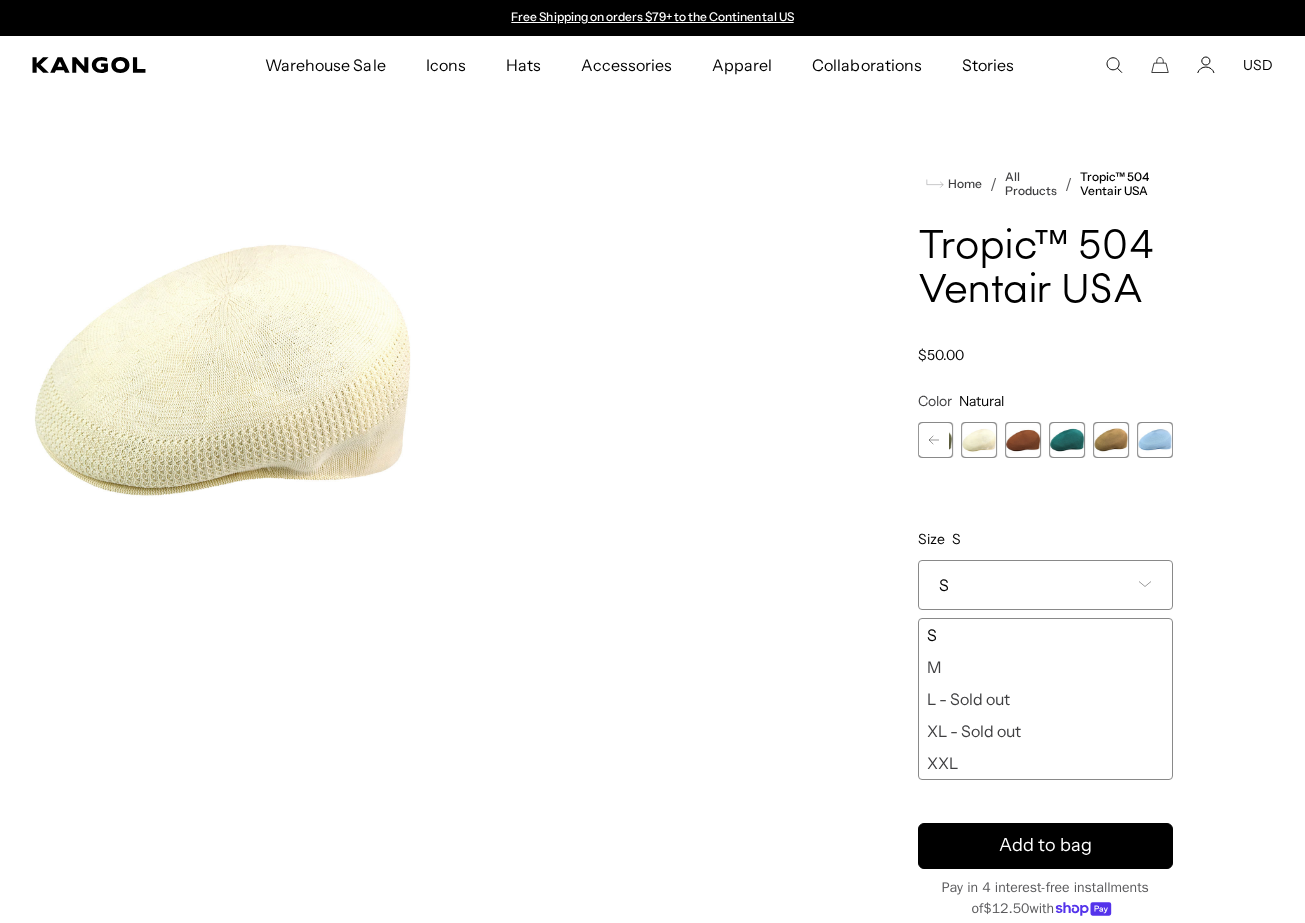 click 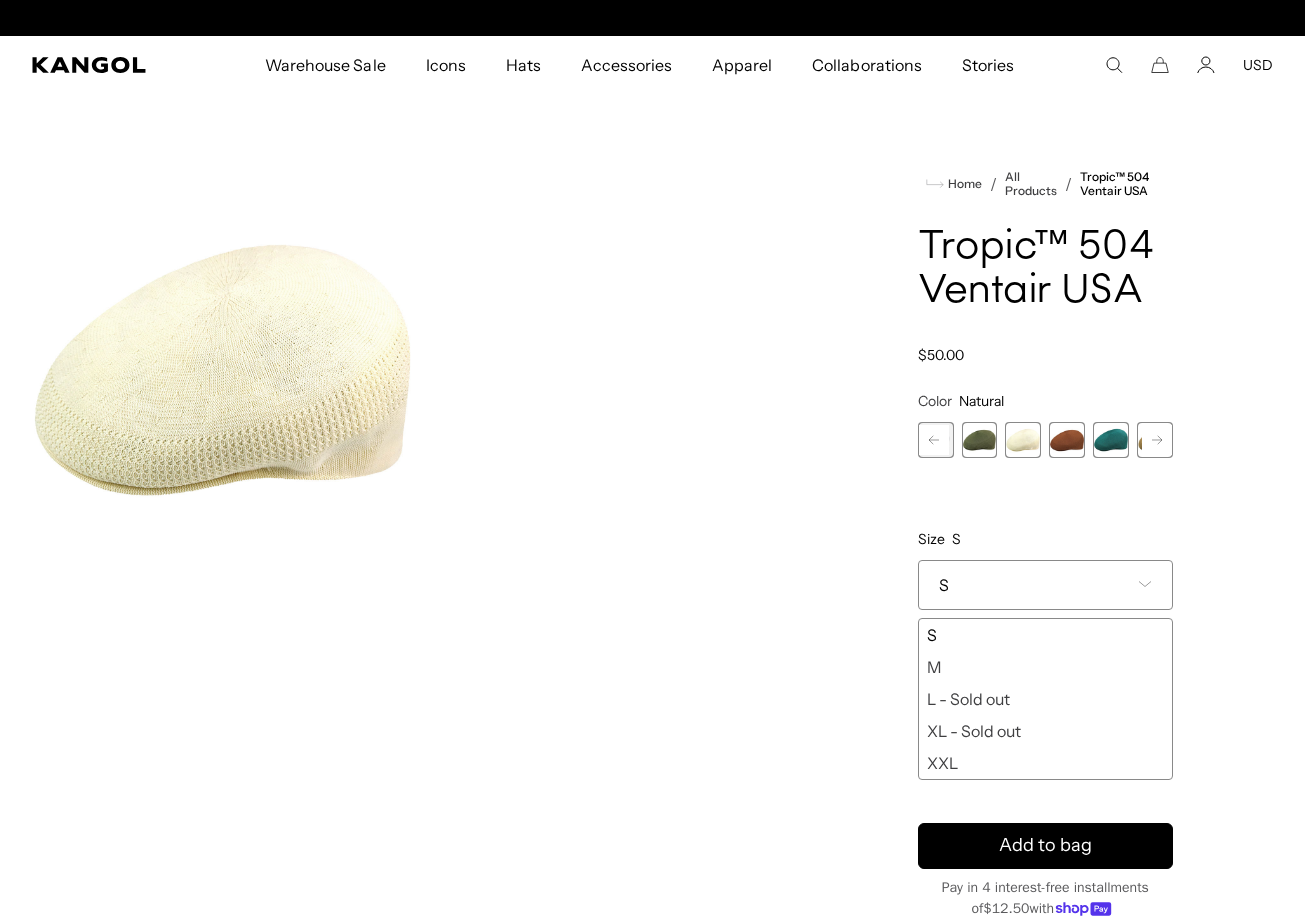 scroll, scrollTop: 0, scrollLeft: 412, axis: horizontal 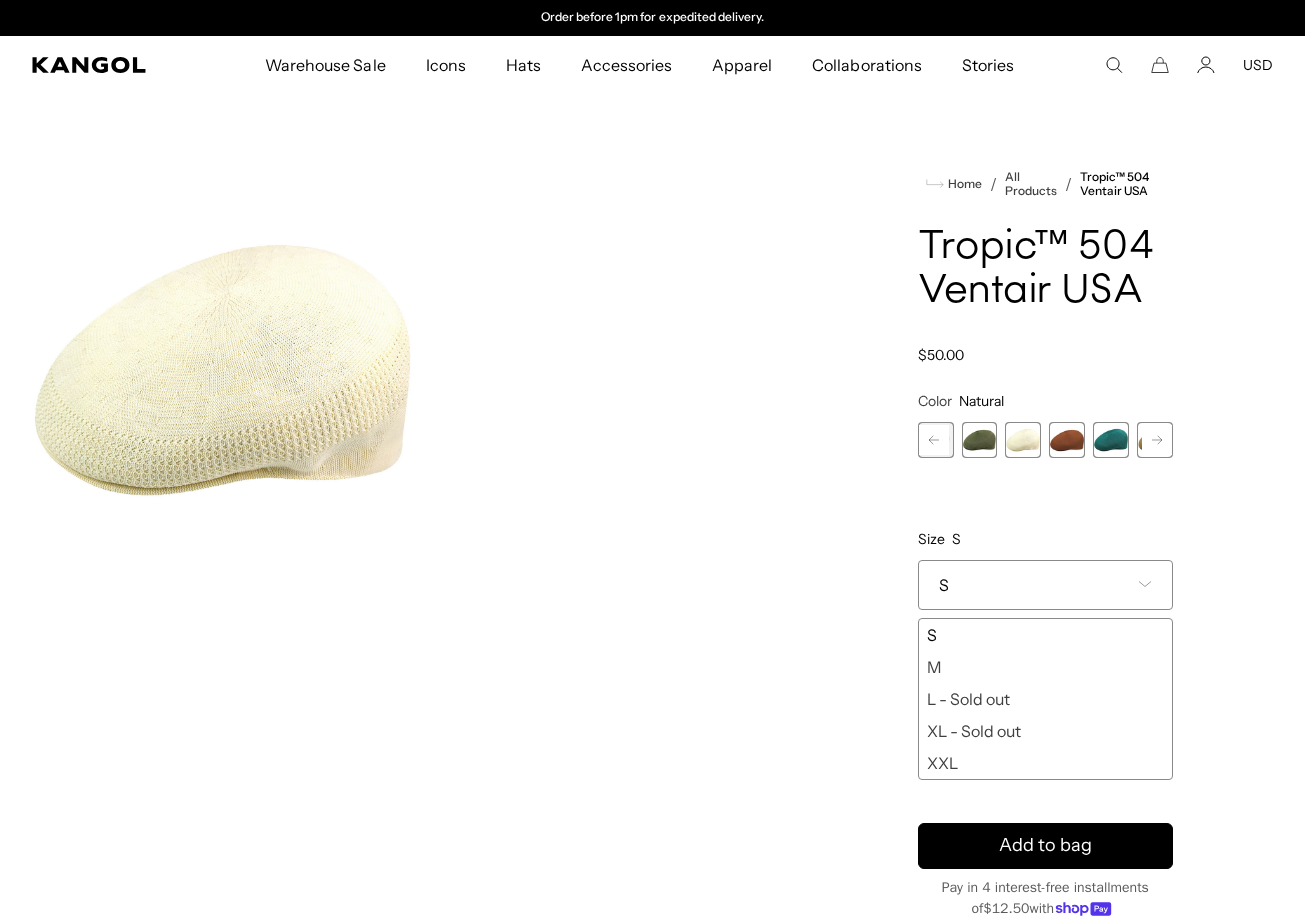 click at bounding box center (980, 440) 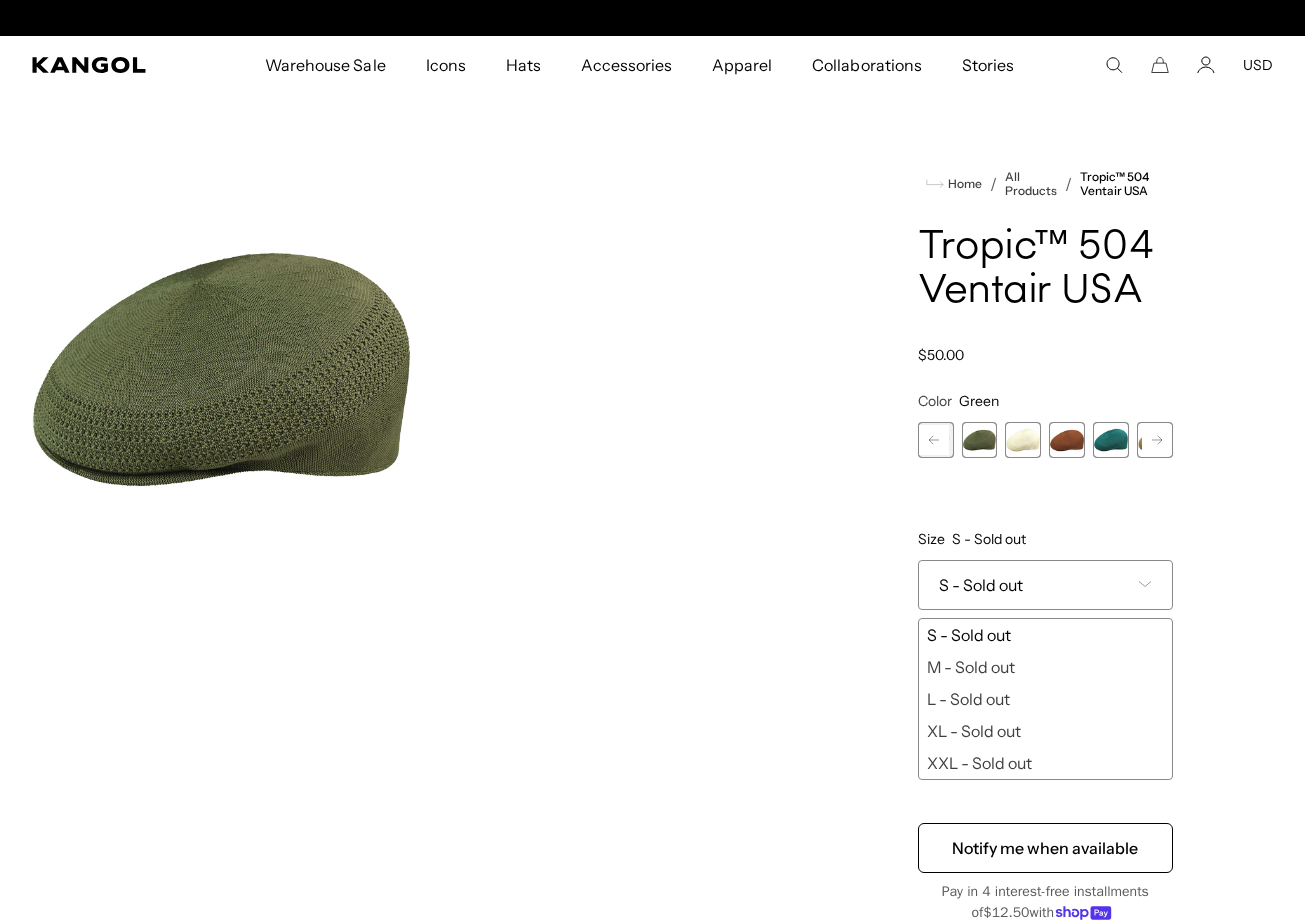 scroll, scrollTop: 0, scrollLeft: 0, axis: both 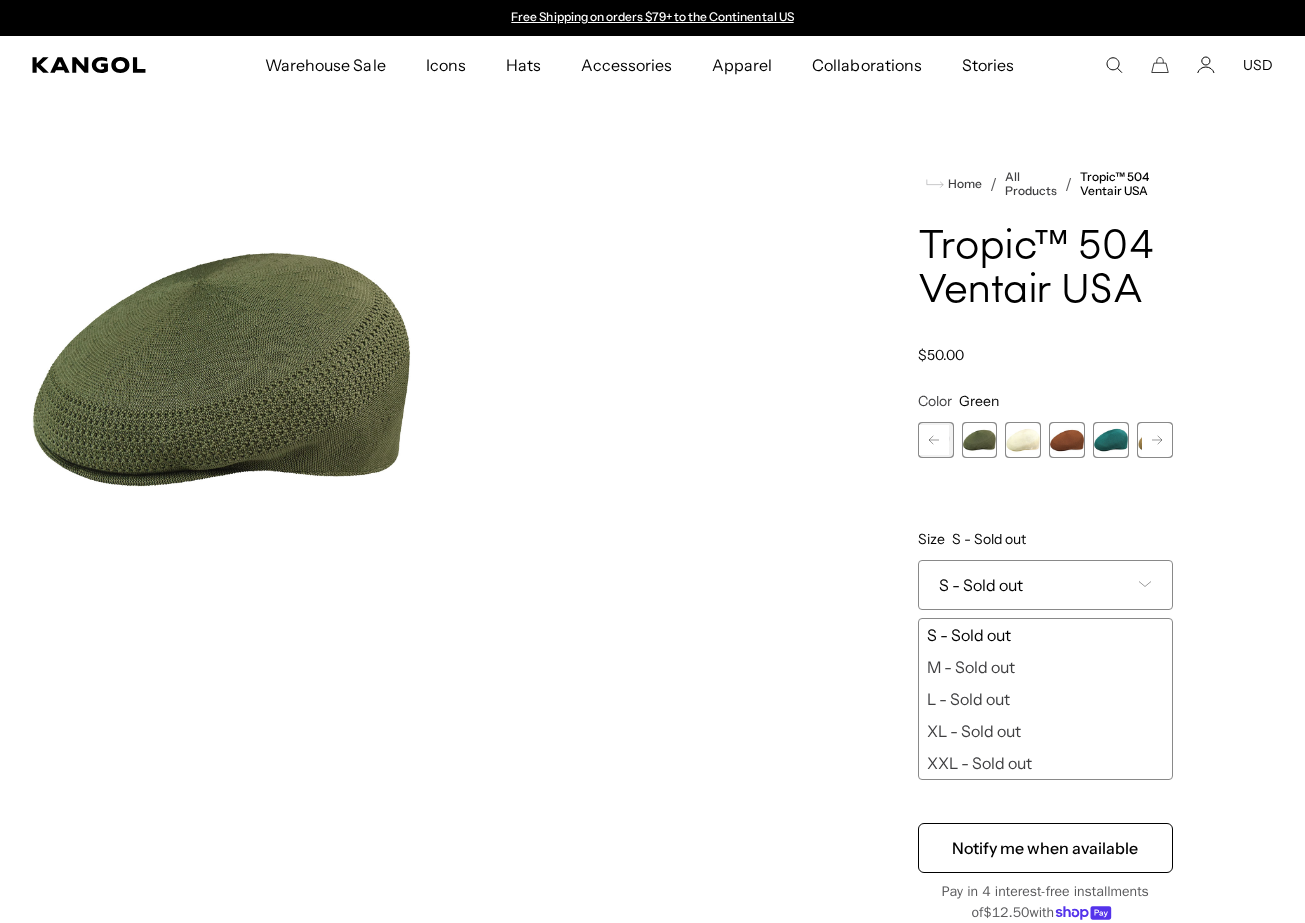 click 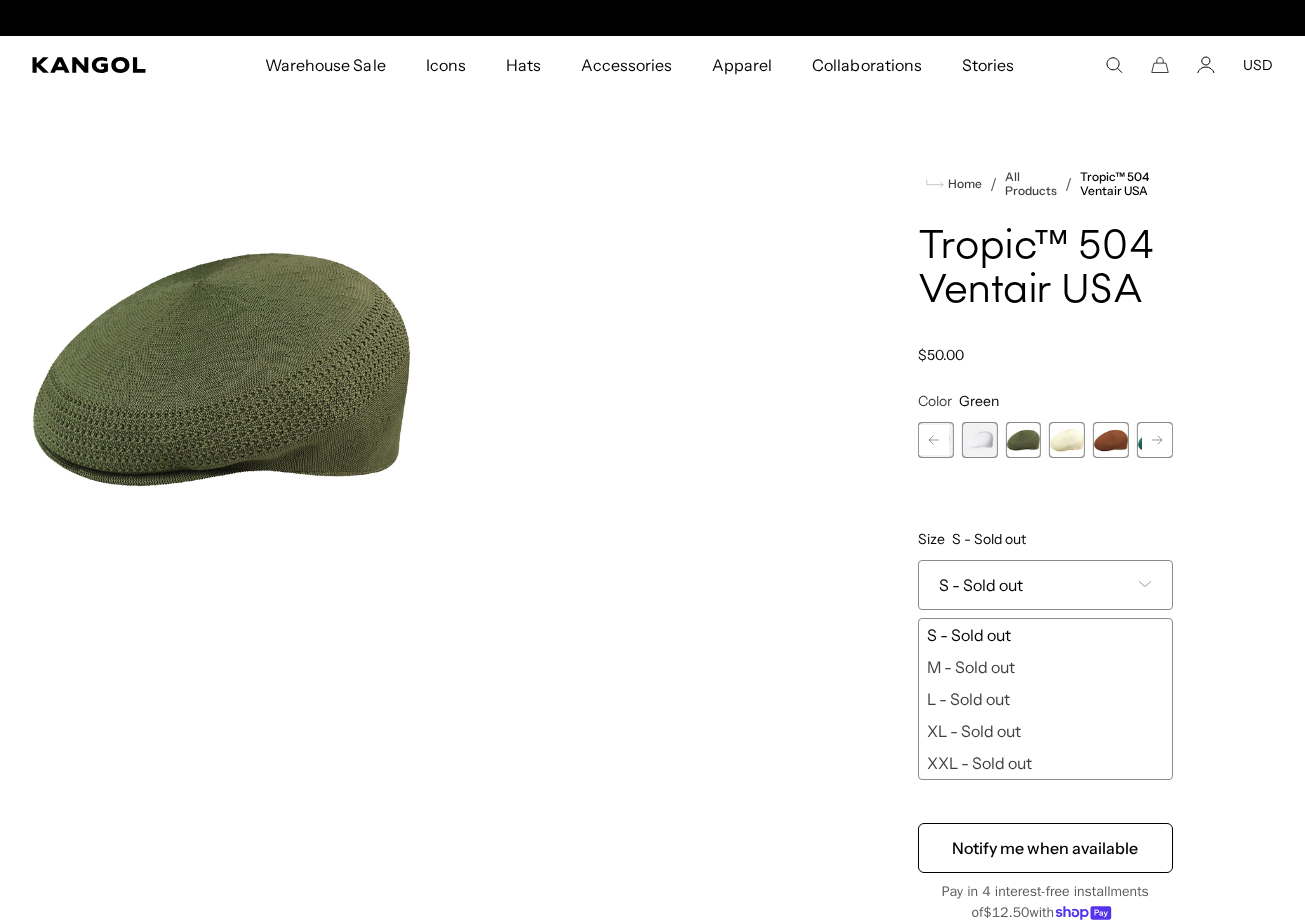 scroll, scrollTop: 0, scrollLeft: 412, axis: horizontal 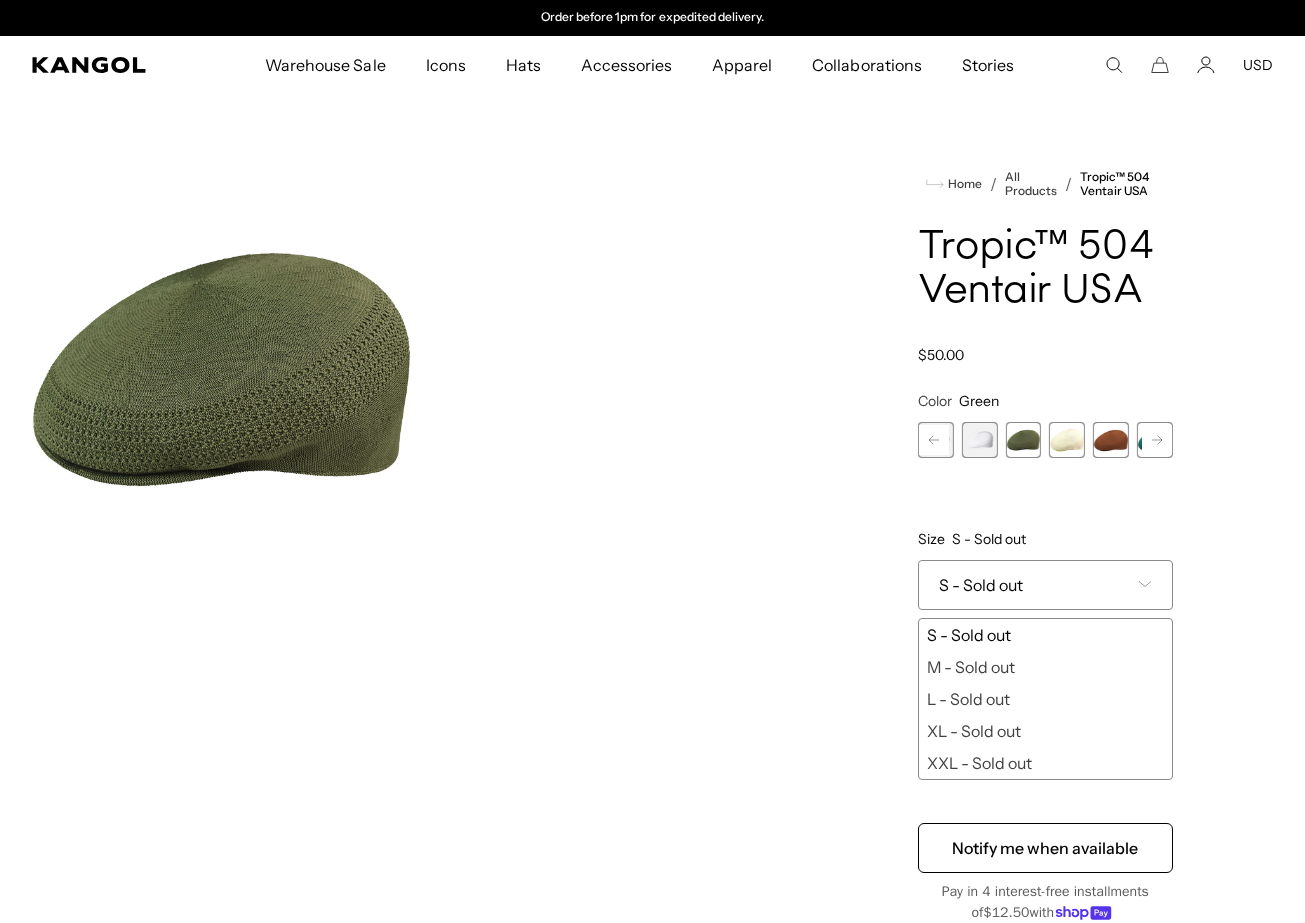 click at bounding box center [980, 440] 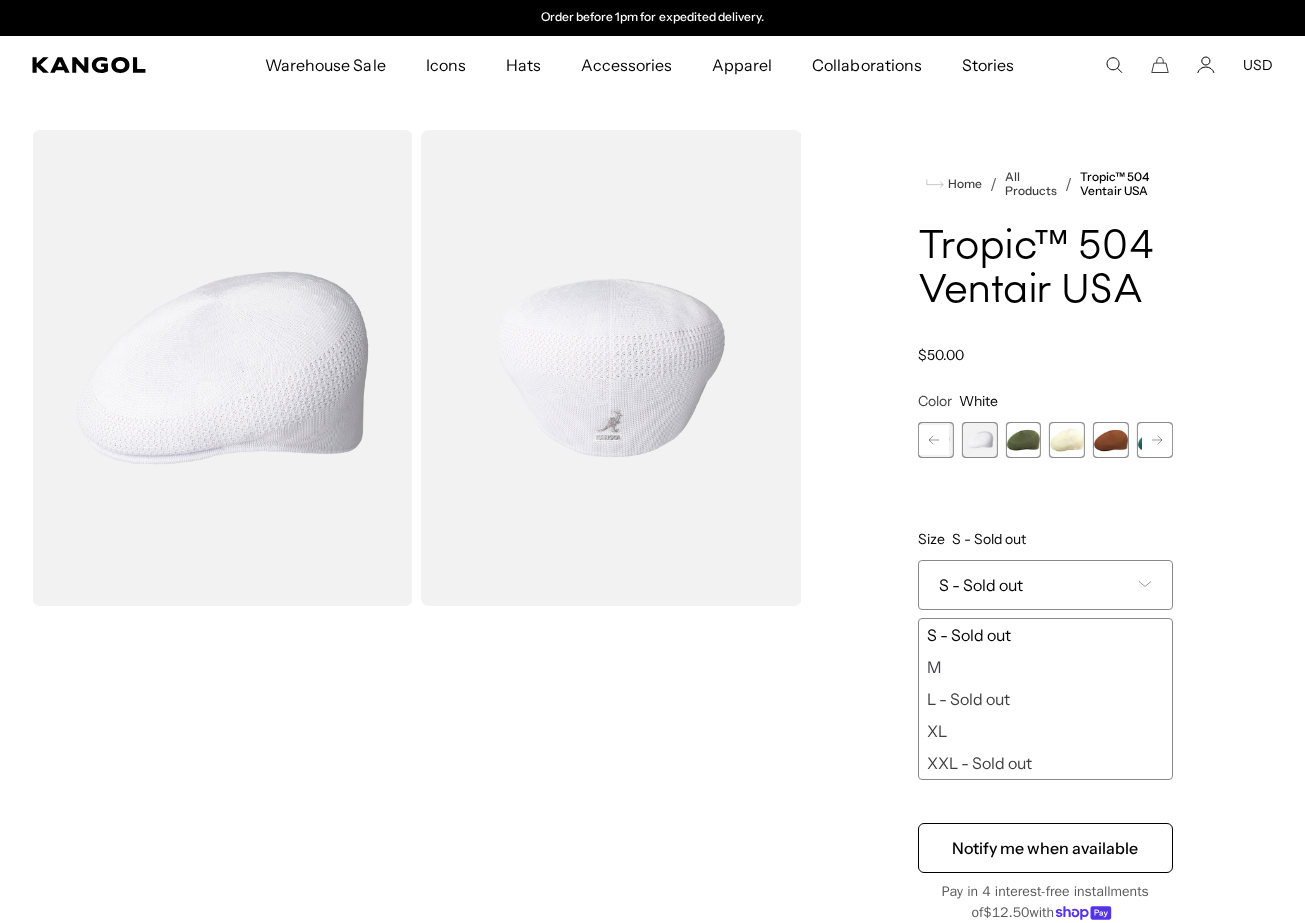 click 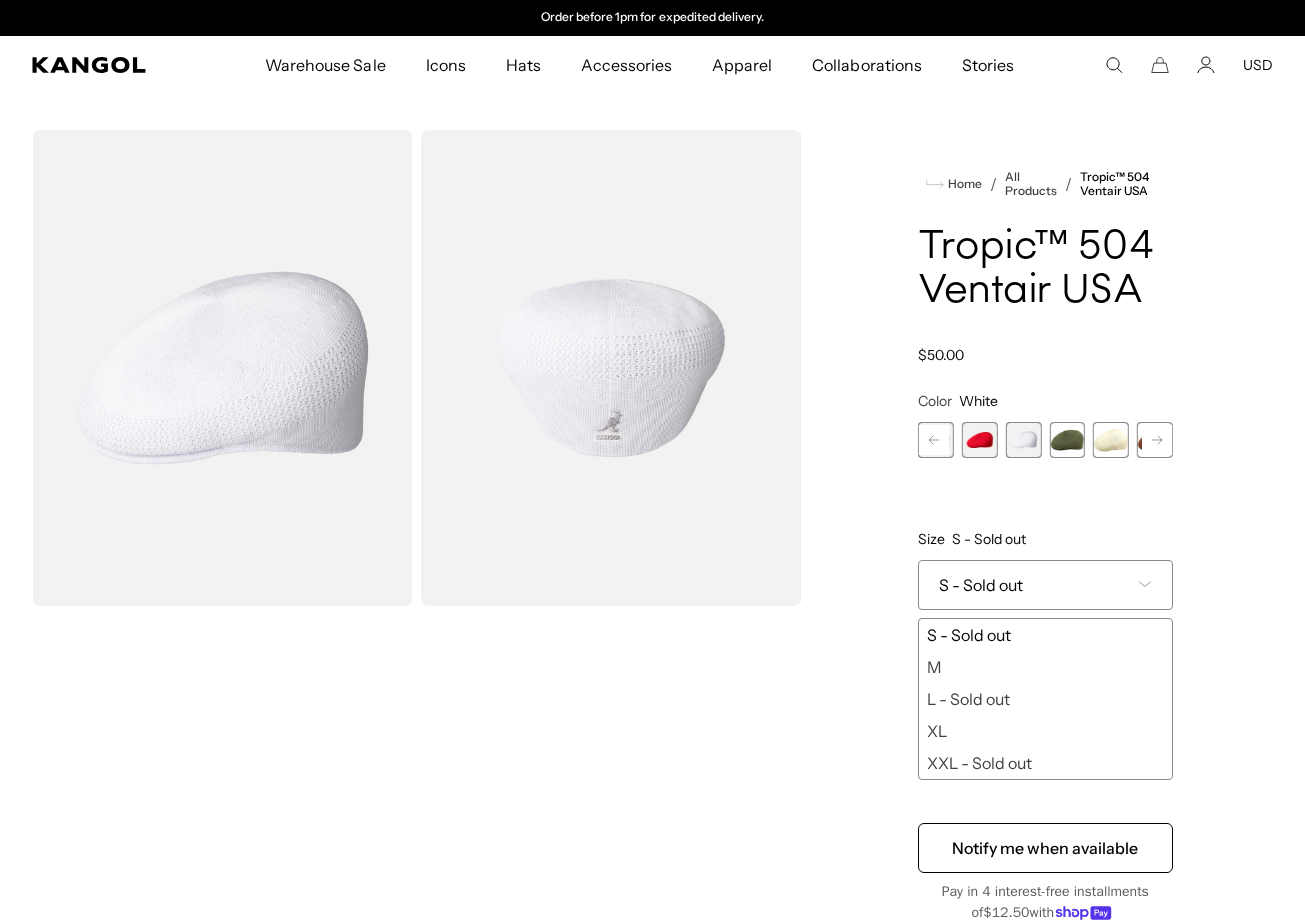click at bounding box center (980, 440) 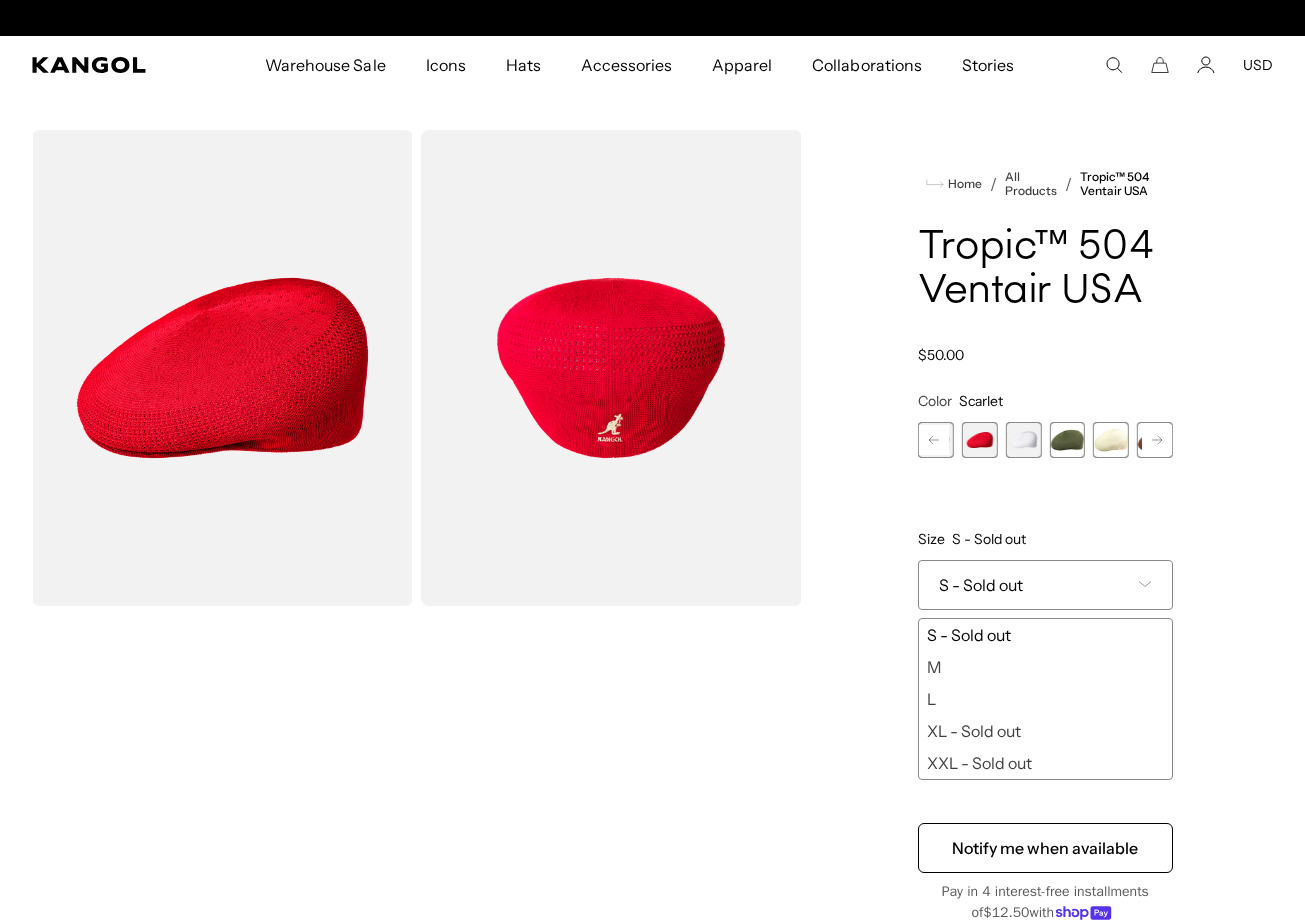 click 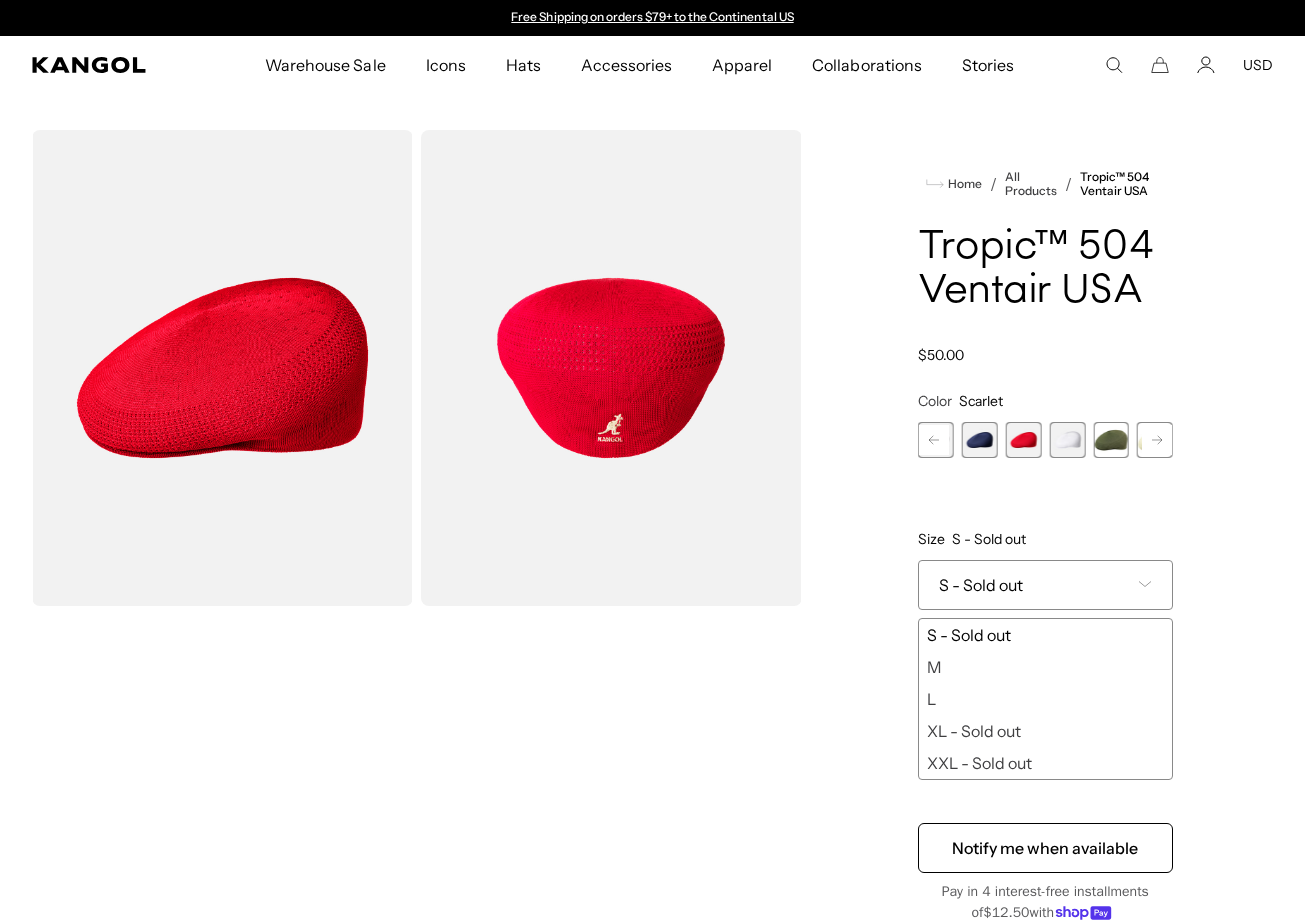 click at bounding box center (980, 440) 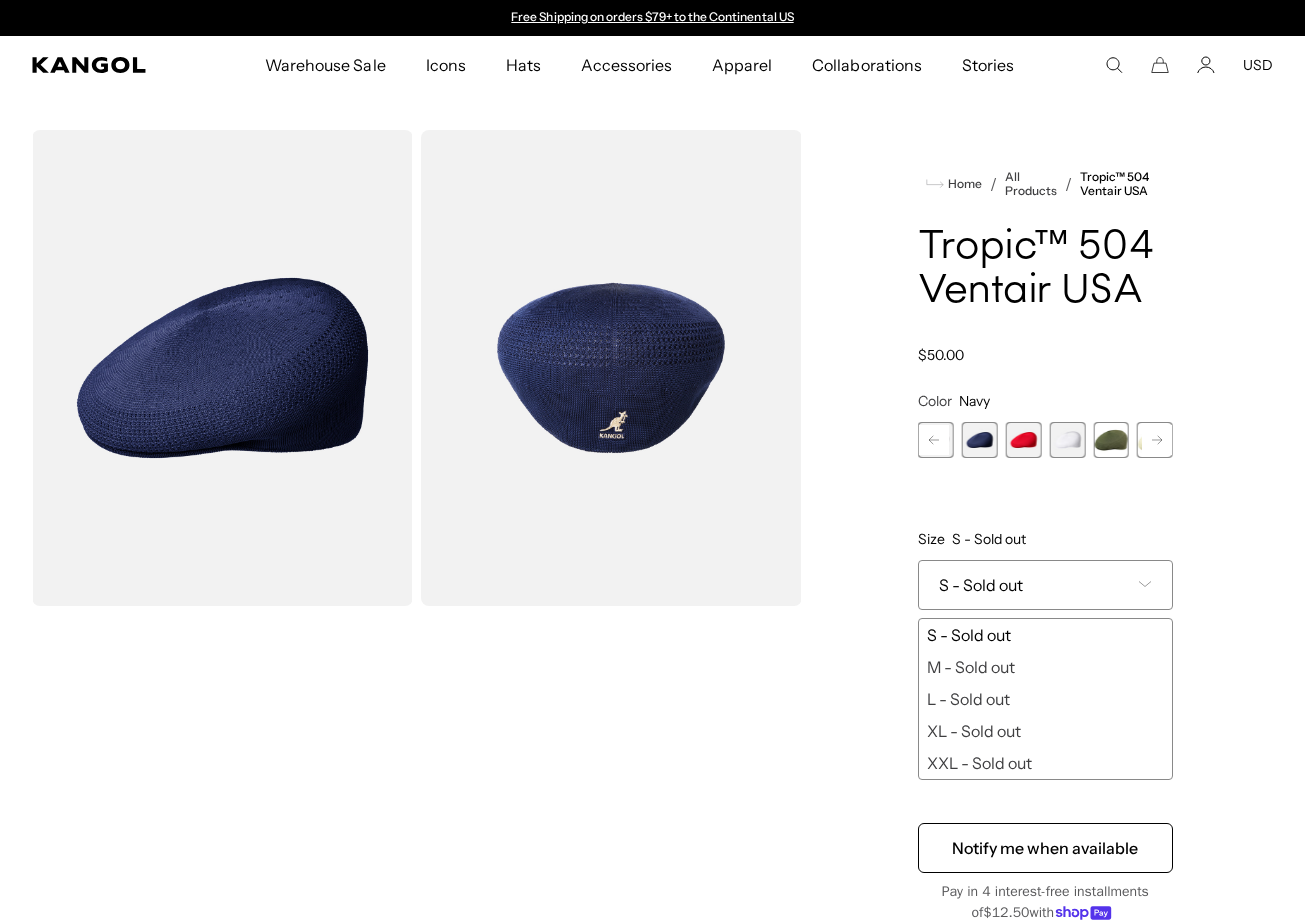 click 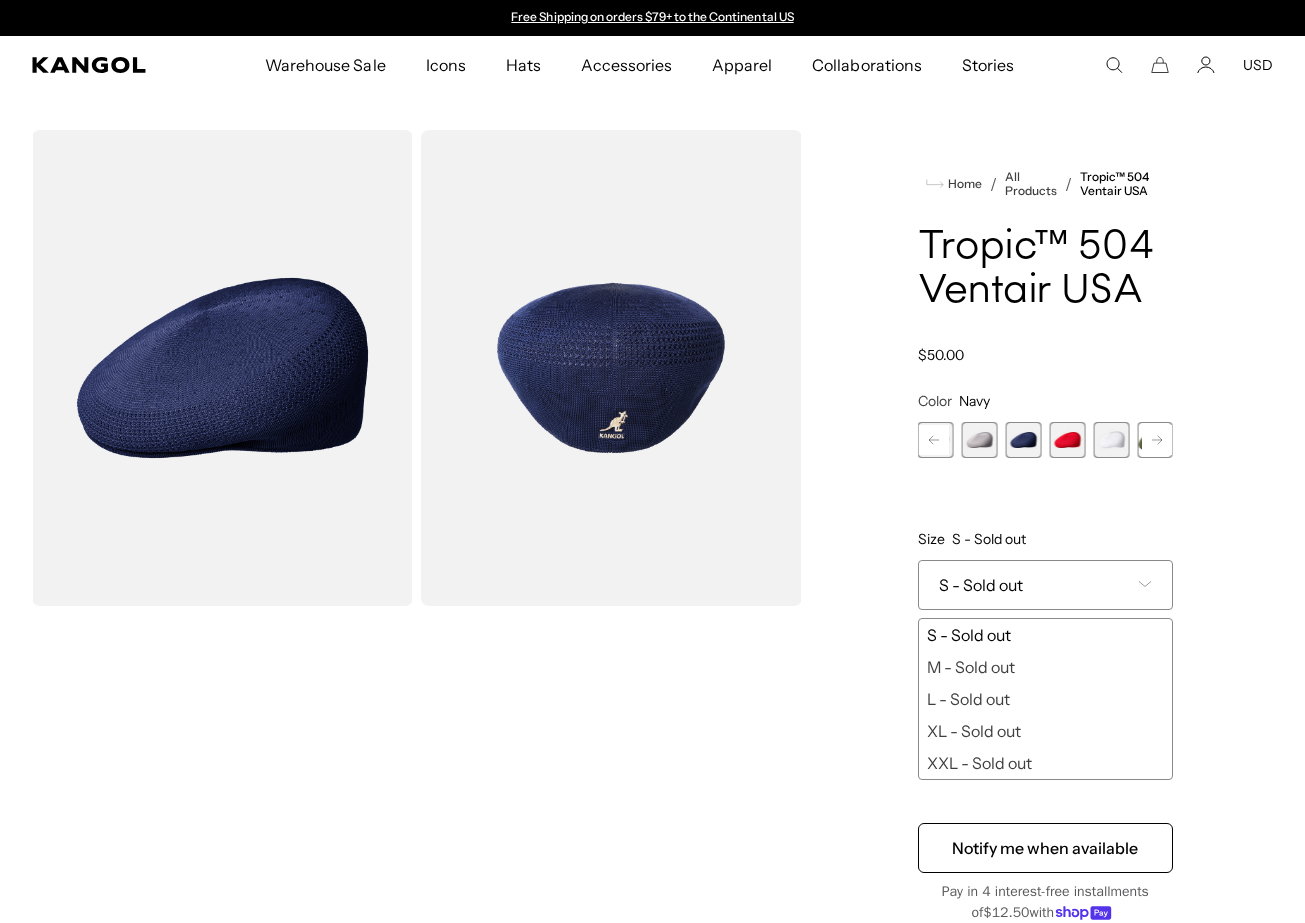 click at bounding box center [980, 440] 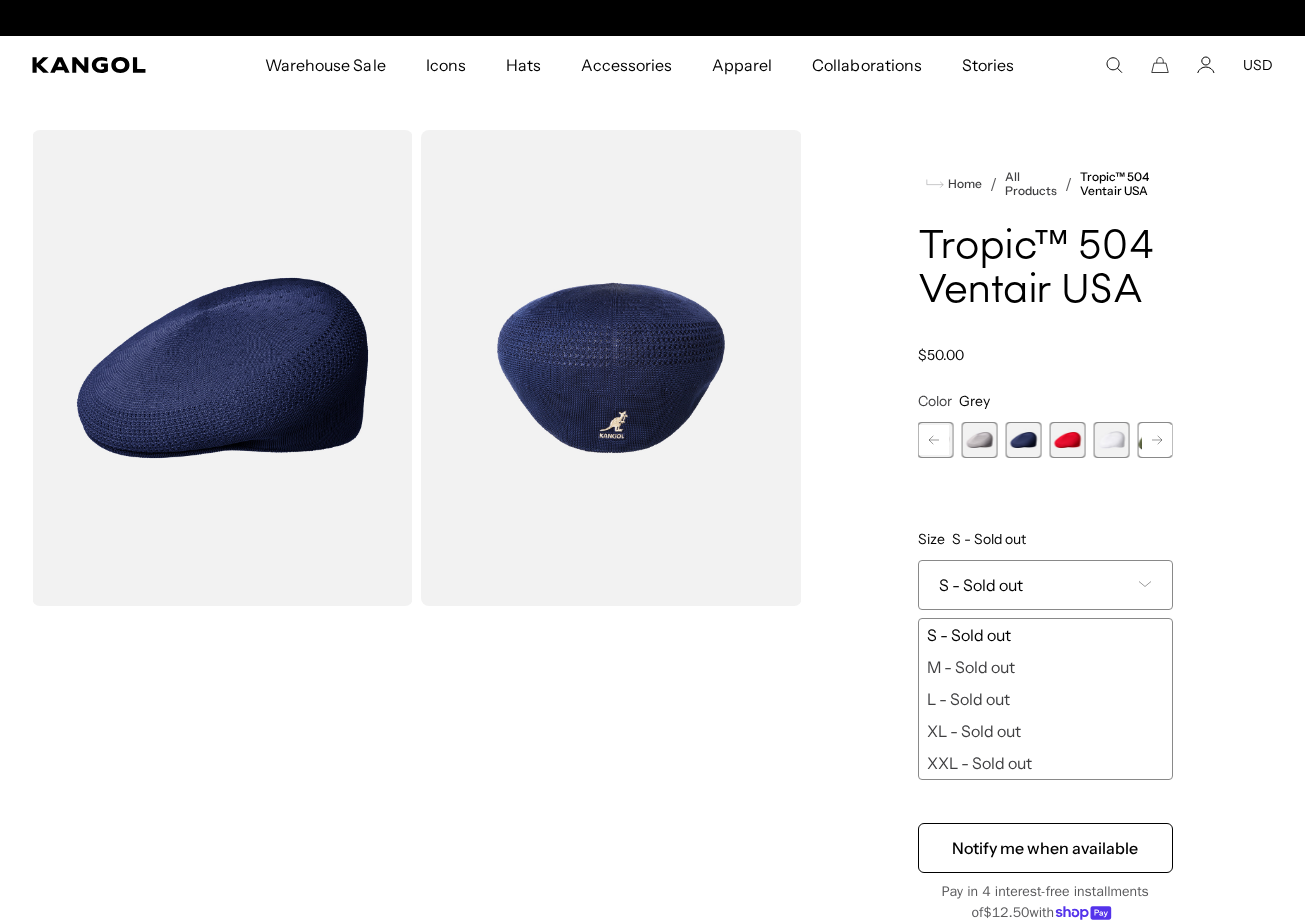 scroll, scrollTop: 0, scrollLeft: 412, axis: horizontal 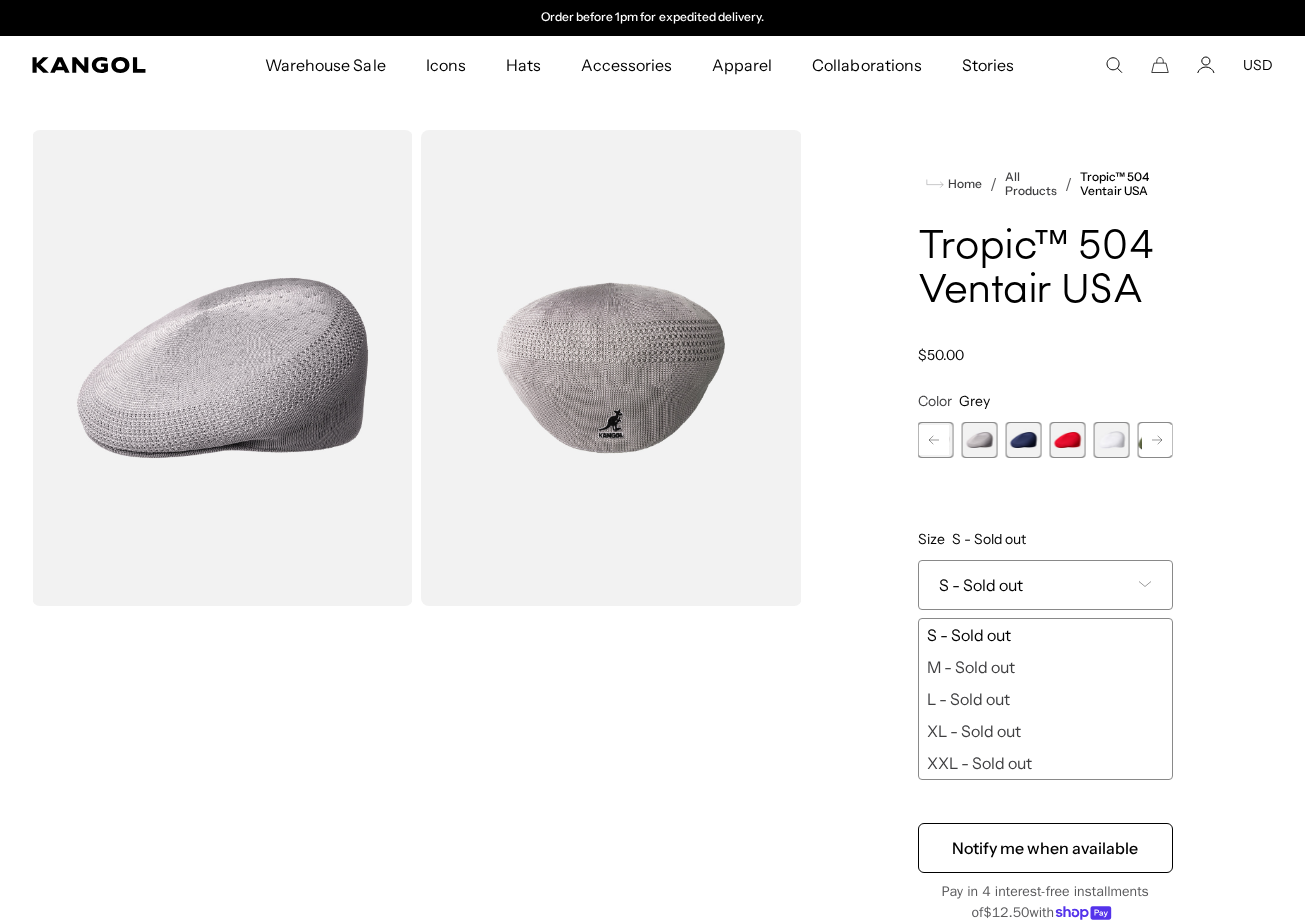 click 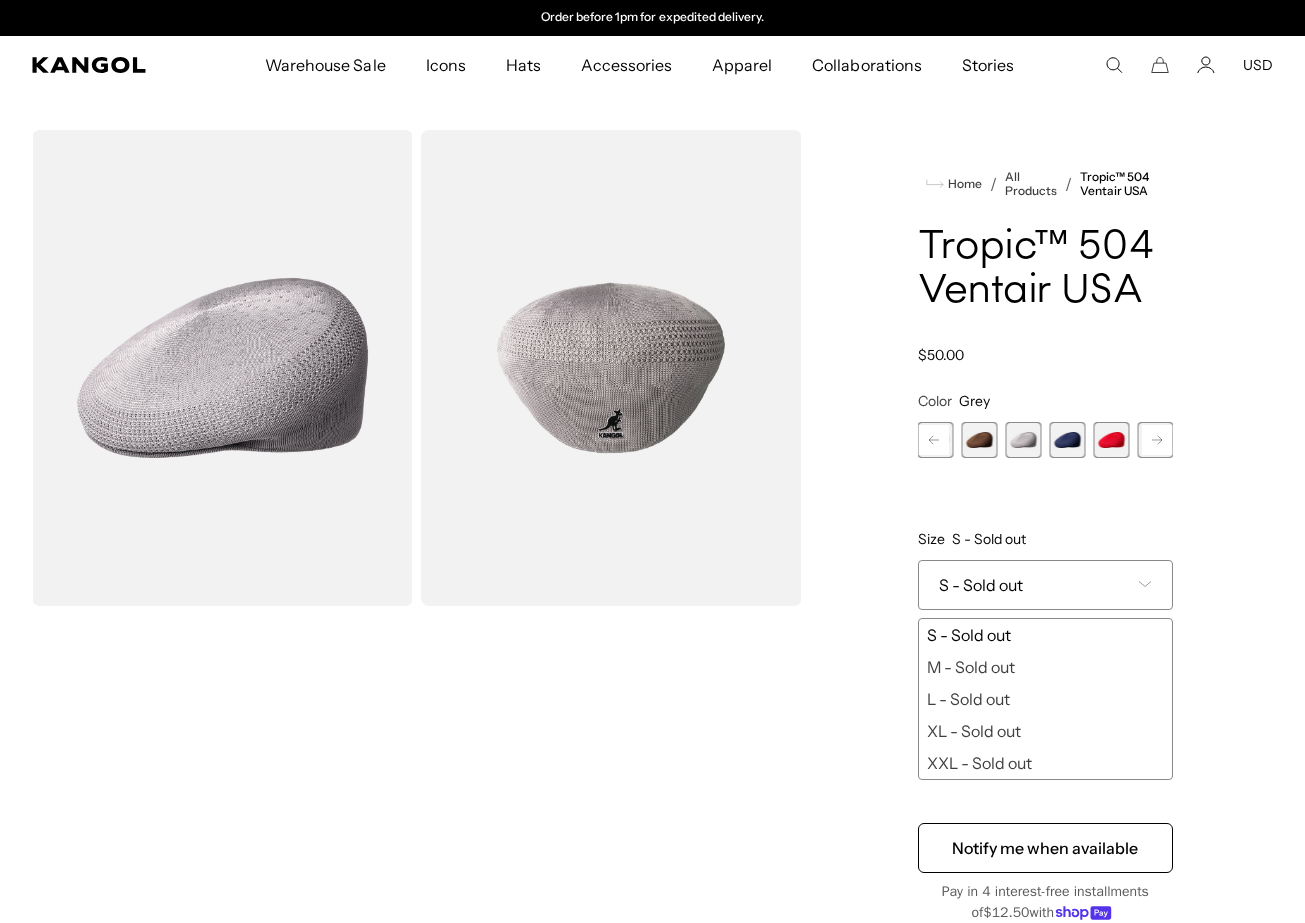 click at bounding box center (980, 440) 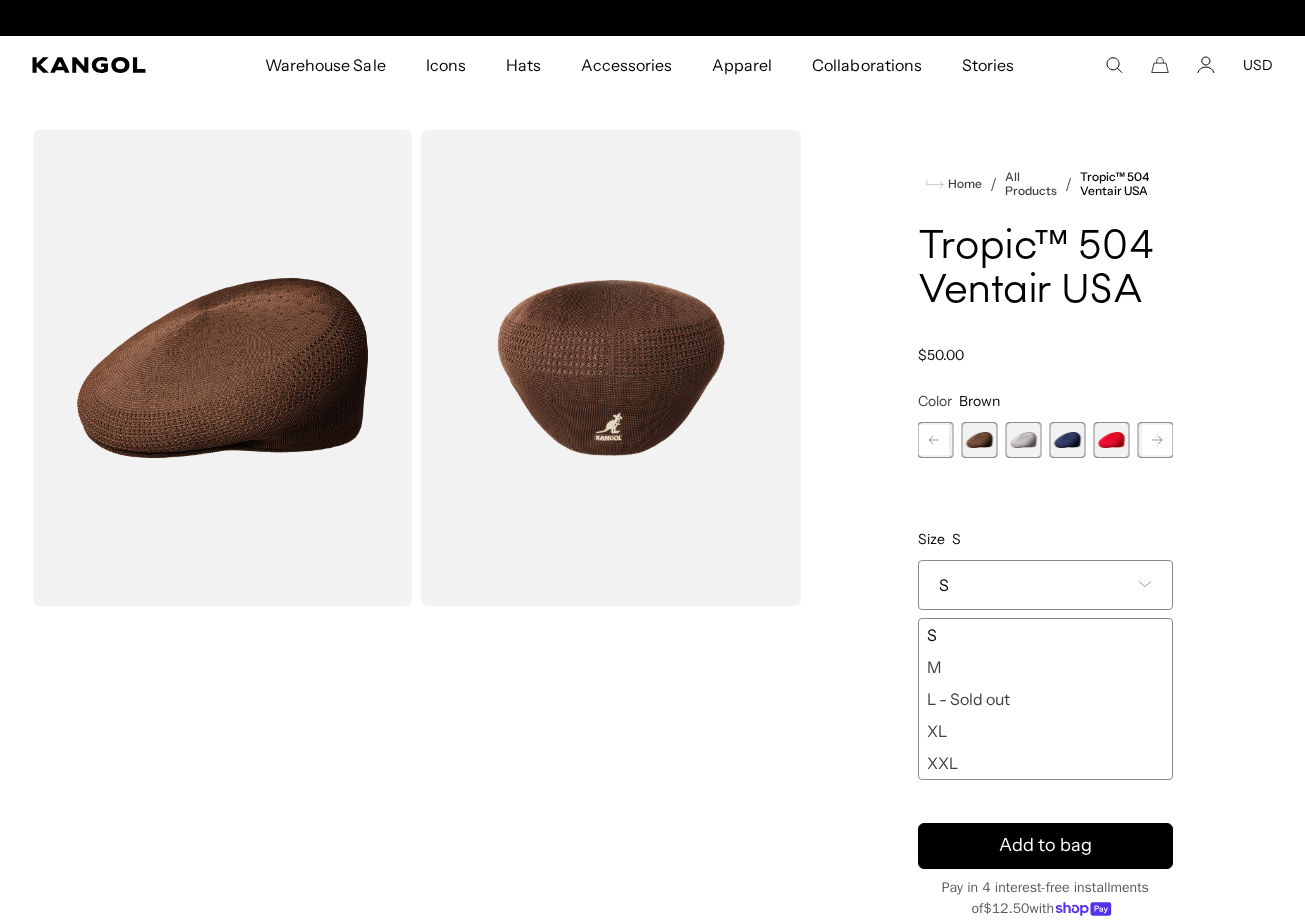 click 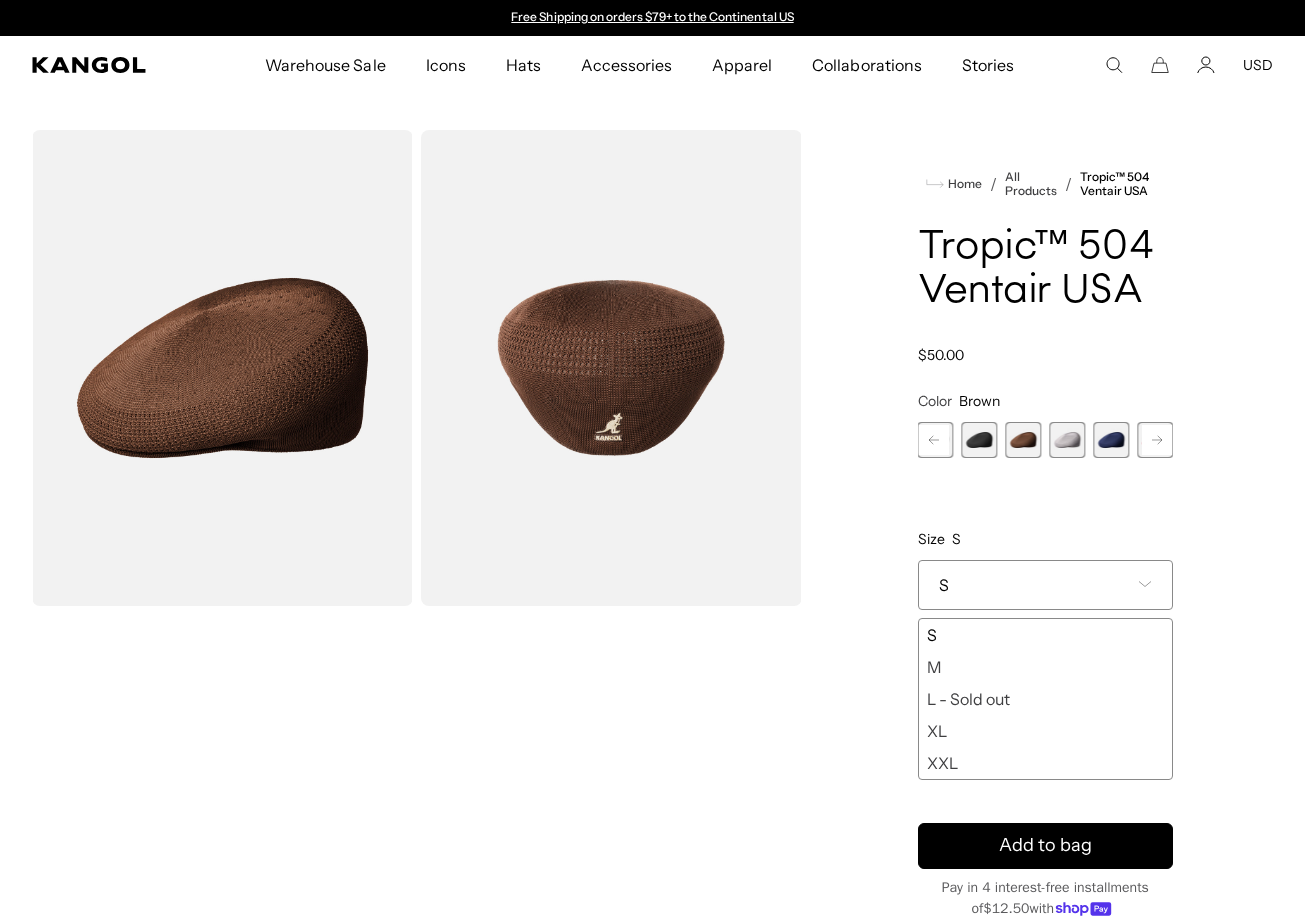 click at bounding box center [980, 440] 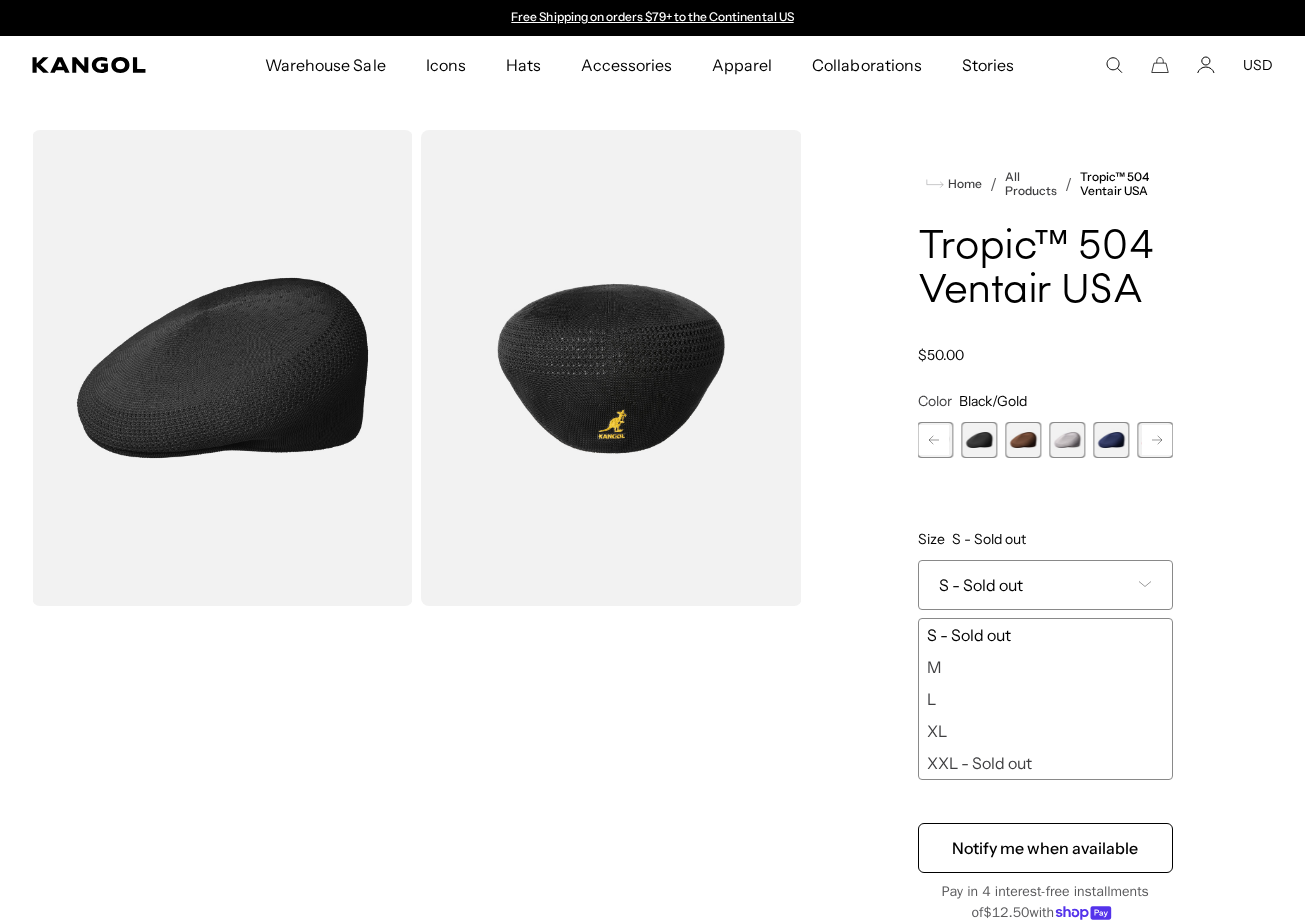 click 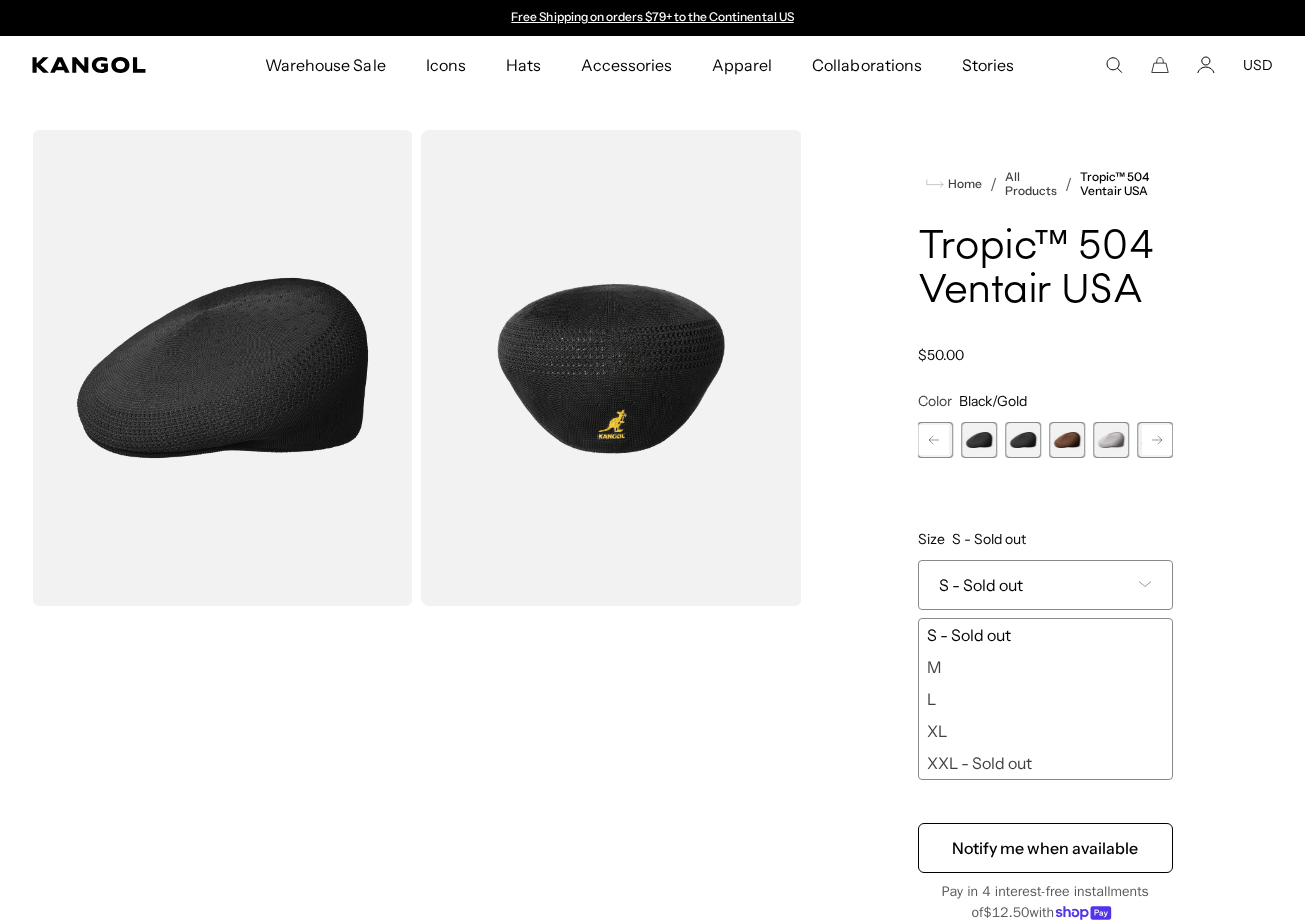 click at bounding box center (980, 440) 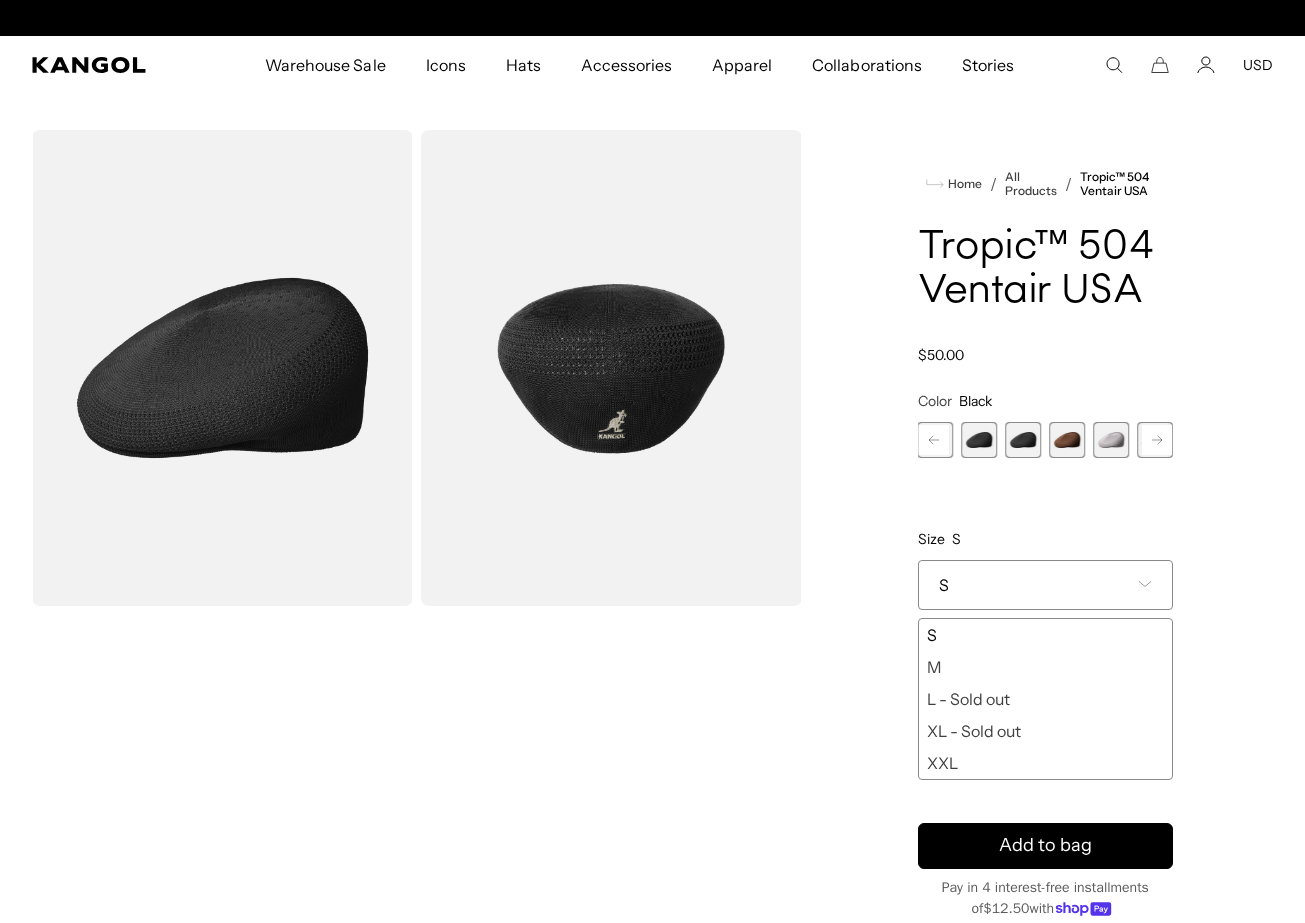 scroll, scrollTop: 0, scrollLeft: 412, axis: horizontal 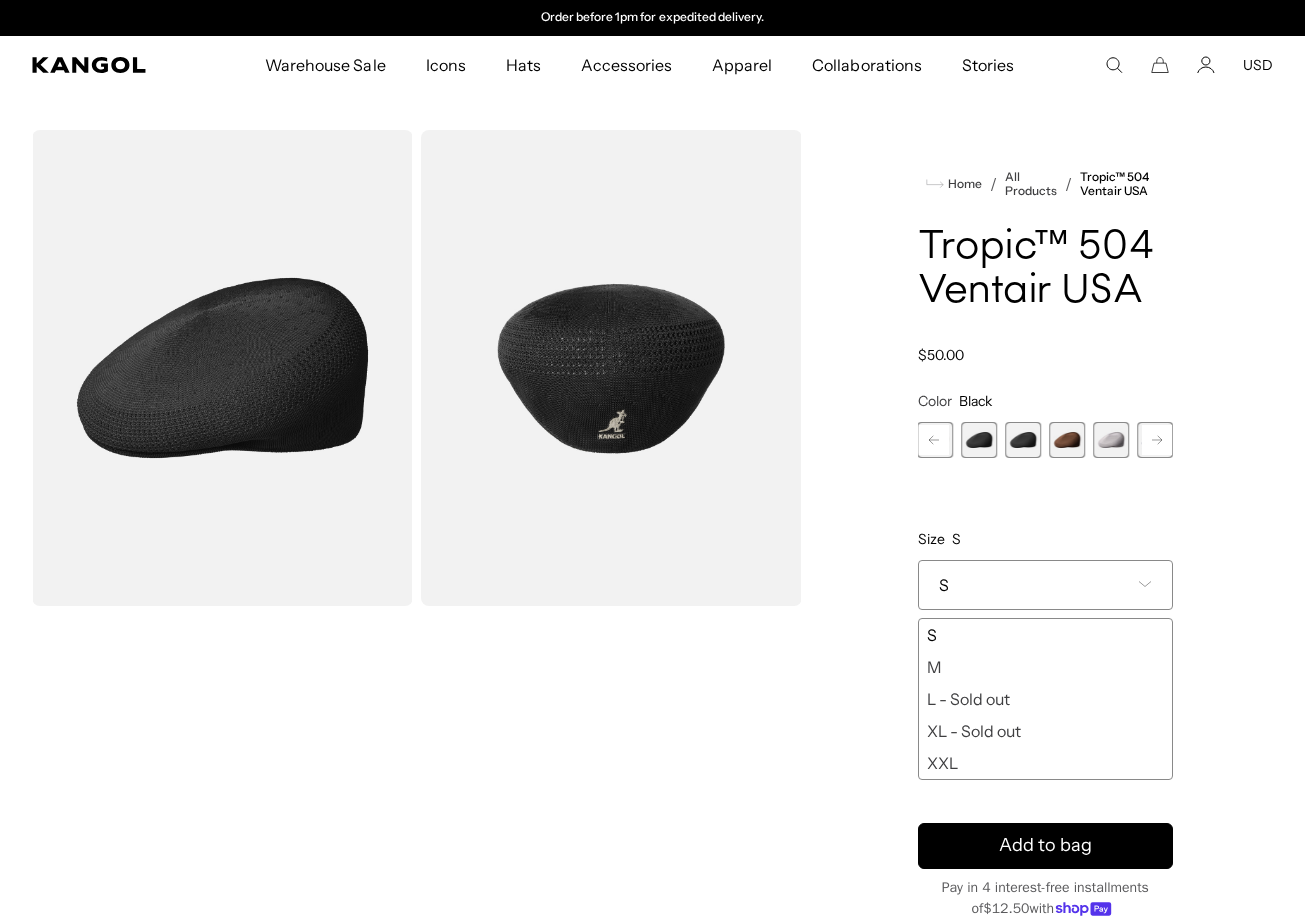 click 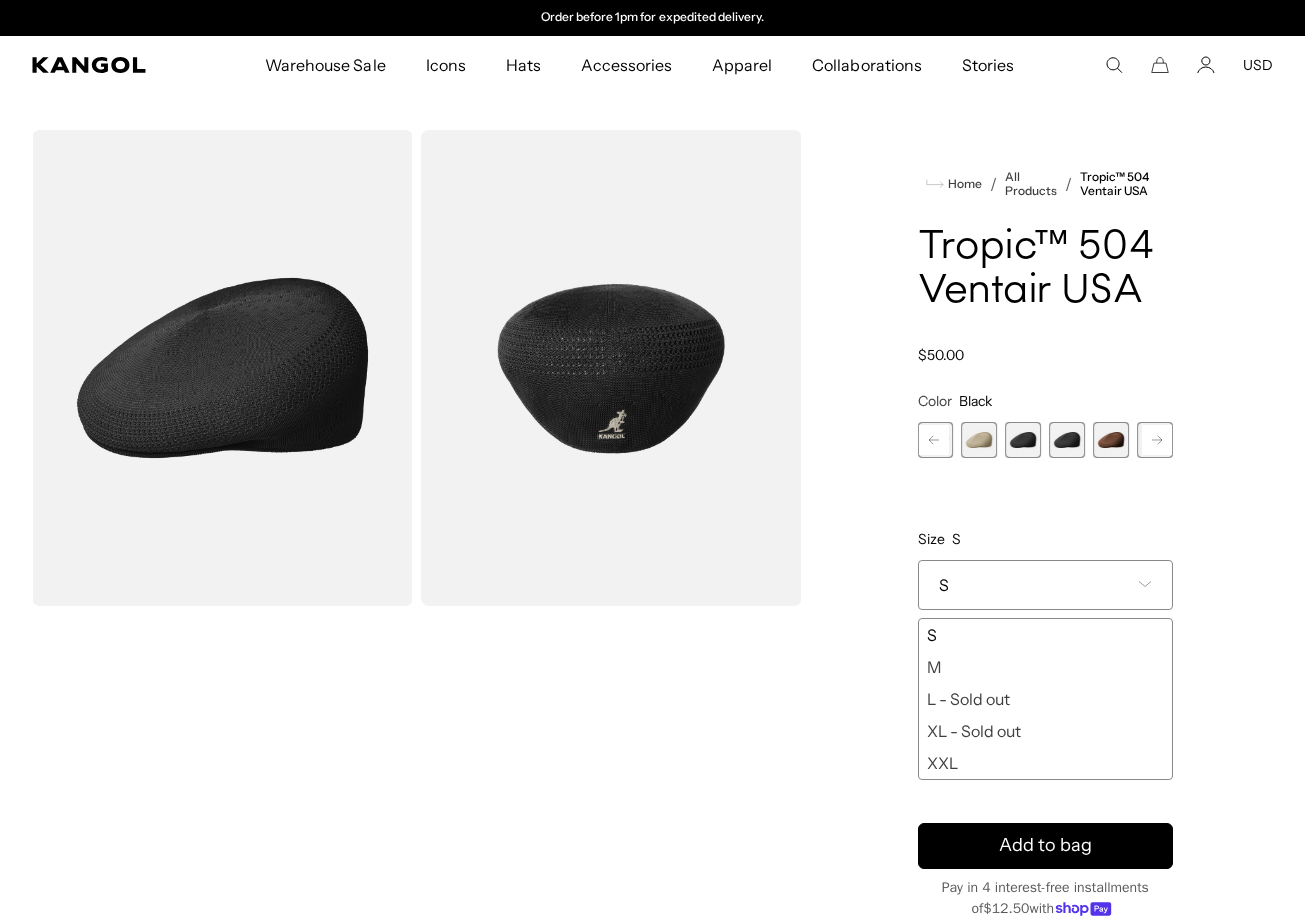 click at bounding box center [980, 440] 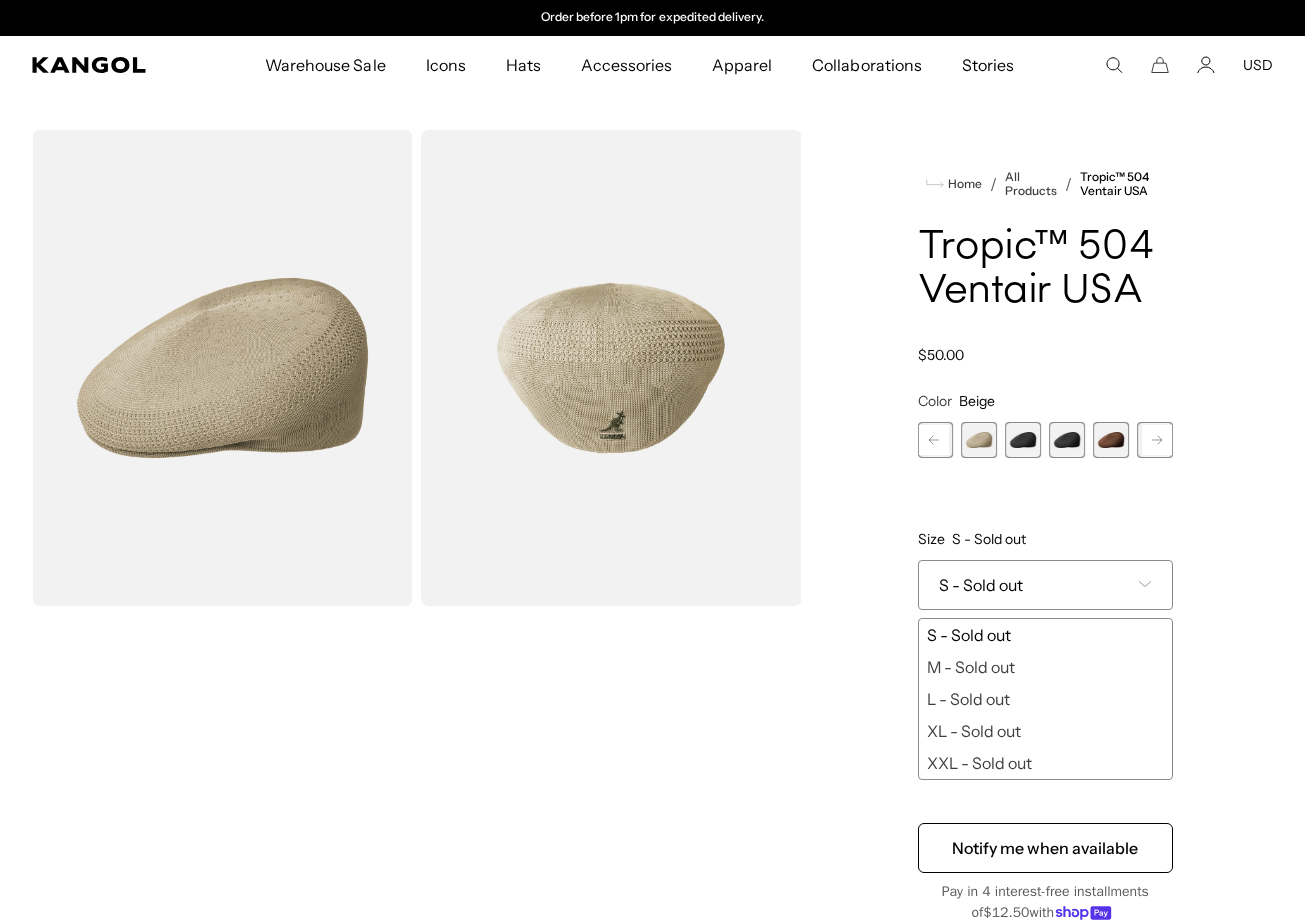 click 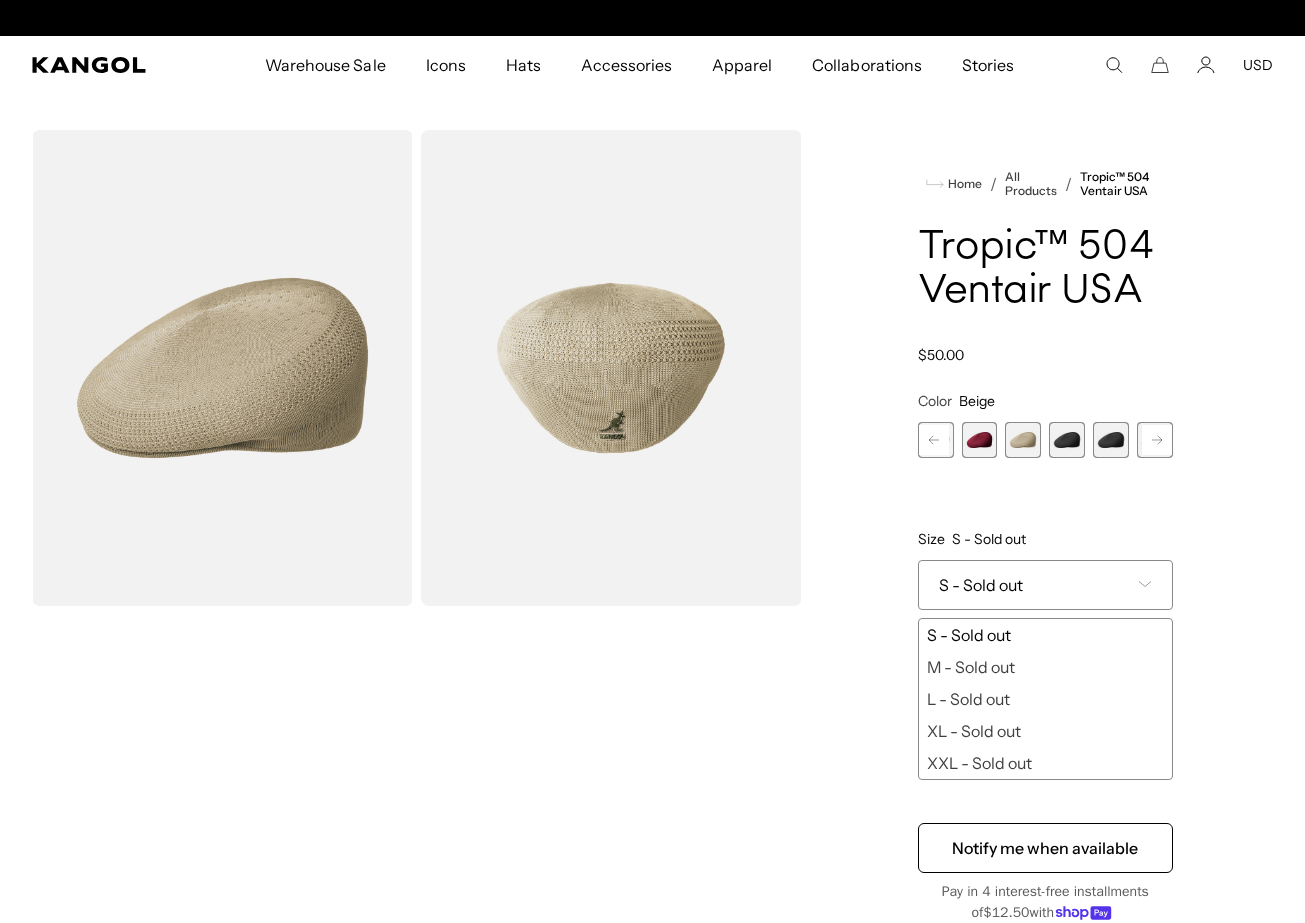 scroll, scrollTop: 0, scrollLeft: 0, axis: both 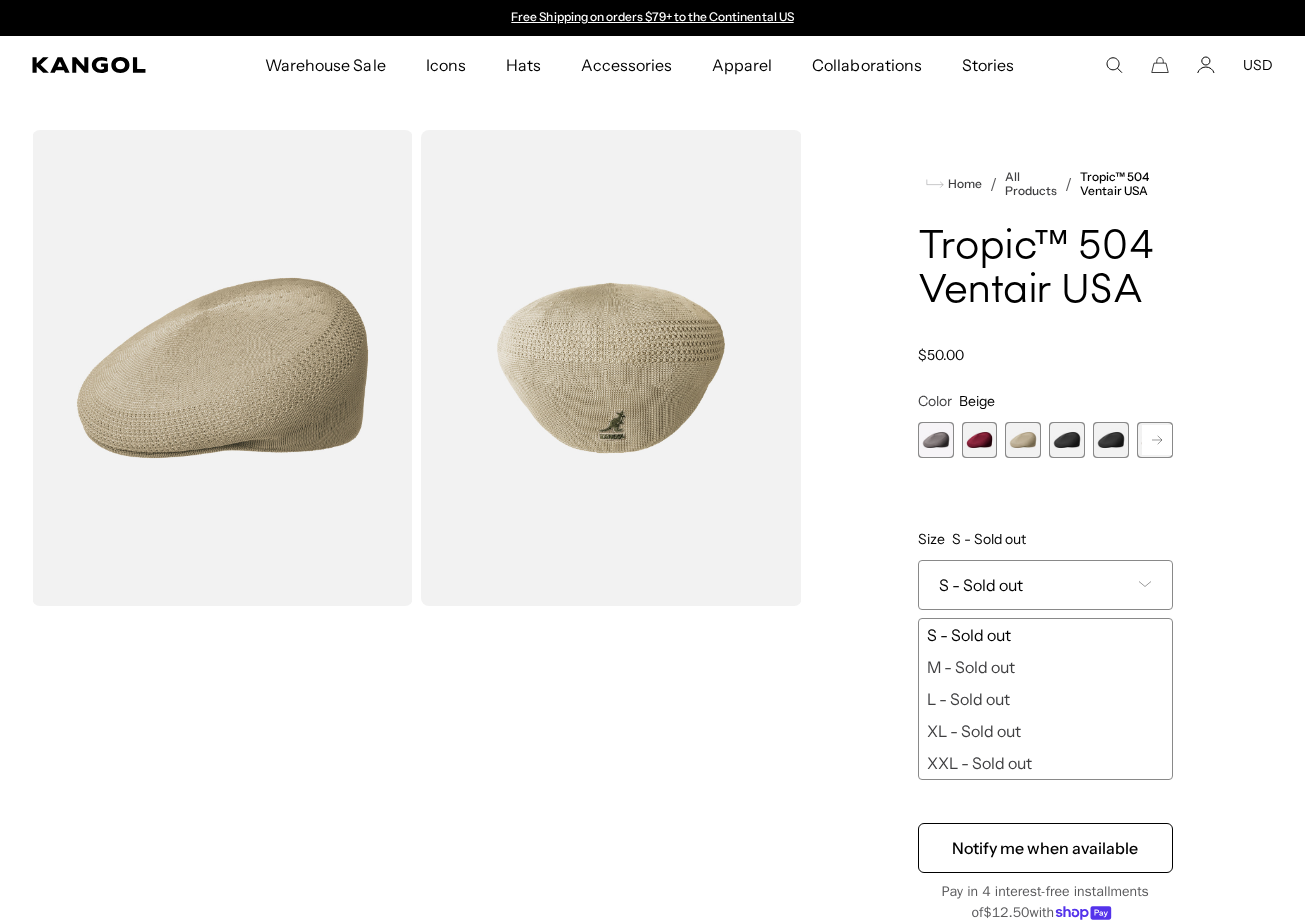 click at bounding box center (980, 440) 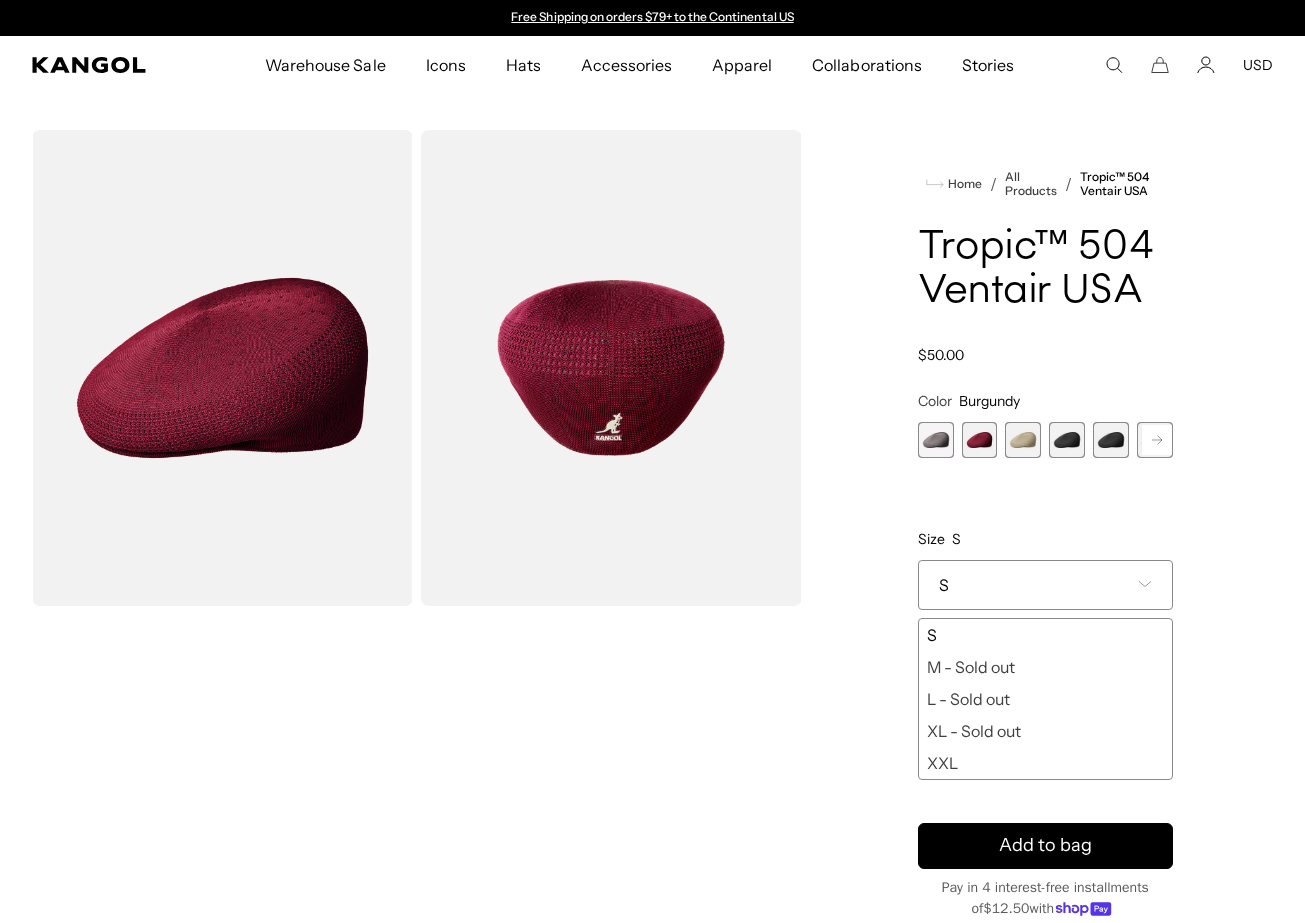 click at bounding box center (936, 440) 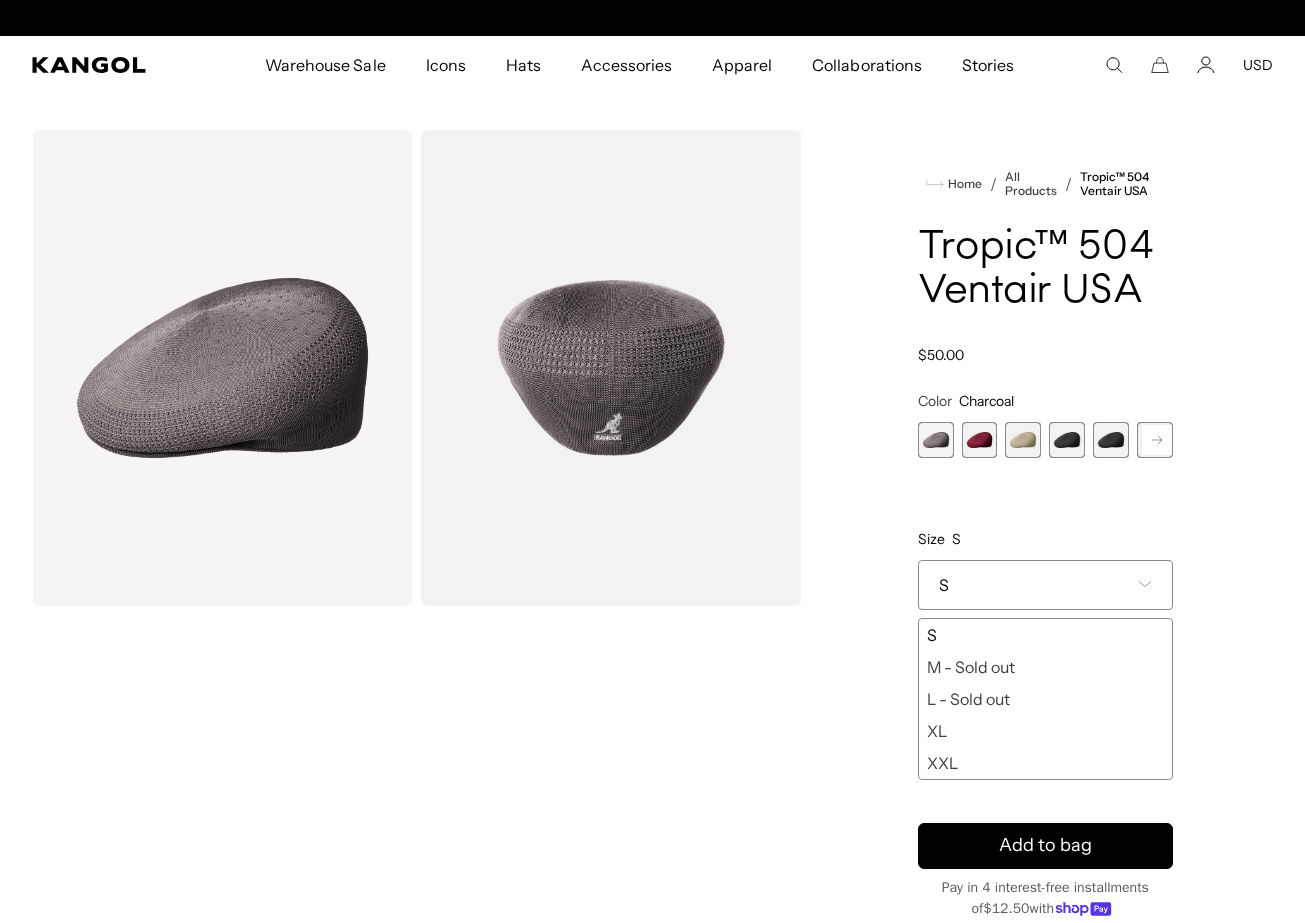 scroll, scrollTop: 0, scrollLeft: 412, axis: horizontal 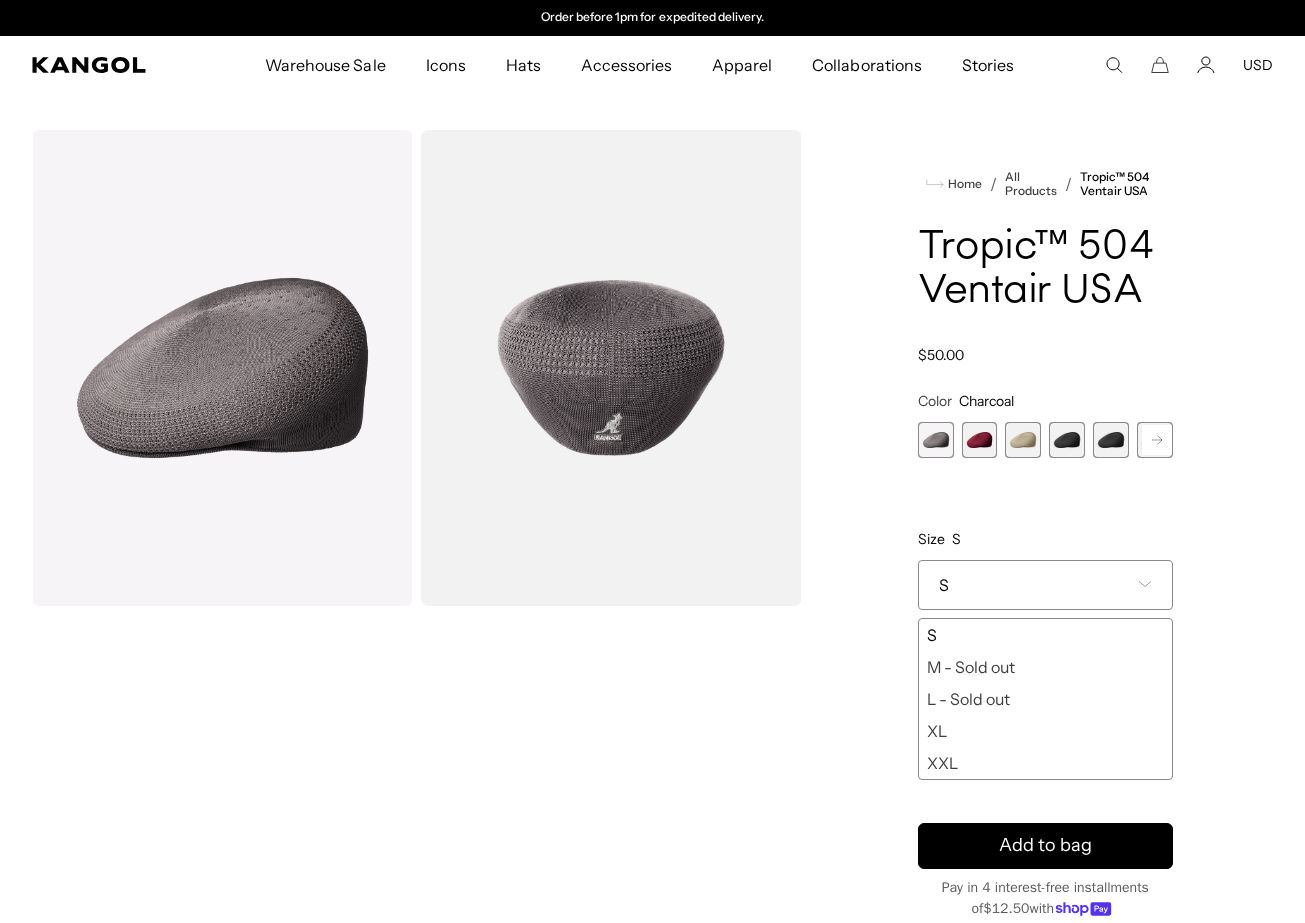 click on "Loading...
Home
/
All Products
/
Tropic™ 504 Ventair USA
Tropic™ 504 Ventair USA
Regular price
$50.00
Regular price
Sale price
$50.00
Color
Charcoal
Previous
Next" at bounding box center [652, 653] 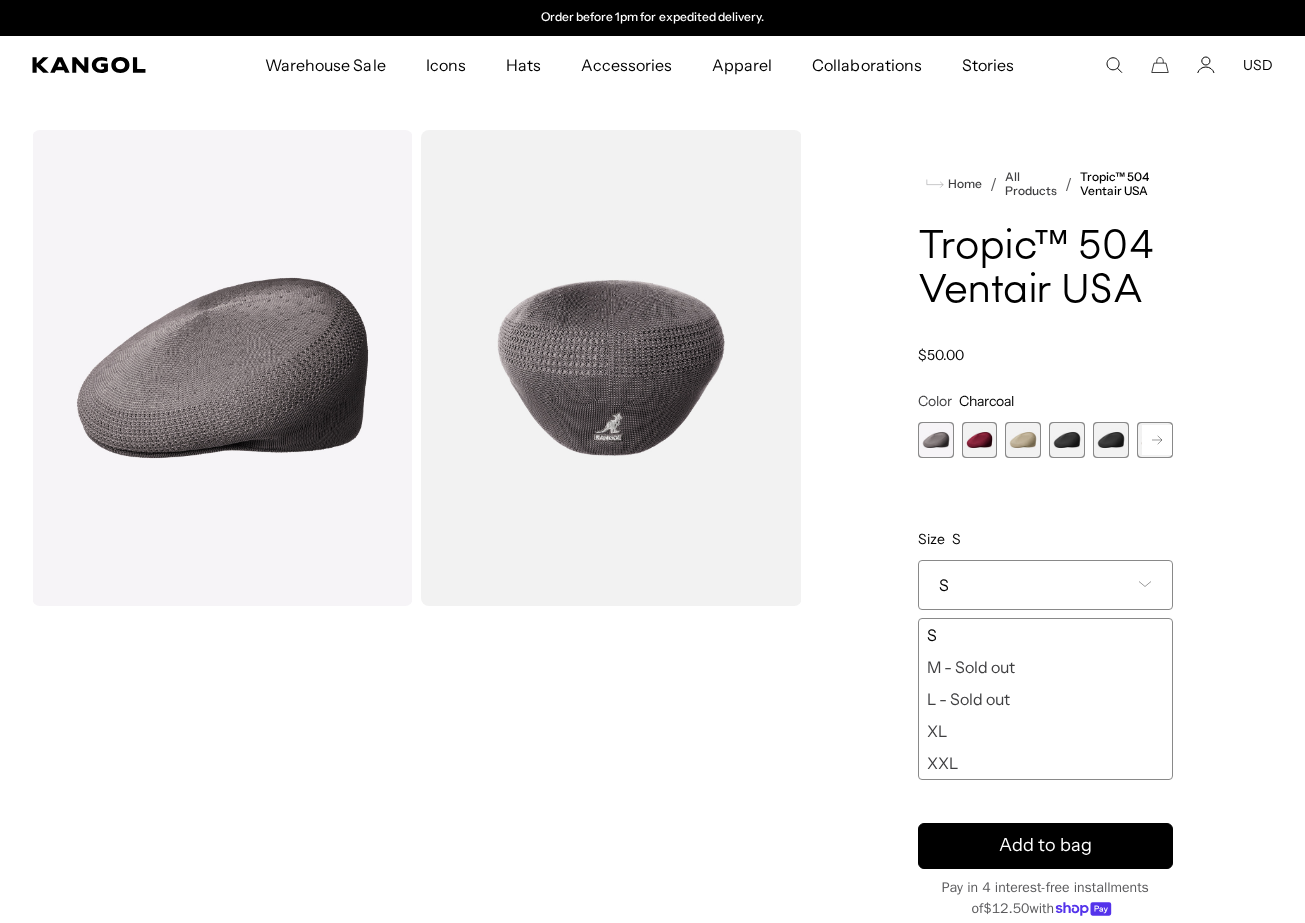 click on "S" at bounding box center (1045, 635) 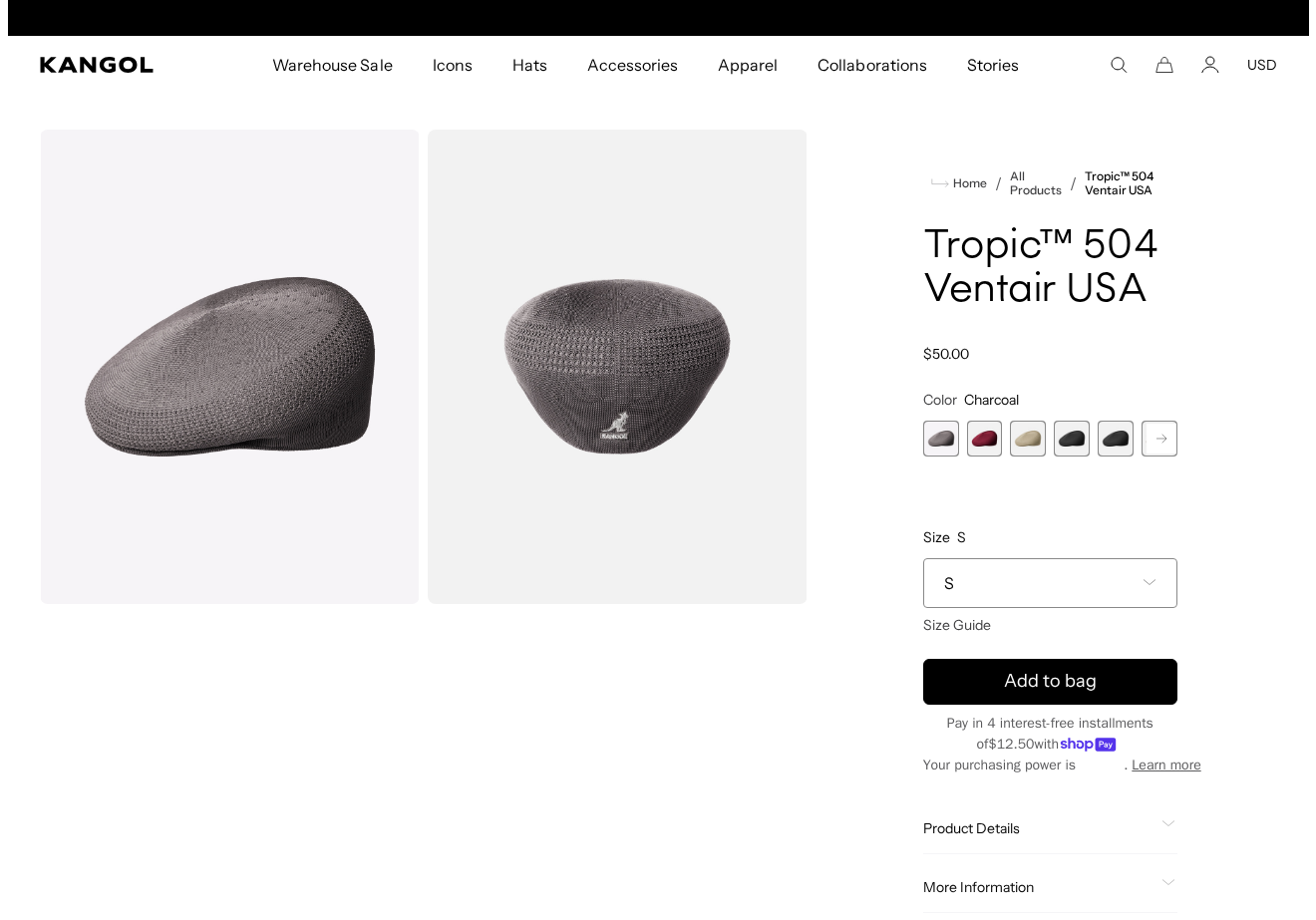 scroll, scrollTop: 0, scrollLeft: 0, axis: both 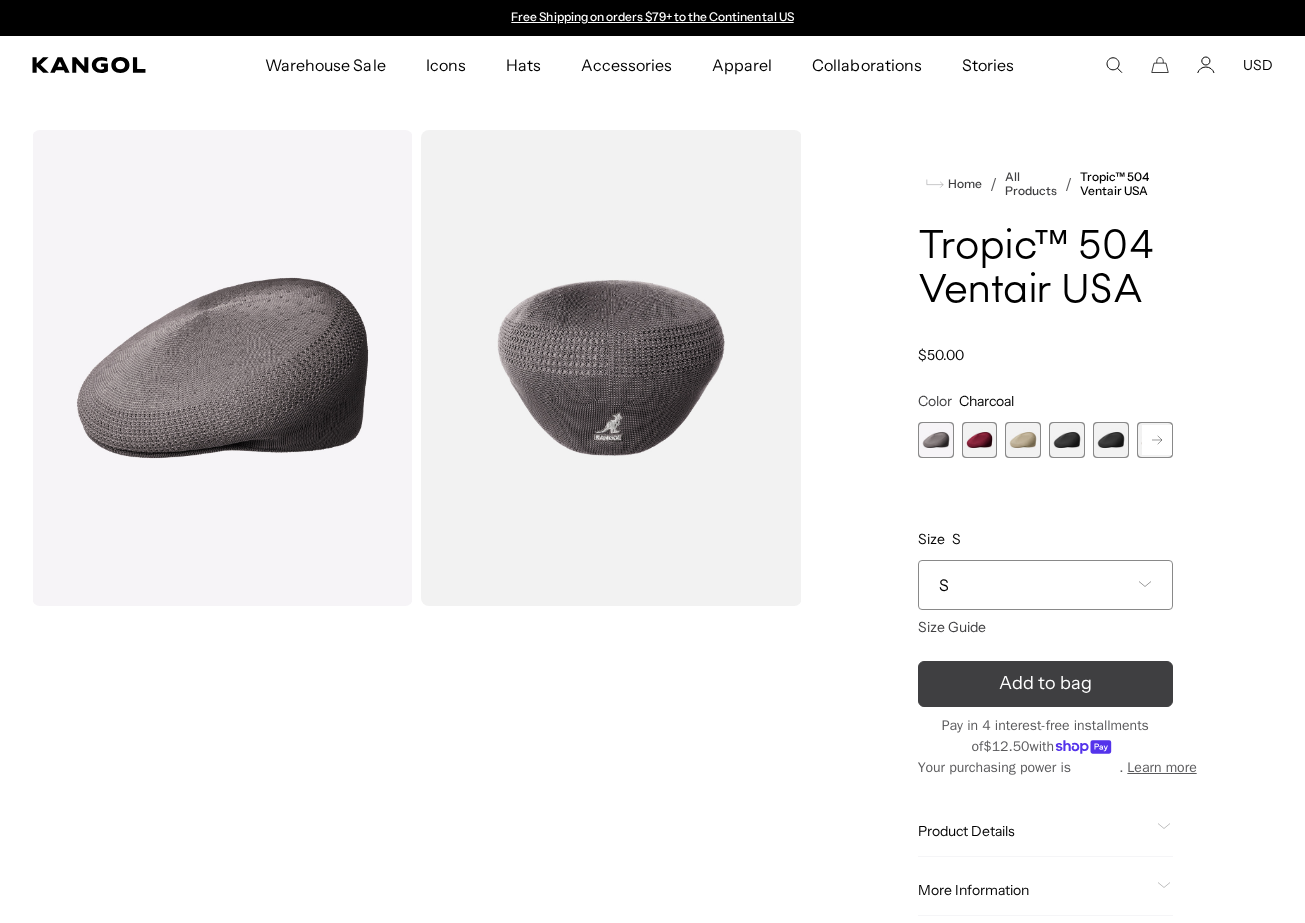 click at bounding box center (1045, 683) 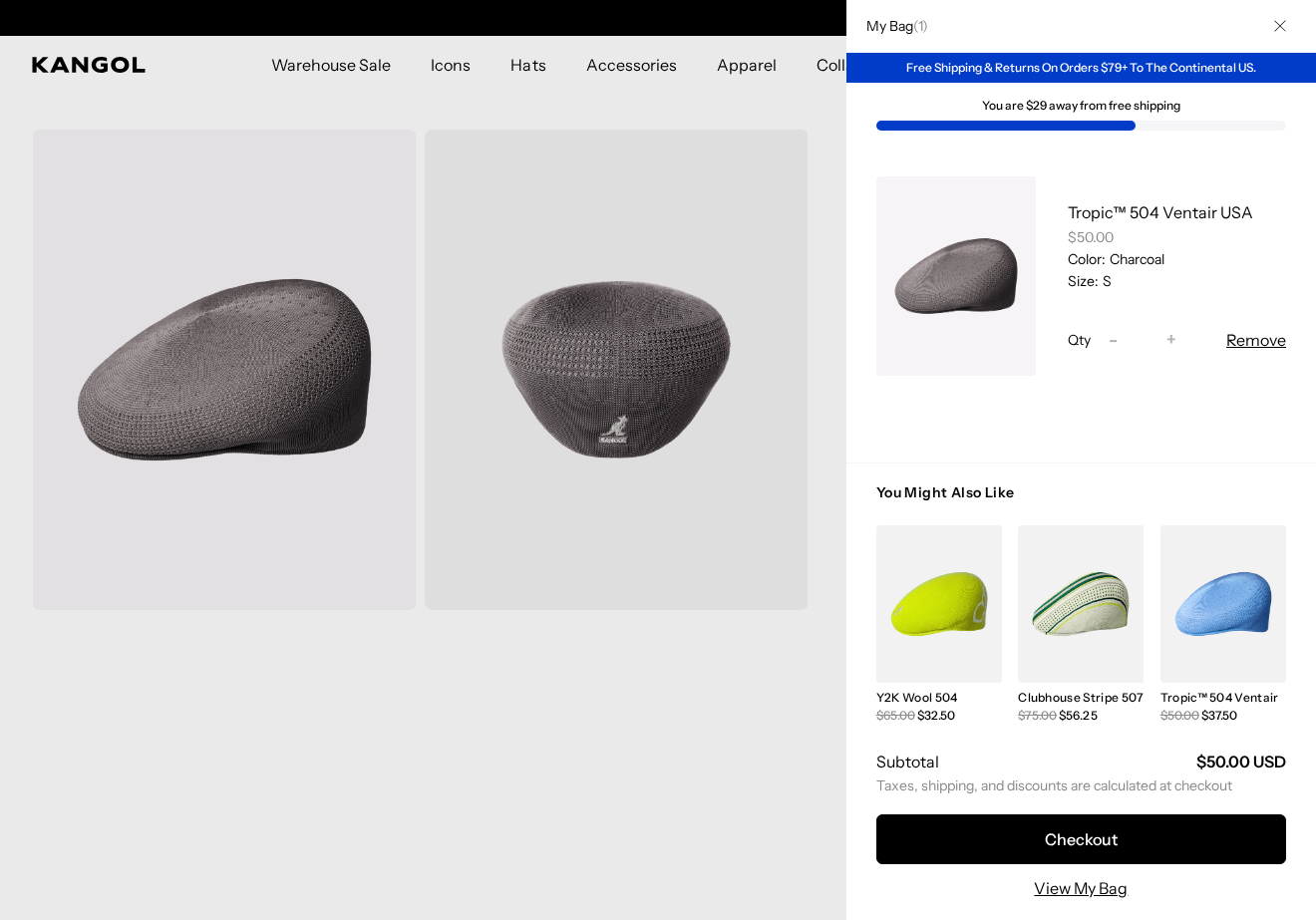 scroll, scrollTop: 0, scrollLeft: 0, axis: both 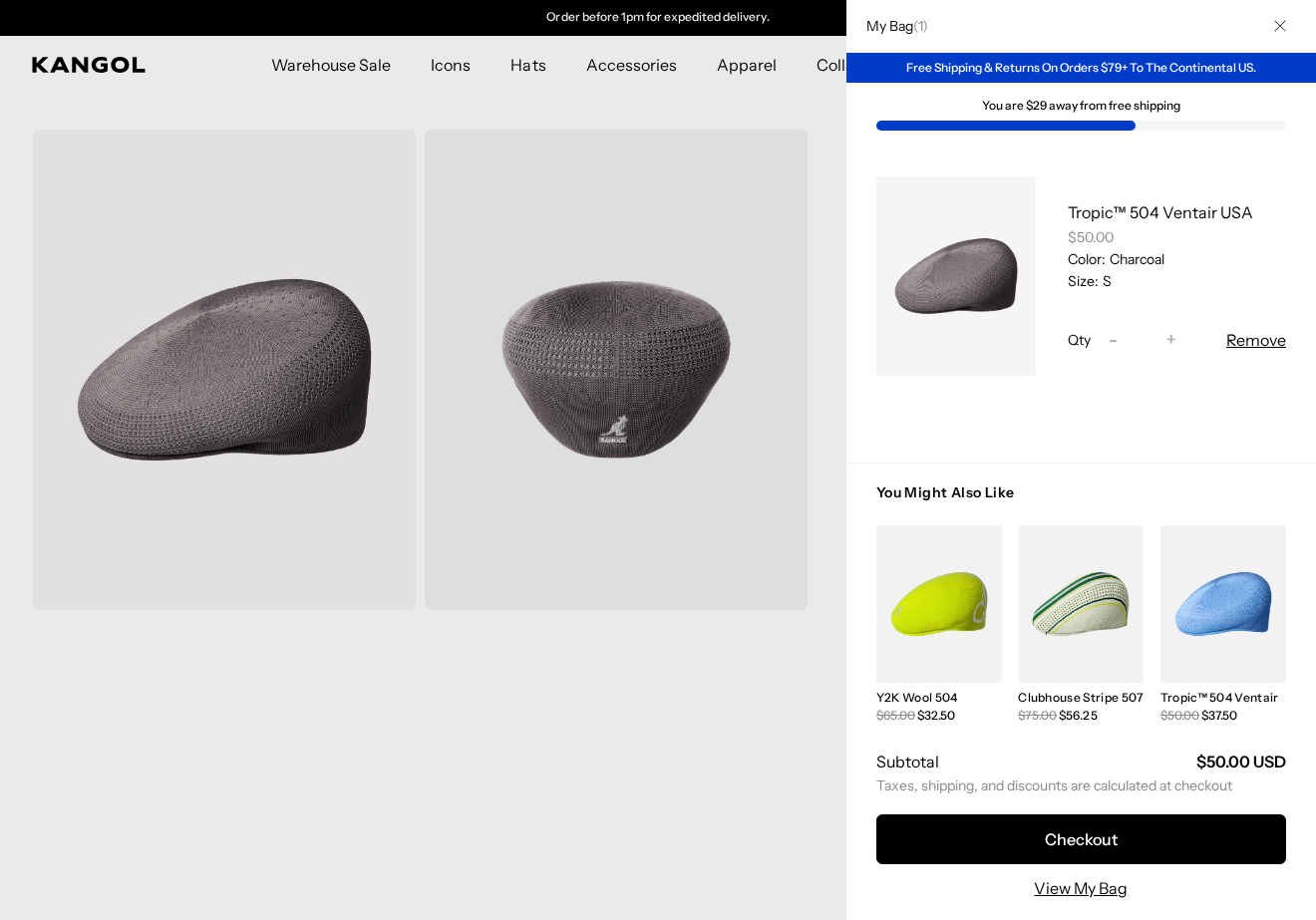 click at bounding box center [658, 460] 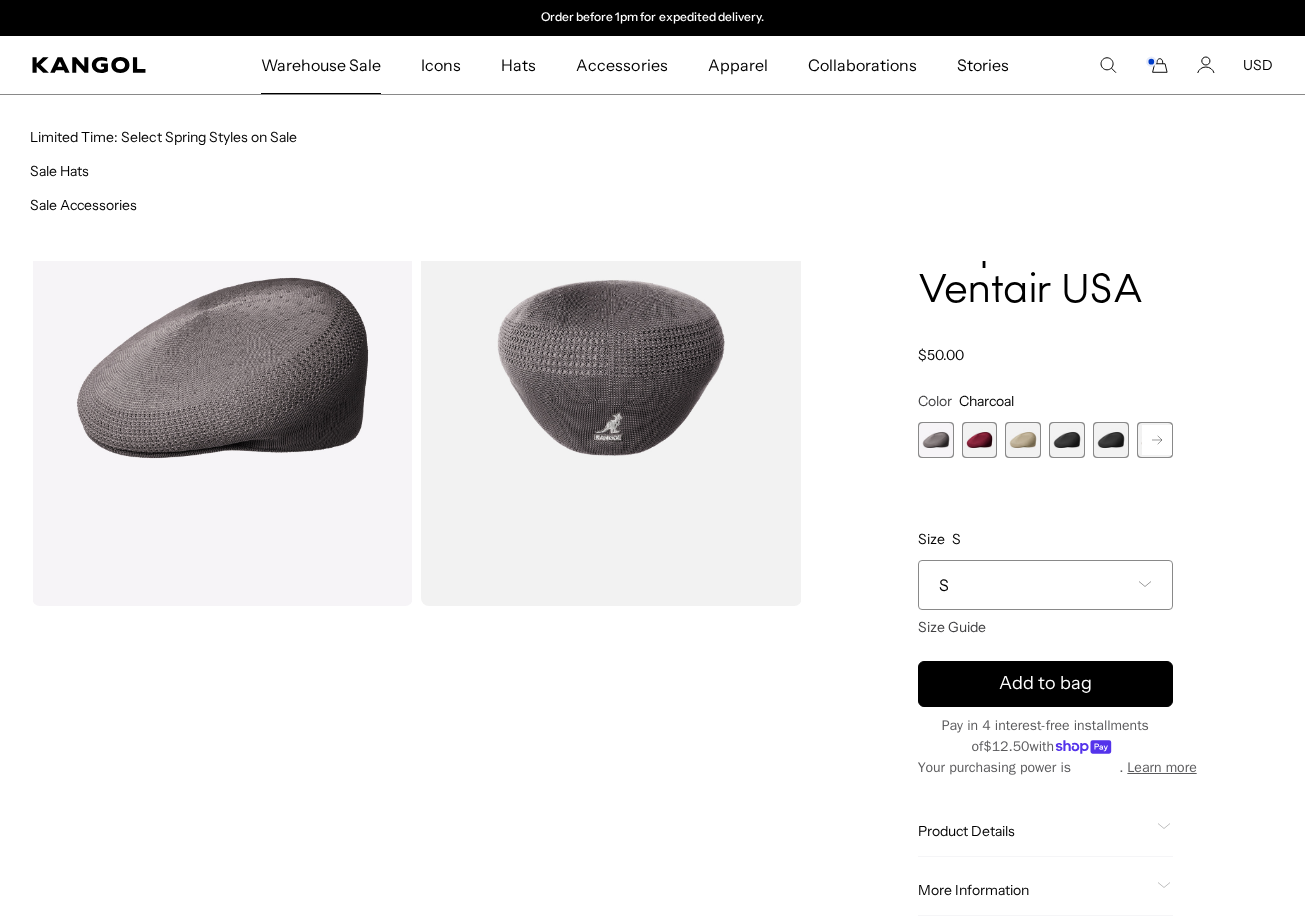 click on "Warehouse Sale" at bounding box center (321, 65) 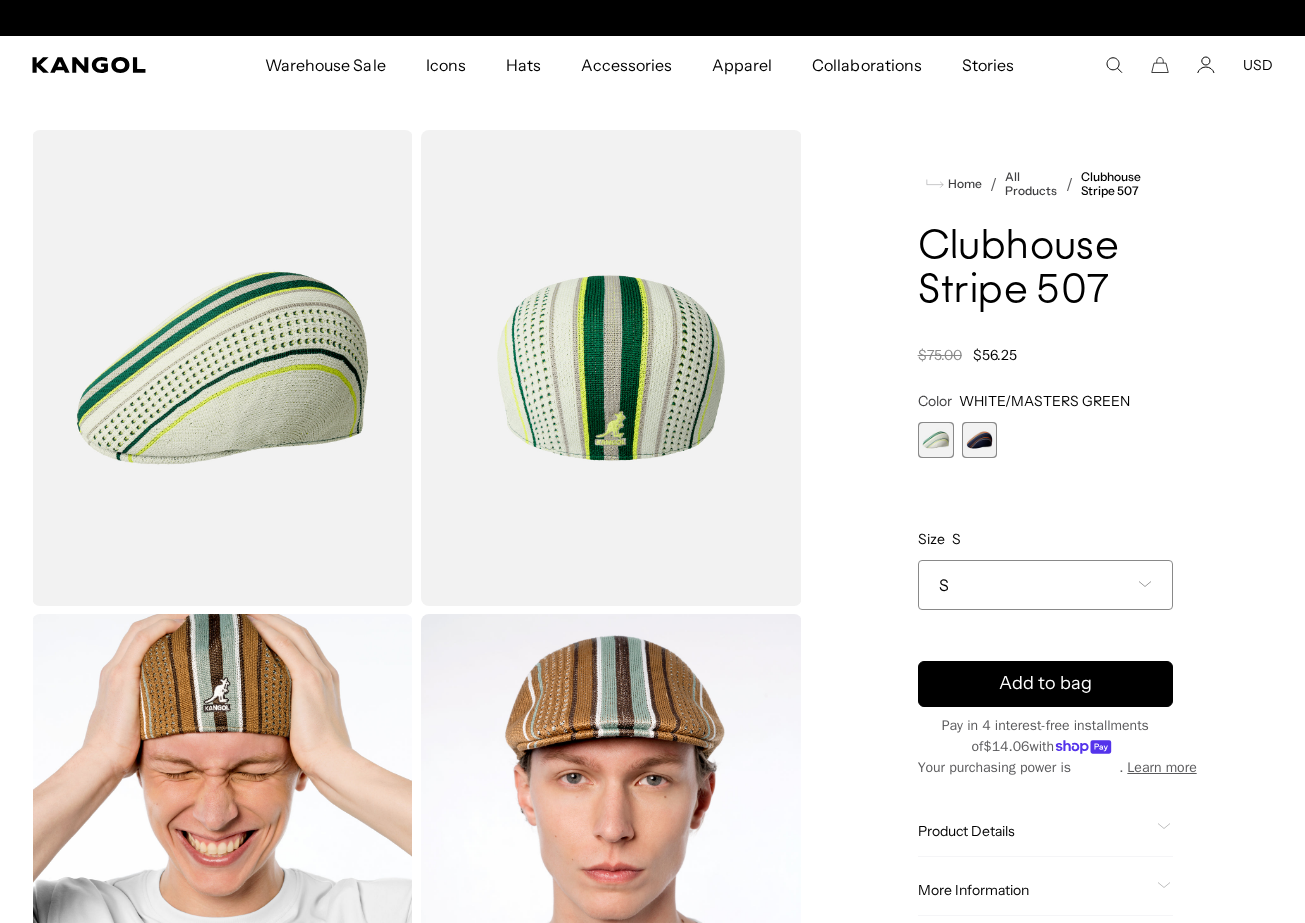 scroll, scrollTop: 0, scrollLeft: 0, axis: both 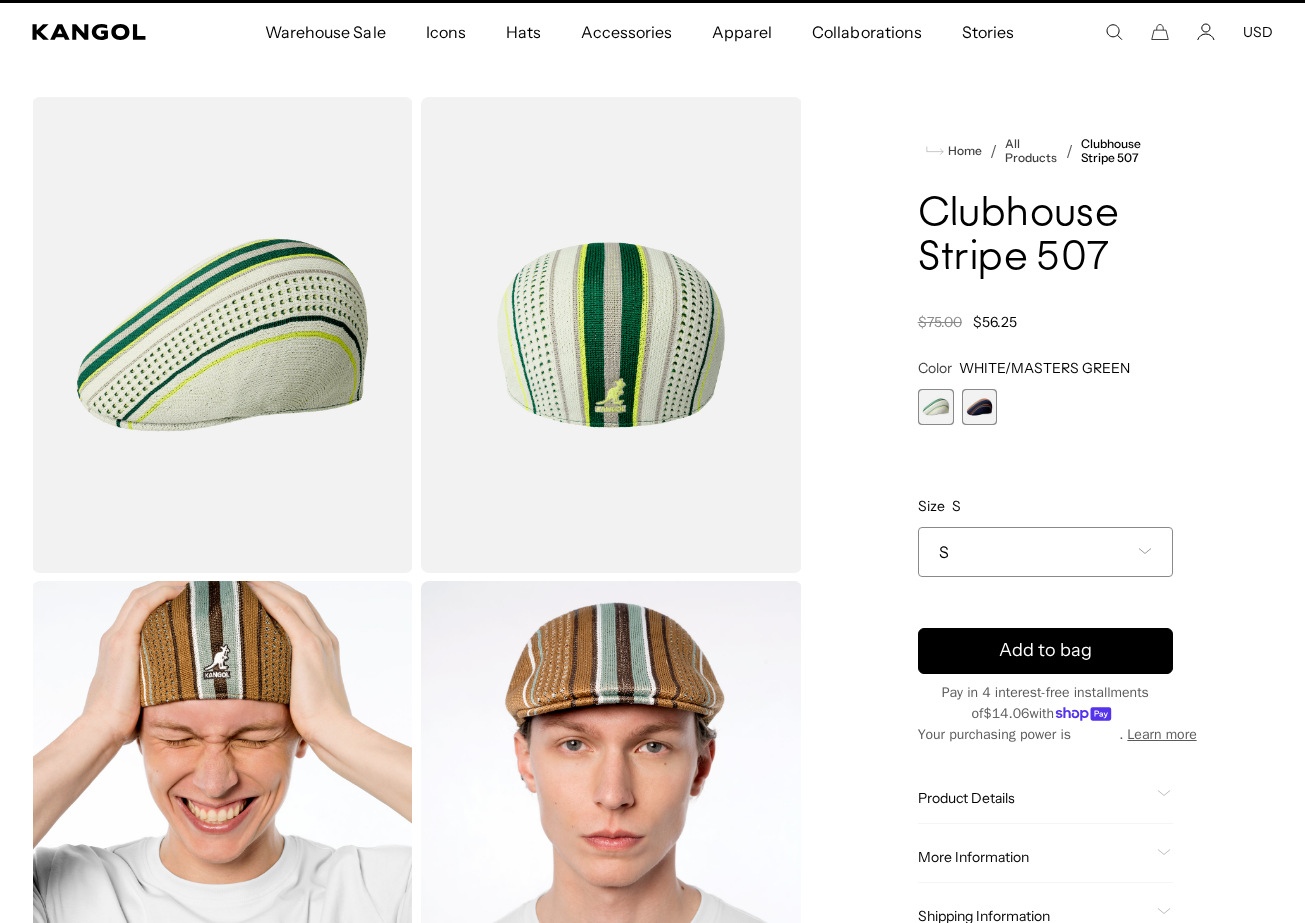 click at bounding box center (980, 407) 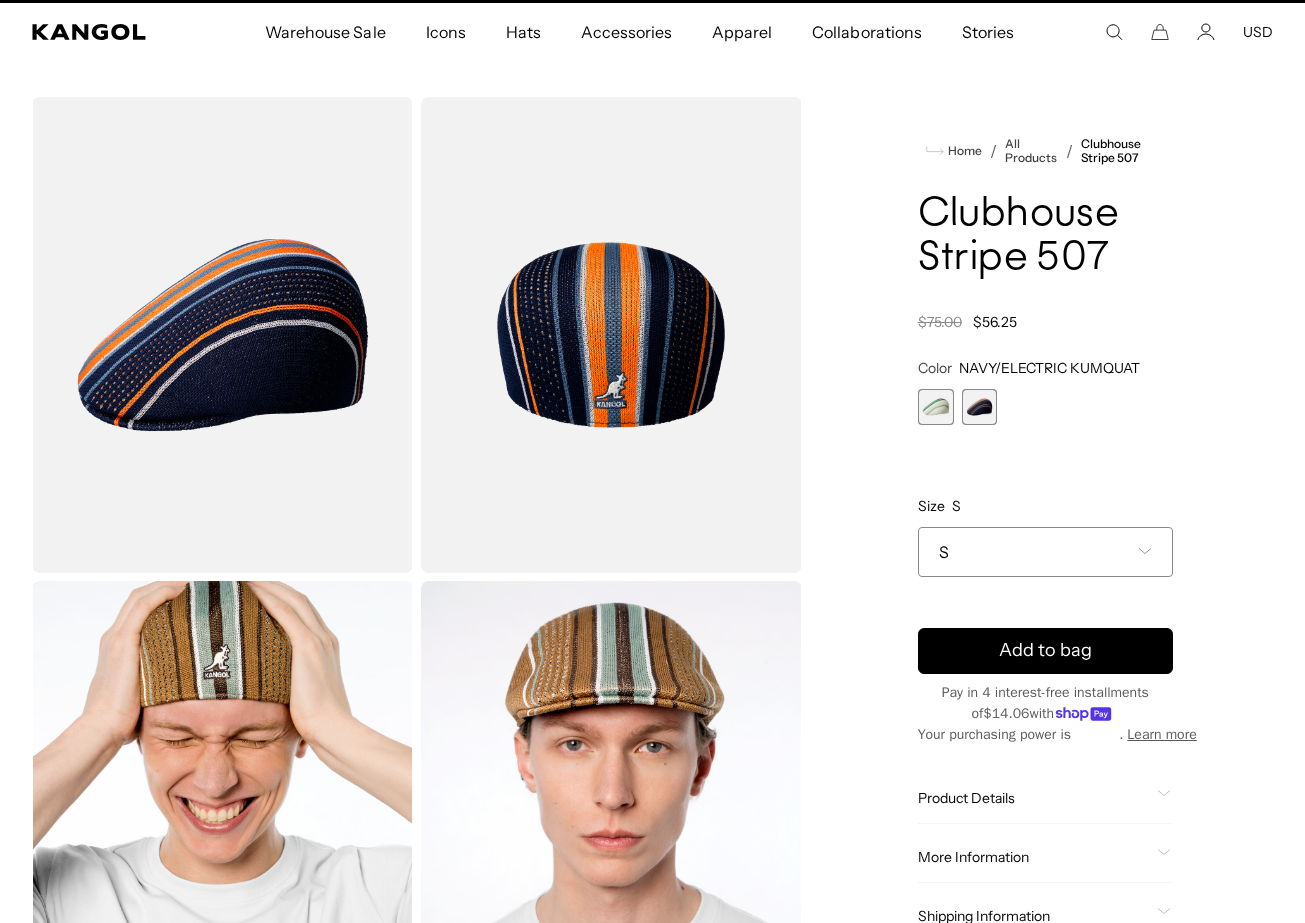 scroll, scrollTop: 0, scrollLeft: 0, axis: both 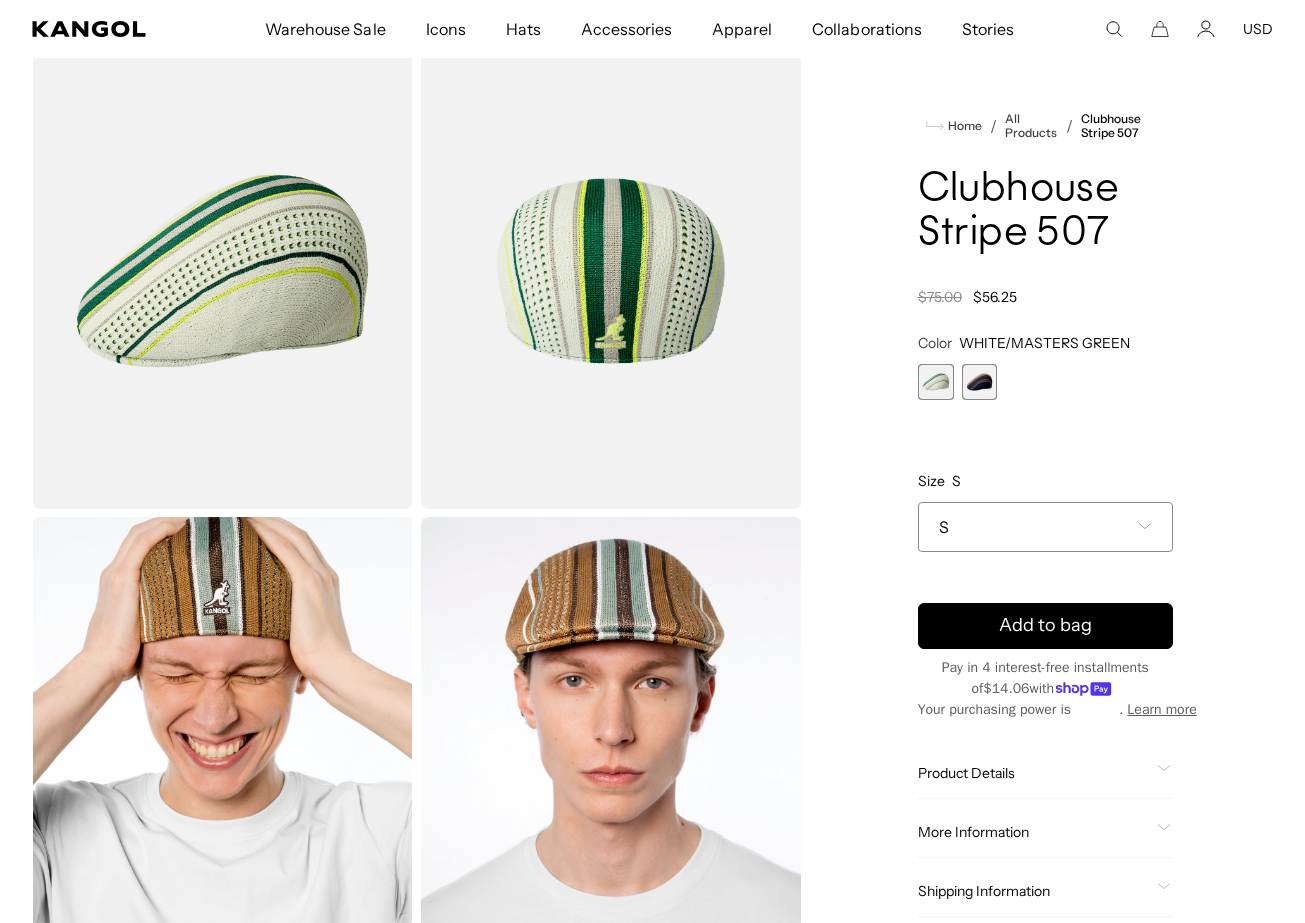click at bounding box center (980, 382) 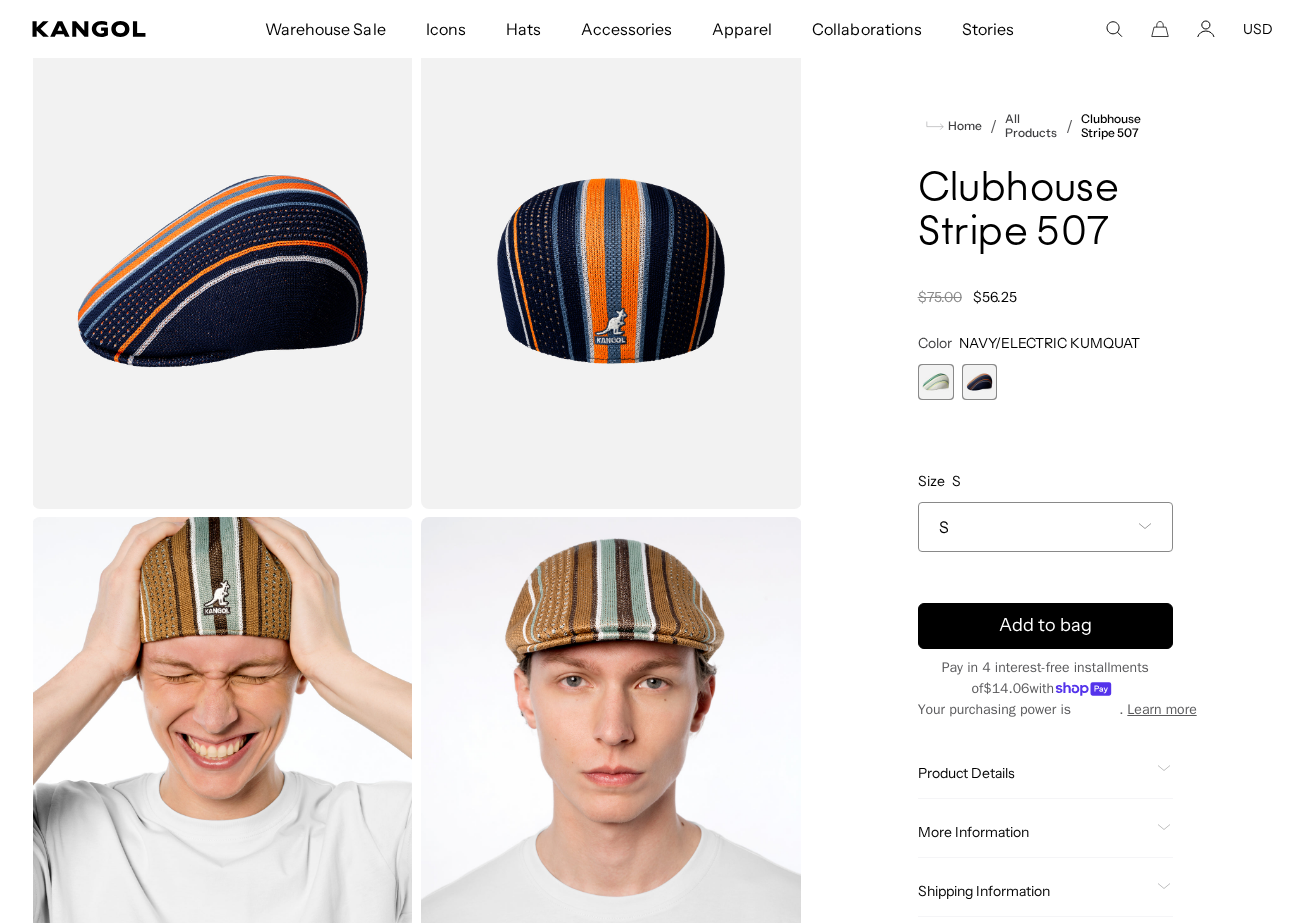 scroll, scrollTop: 0, scrollLeft: 0, axis: both 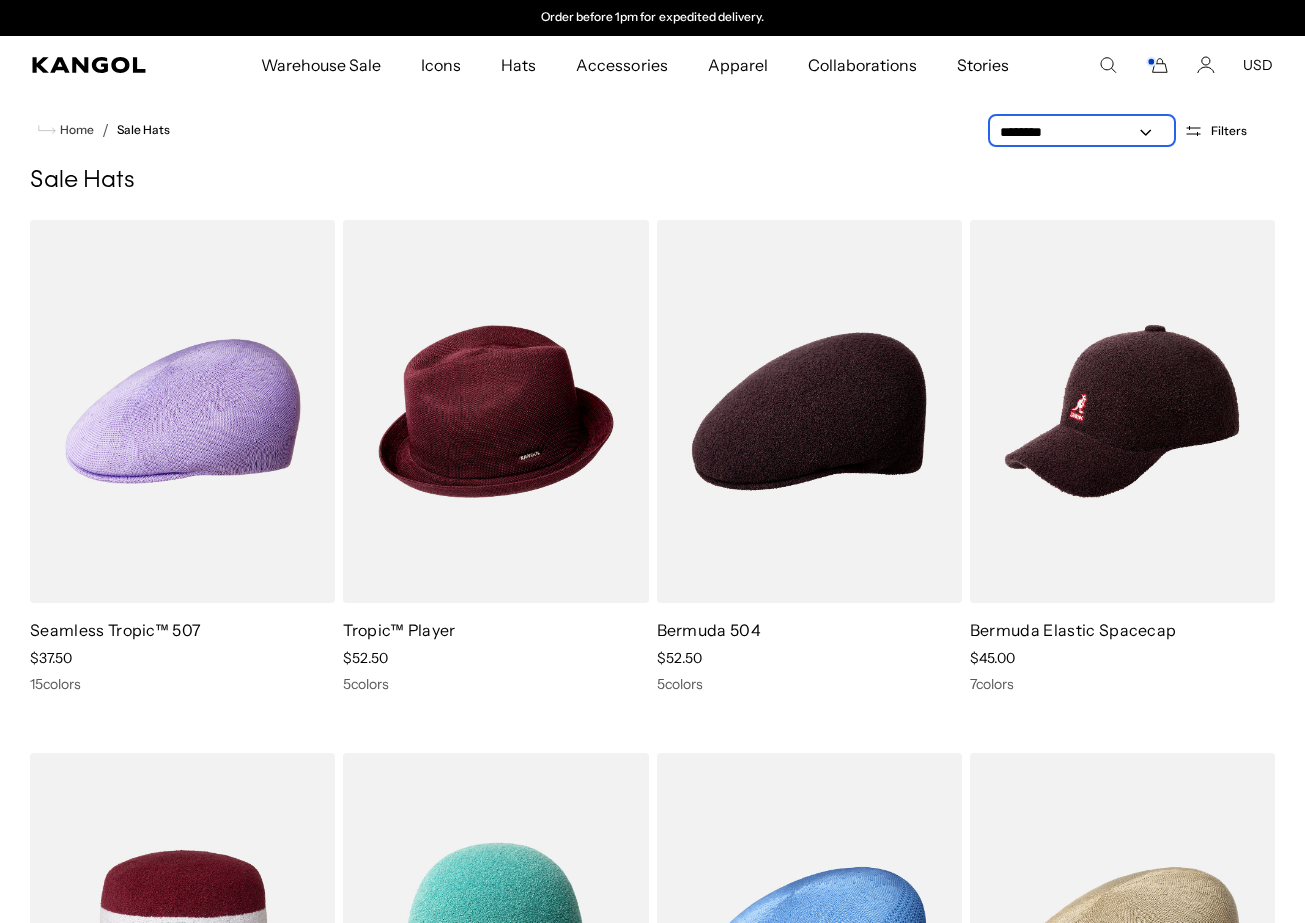 click on "**********" at bounding box center (1082, 132) 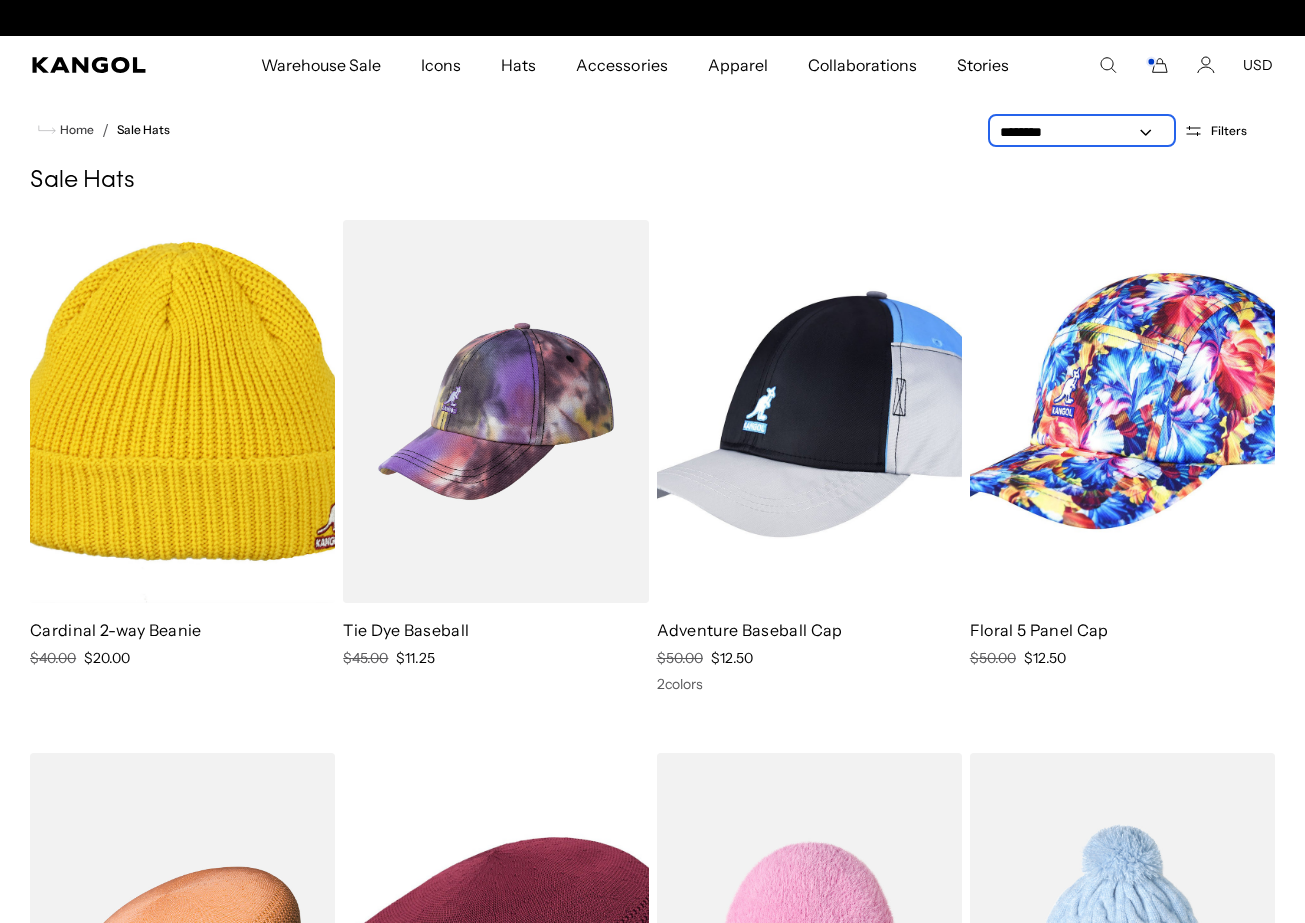 scroll, scrollTop: 0, scrollLeft: 0, axis: both 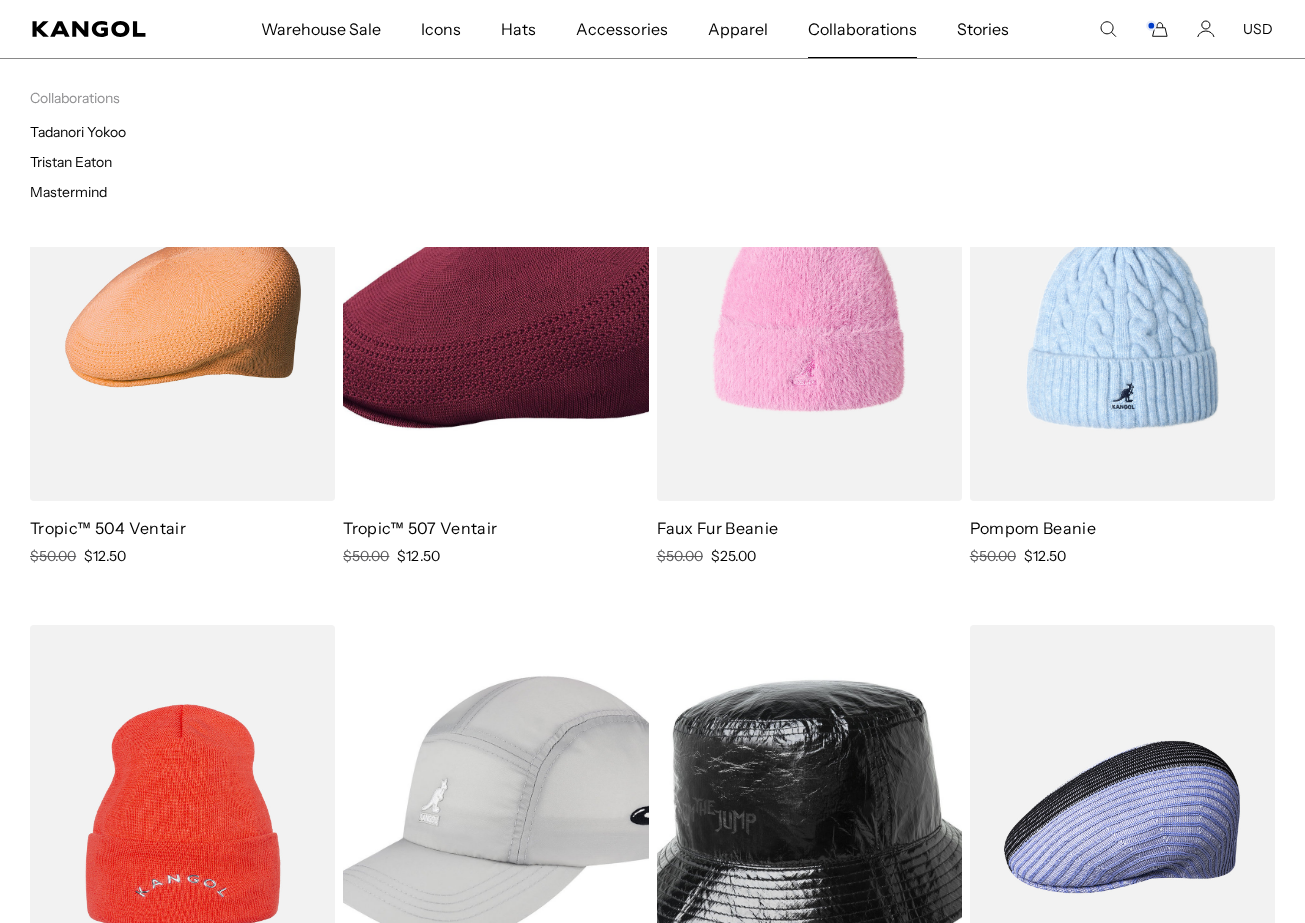 drag, startPoint x: 544, startPoint y: 347, endPoint x: 788, endPoint y: 2, distance: 422.5648 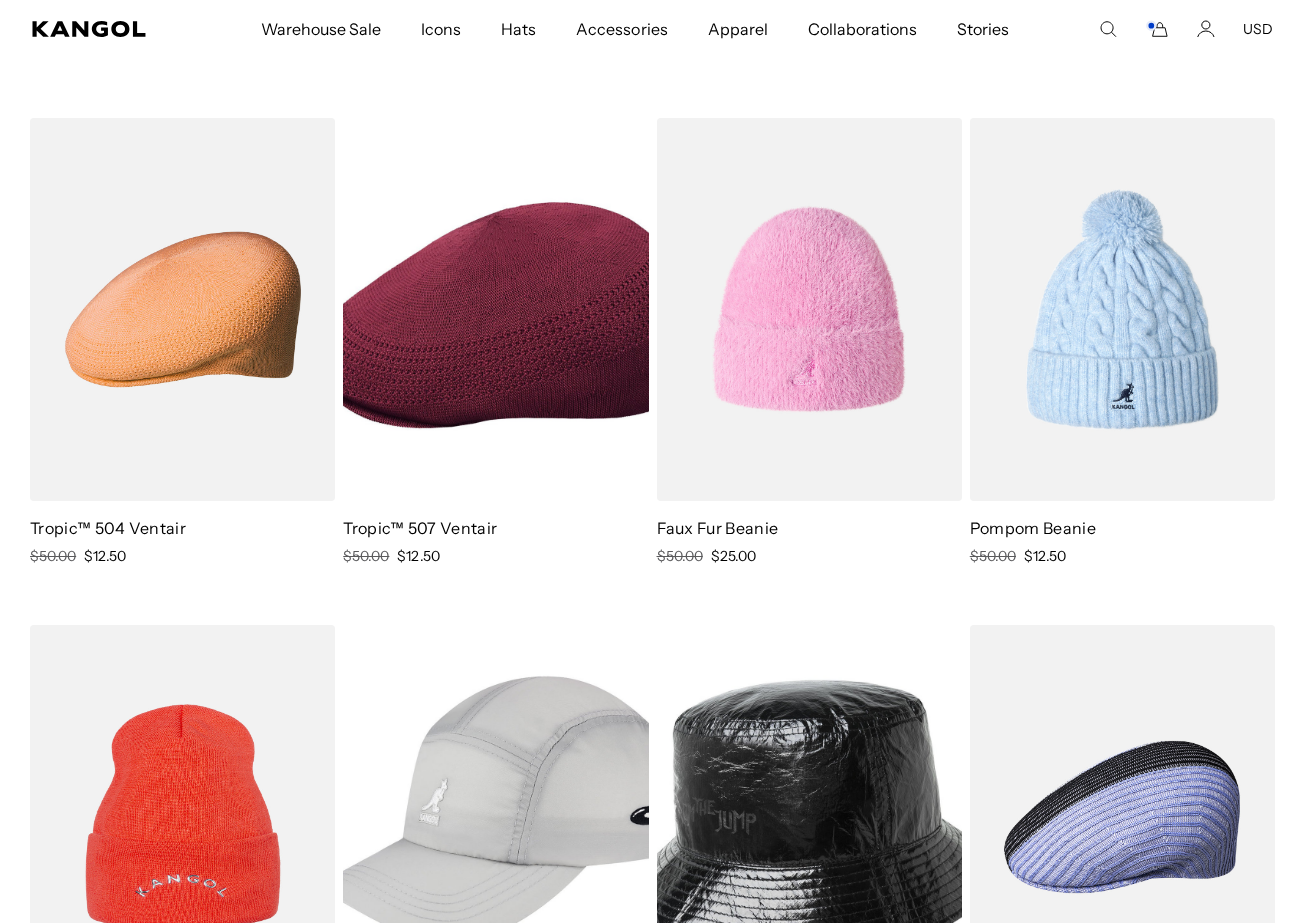 scroll, scrollTop: 0, scrollLeft: 0, axis: both 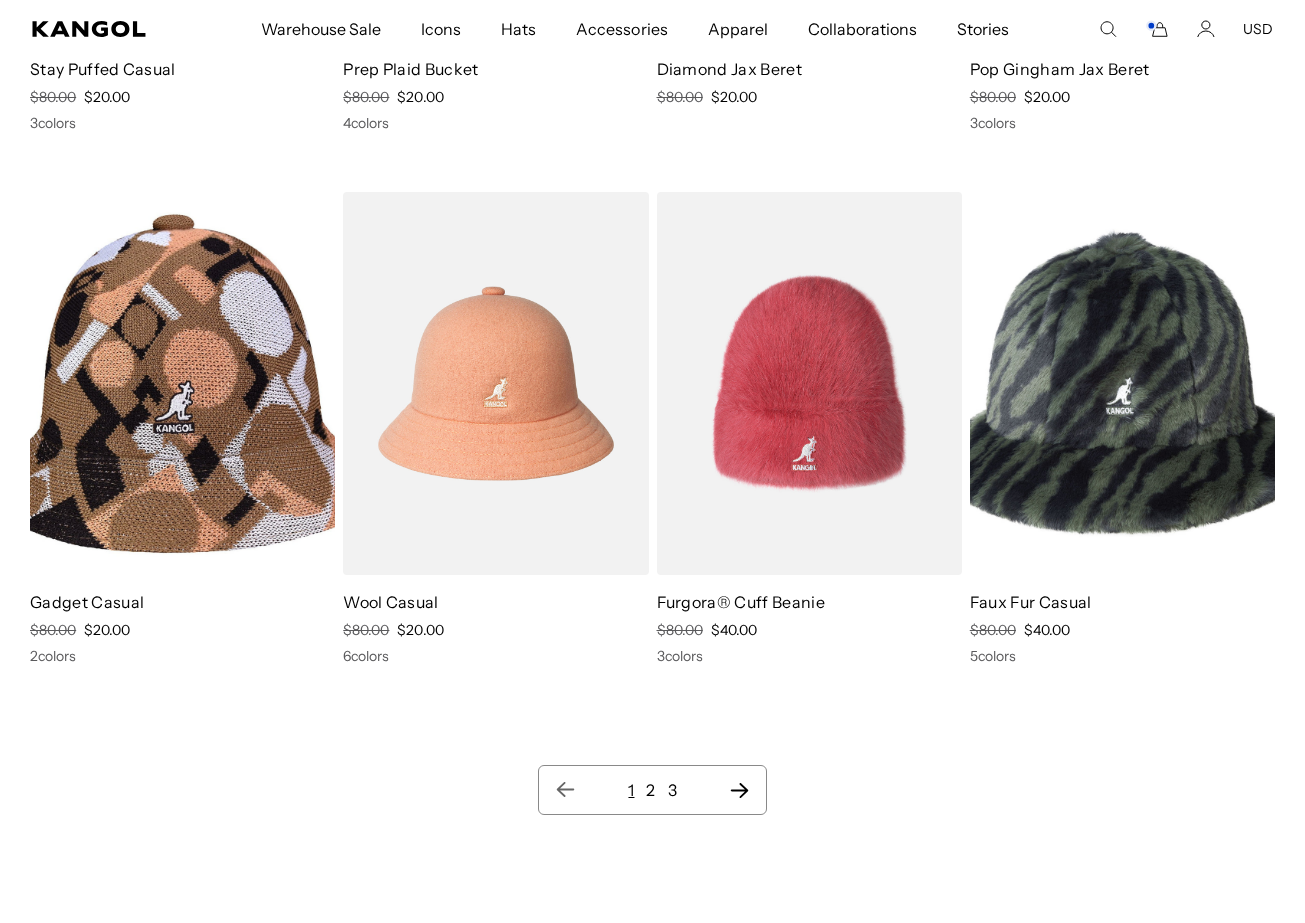 click 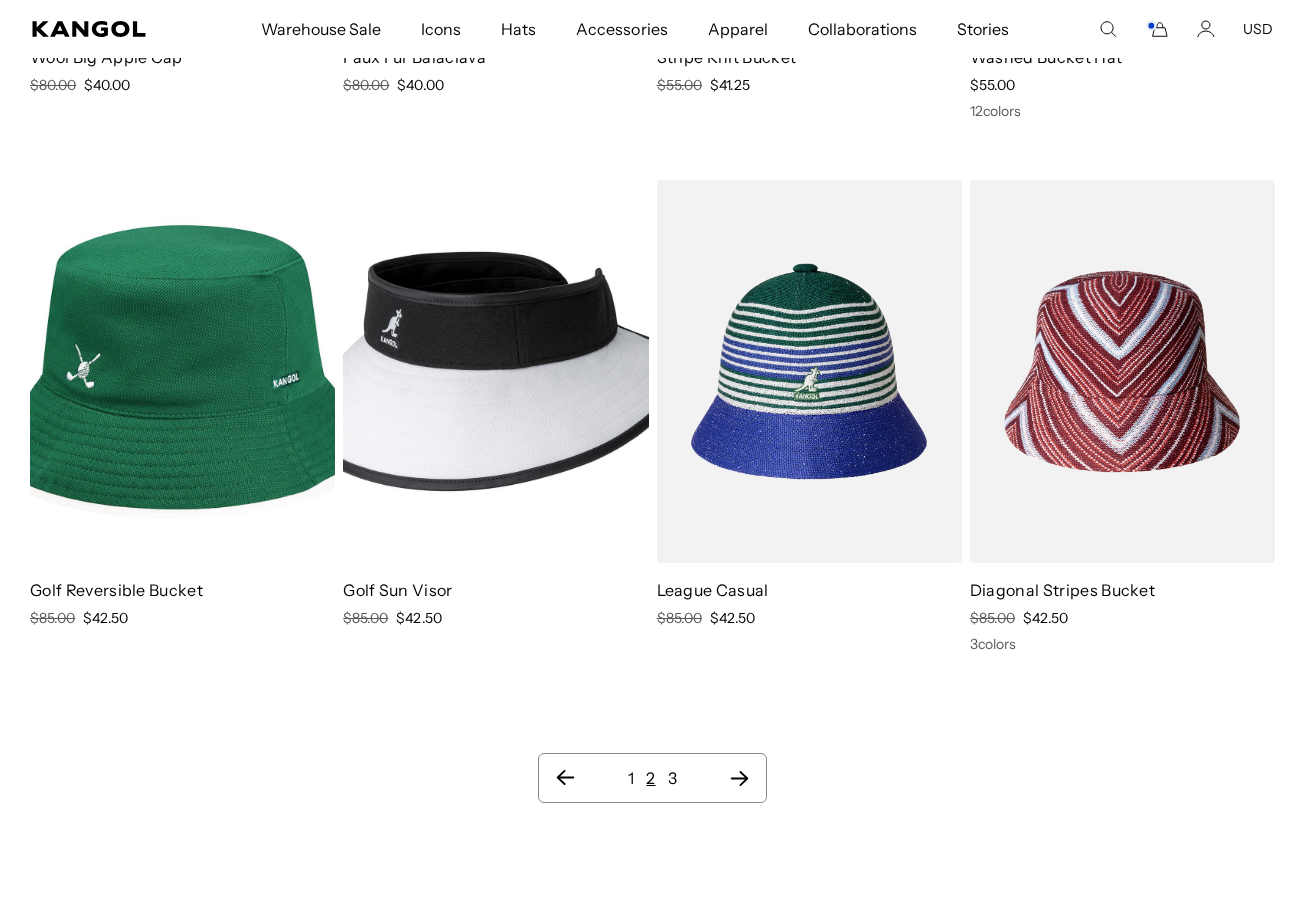 click 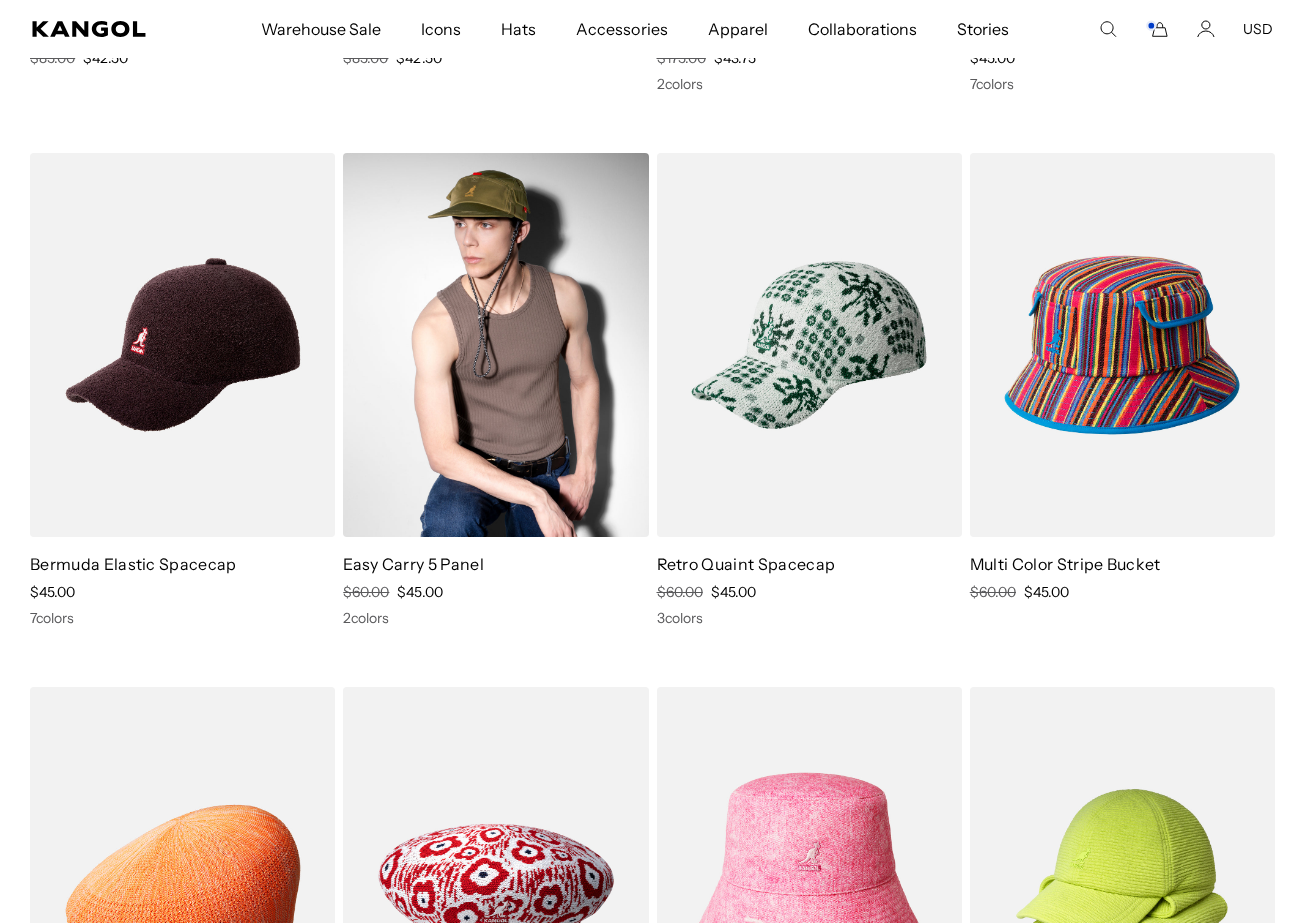 scroll, scrollTop: 0, scrollLeft: 0, axis: both 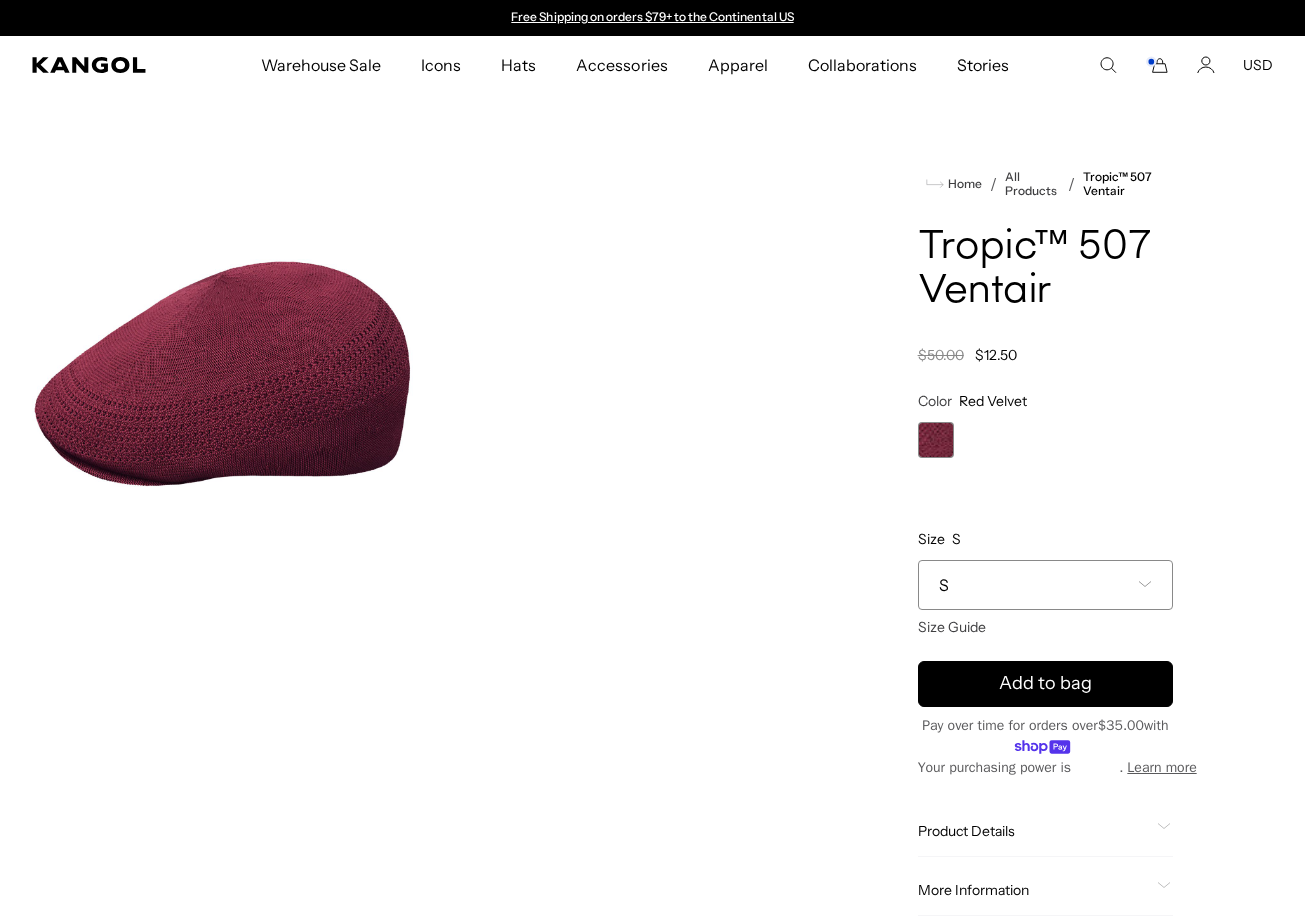 click on "S" at bounding box center (1045, 585) 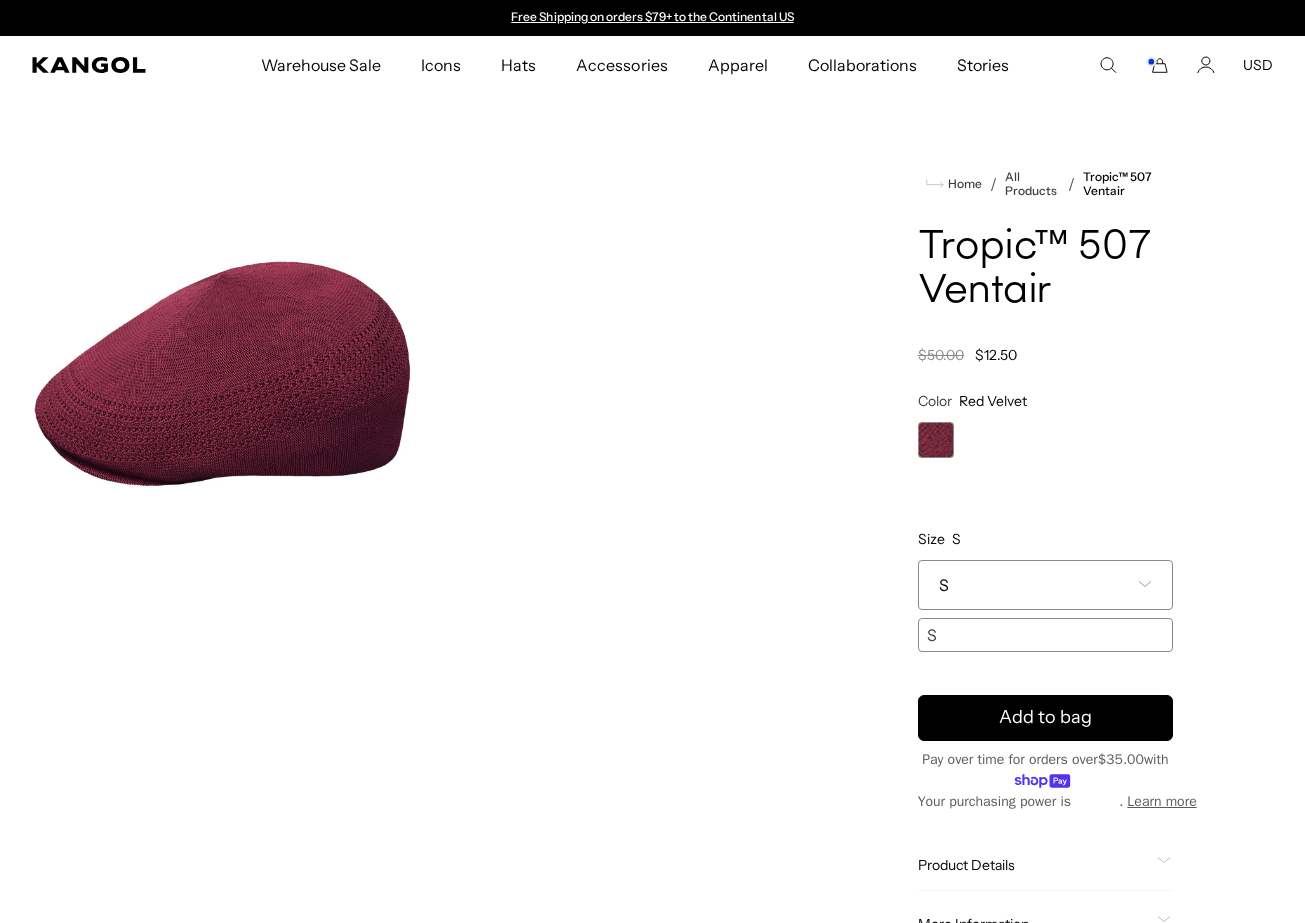 click on "**********" at bounding box center [1045, 522] 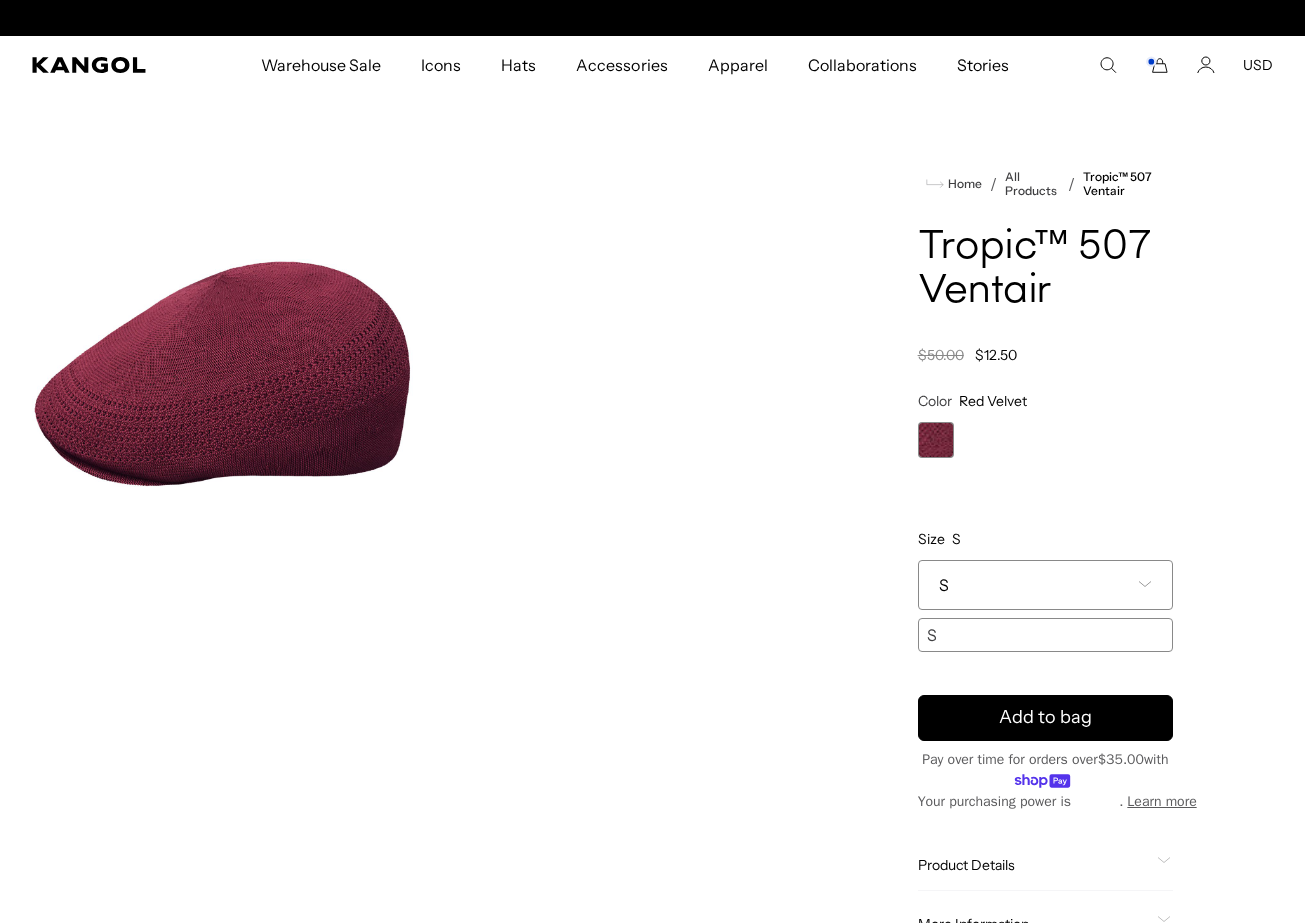 scroll, scrollTop: 0, scrollLeft: 0, axis: both 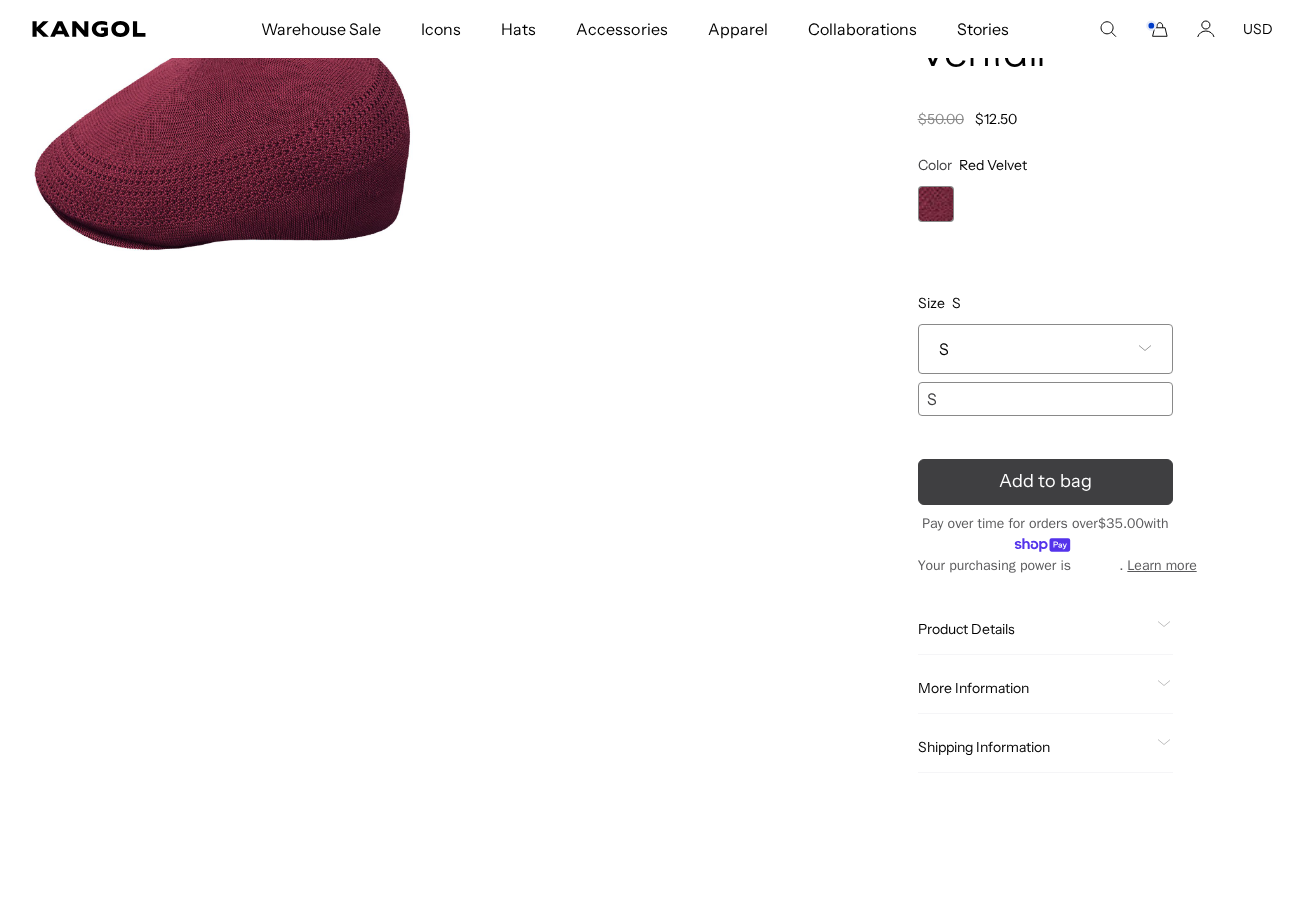 click on "Add to bag" at bounding box center (1045, 481) 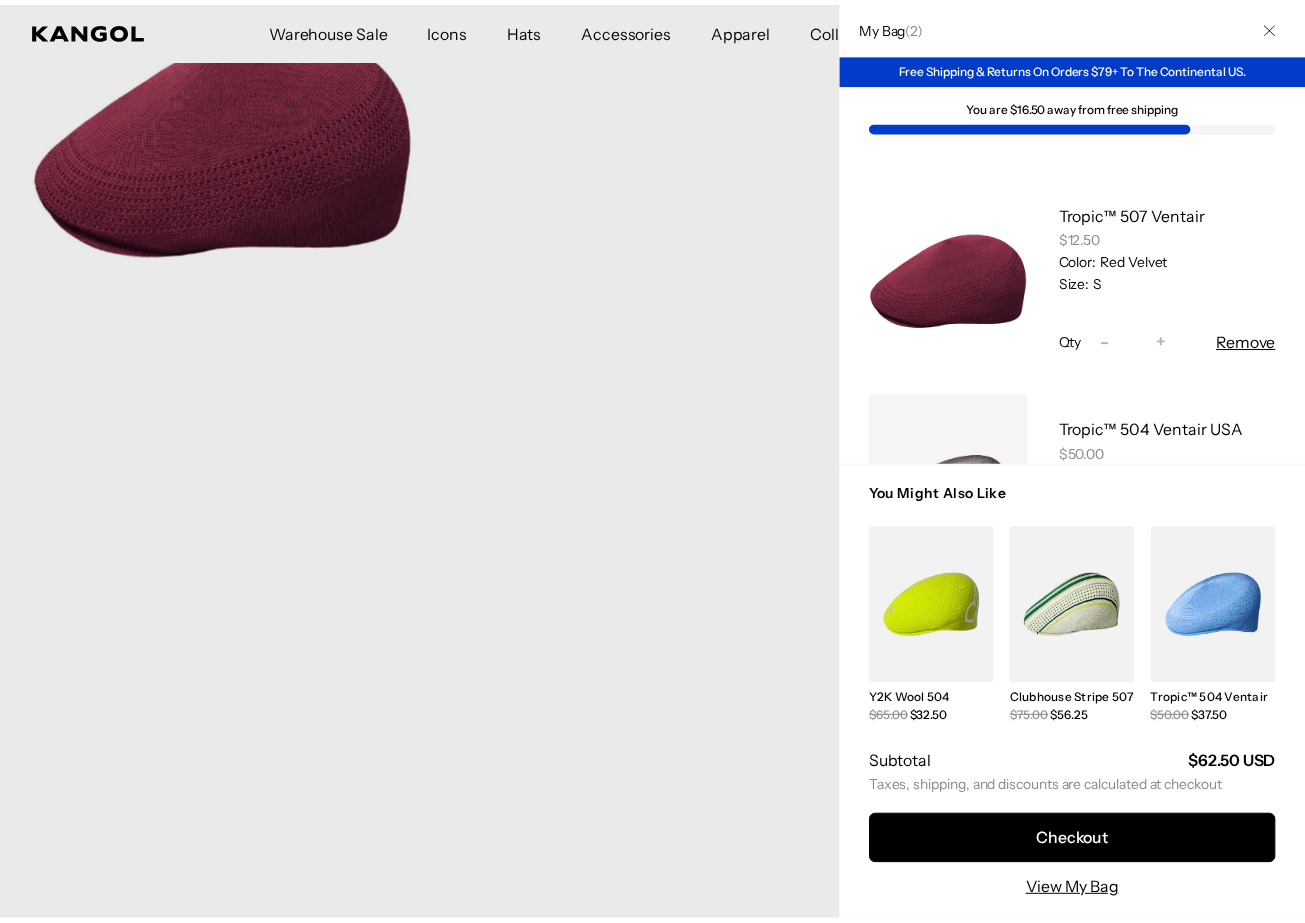 scroll, scrollTop: 0, scrollLeft: 412, axis: horizontal 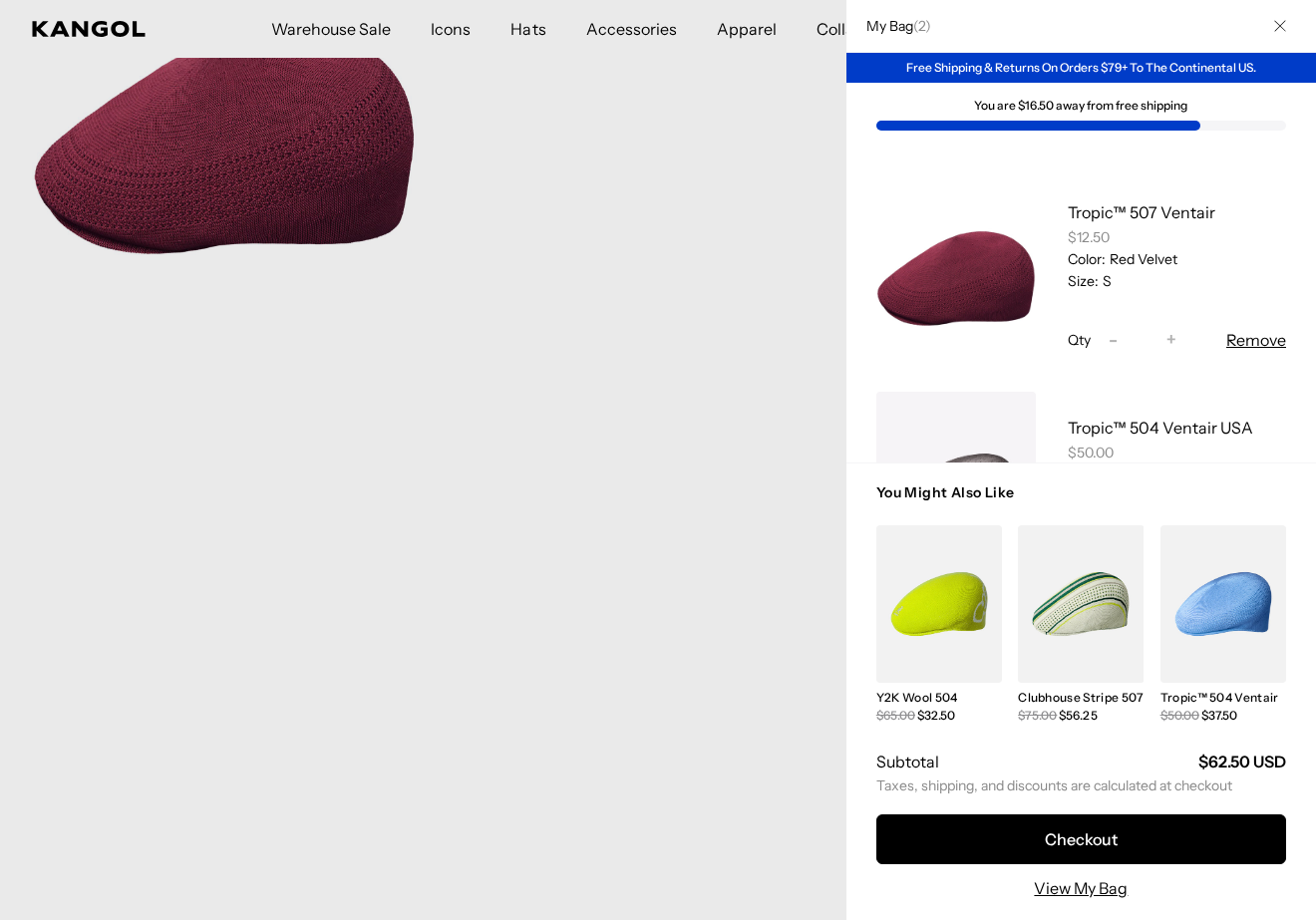 click at bounding box center (658, 460) 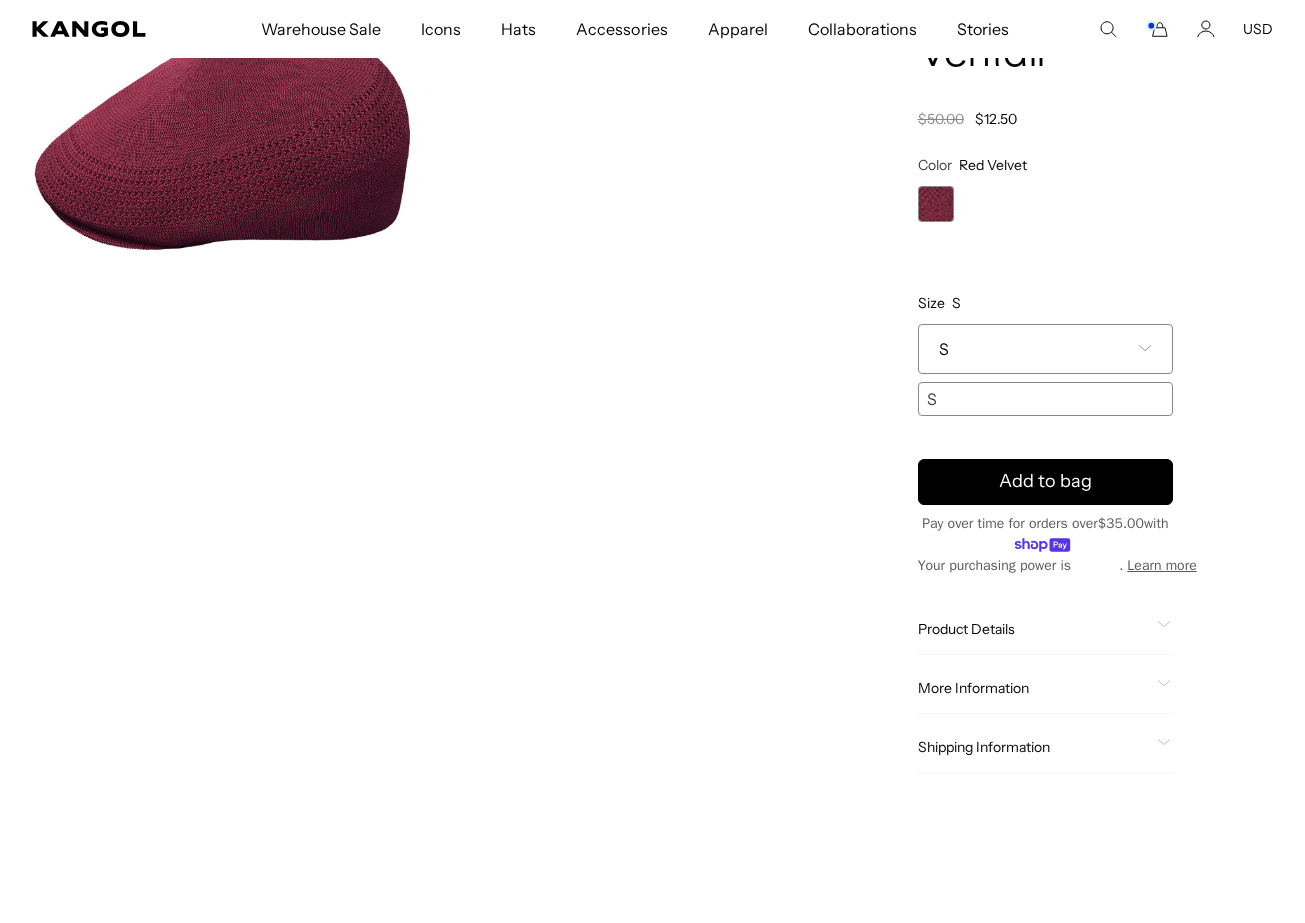 scroll, scrollTop: 0, scrollLeft: 412, axis: horizontal 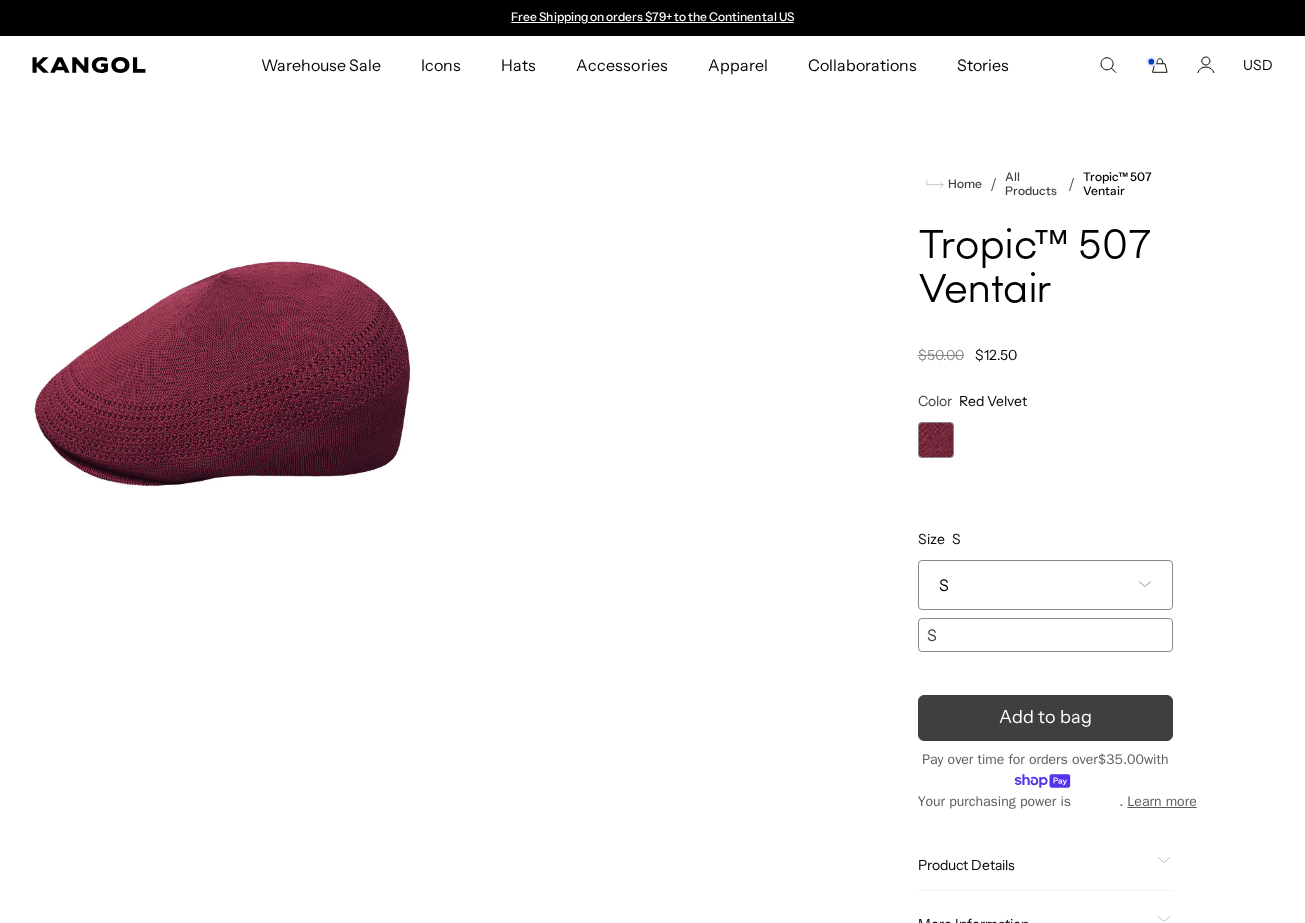 click 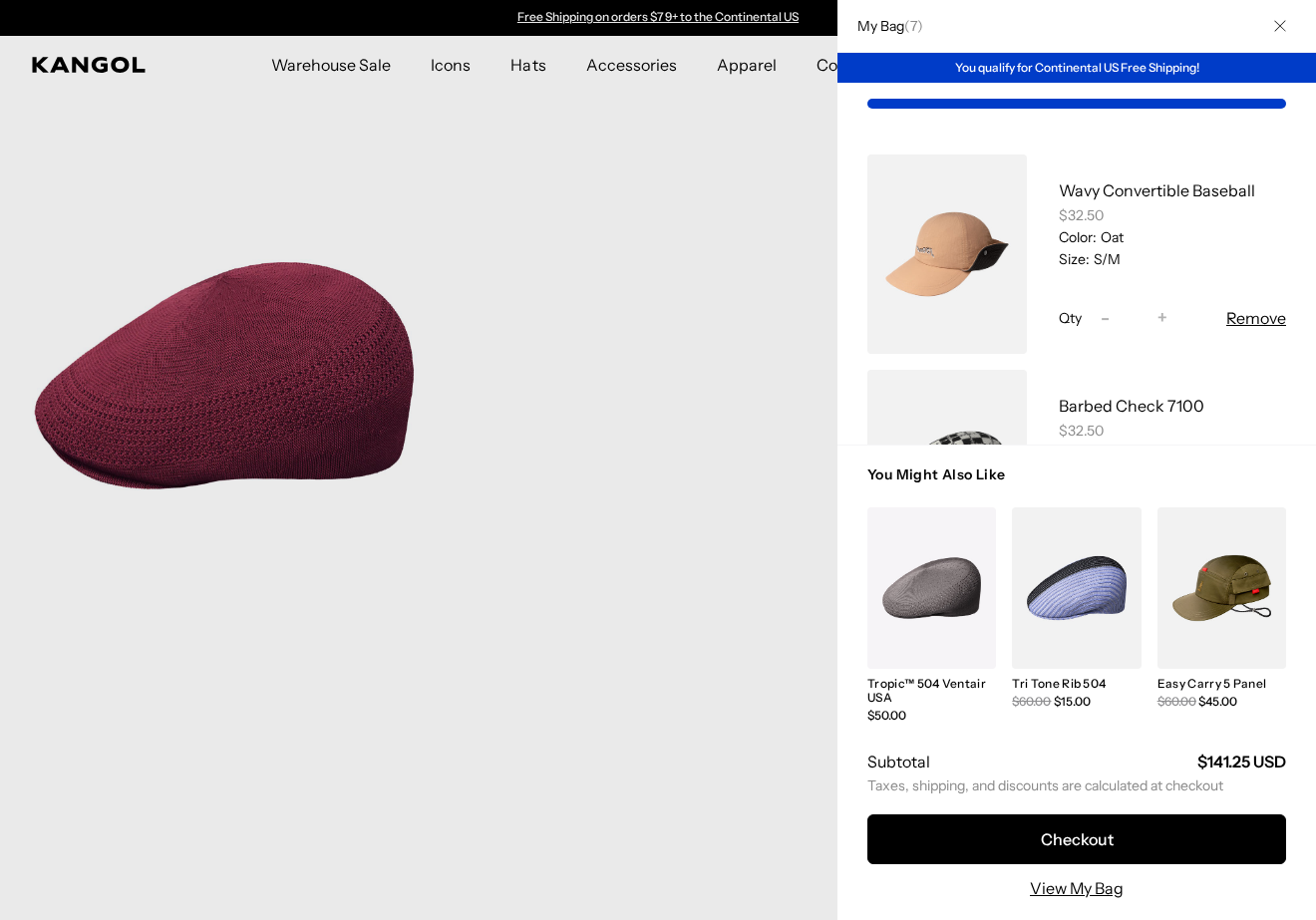 click at bounding box center [658, 460] 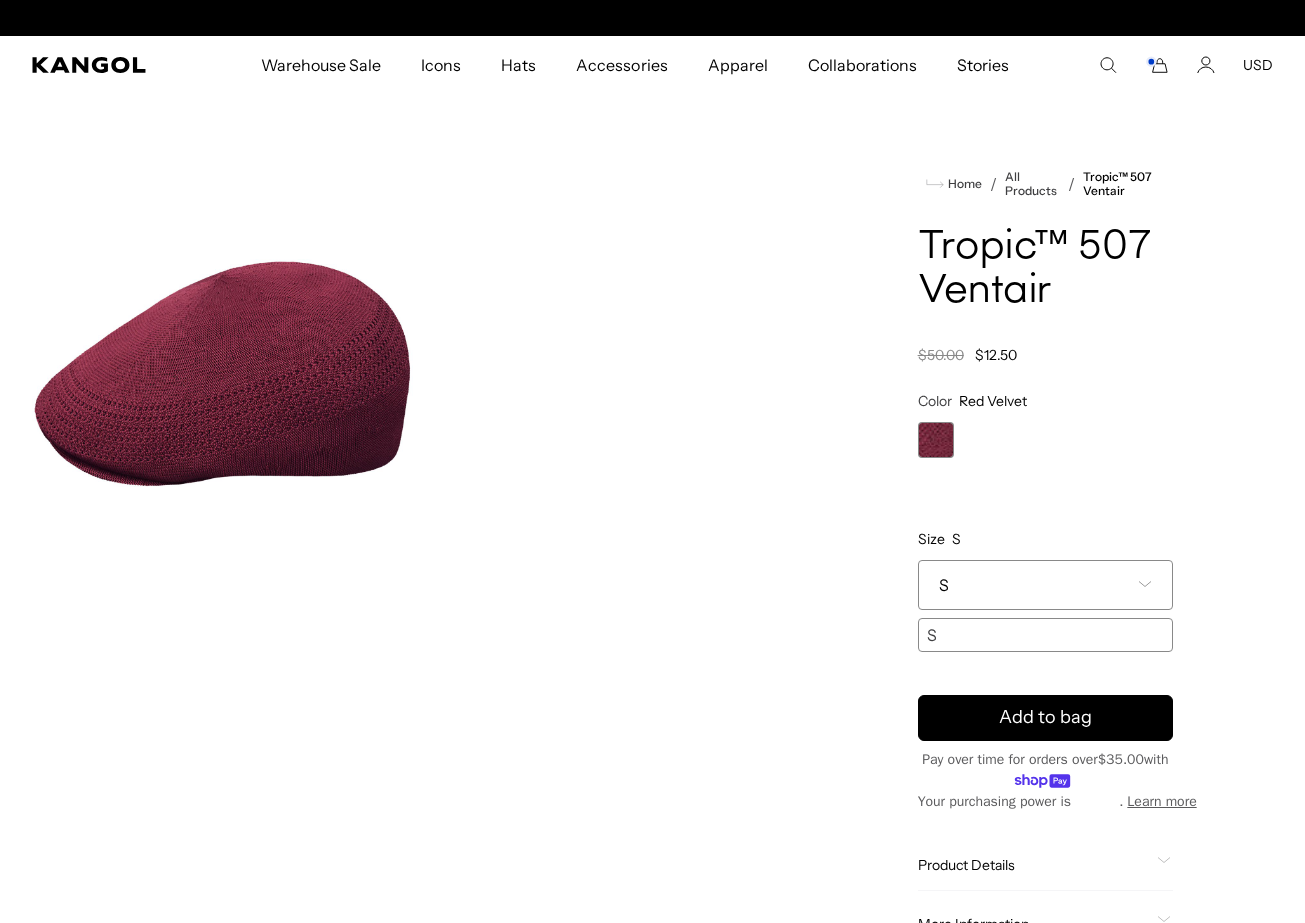 scroll, scrollTop: 0, scrollLeft: 412, axis: horizontal 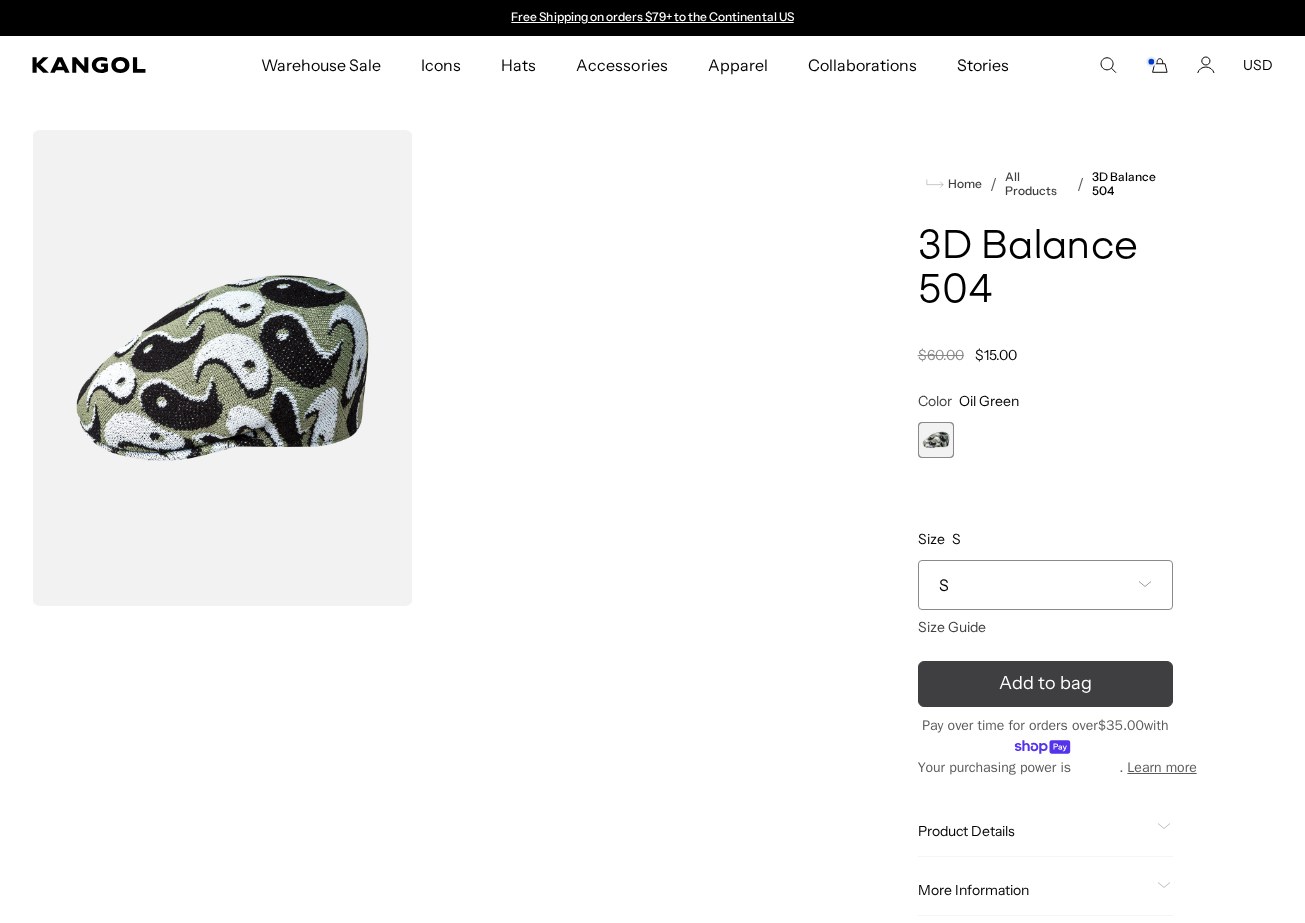 click on "Add to bag" at bounding box center [1045, 683] 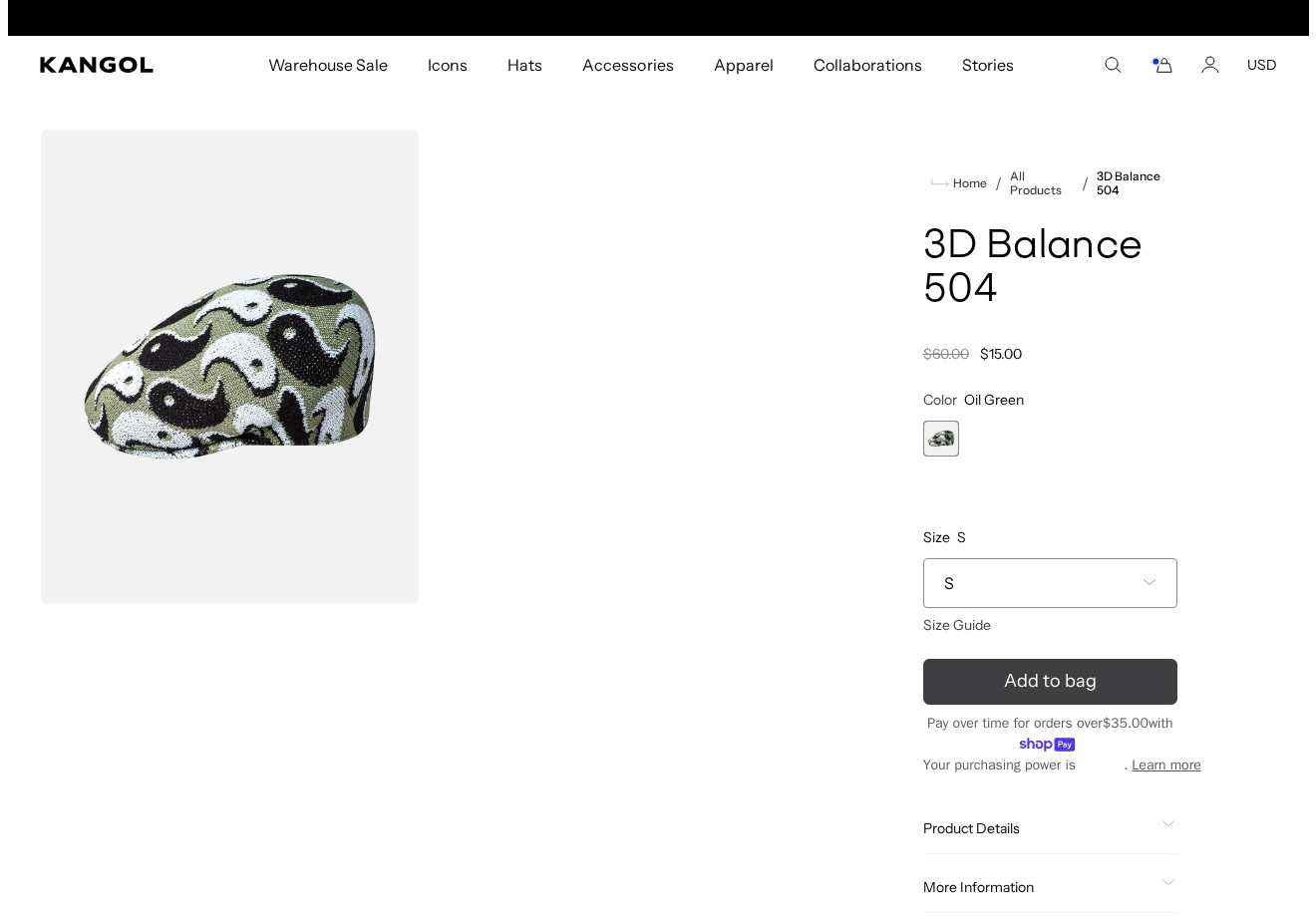 scroll, scrollTop: 0, scrollLeft: 411, axis: horizontal 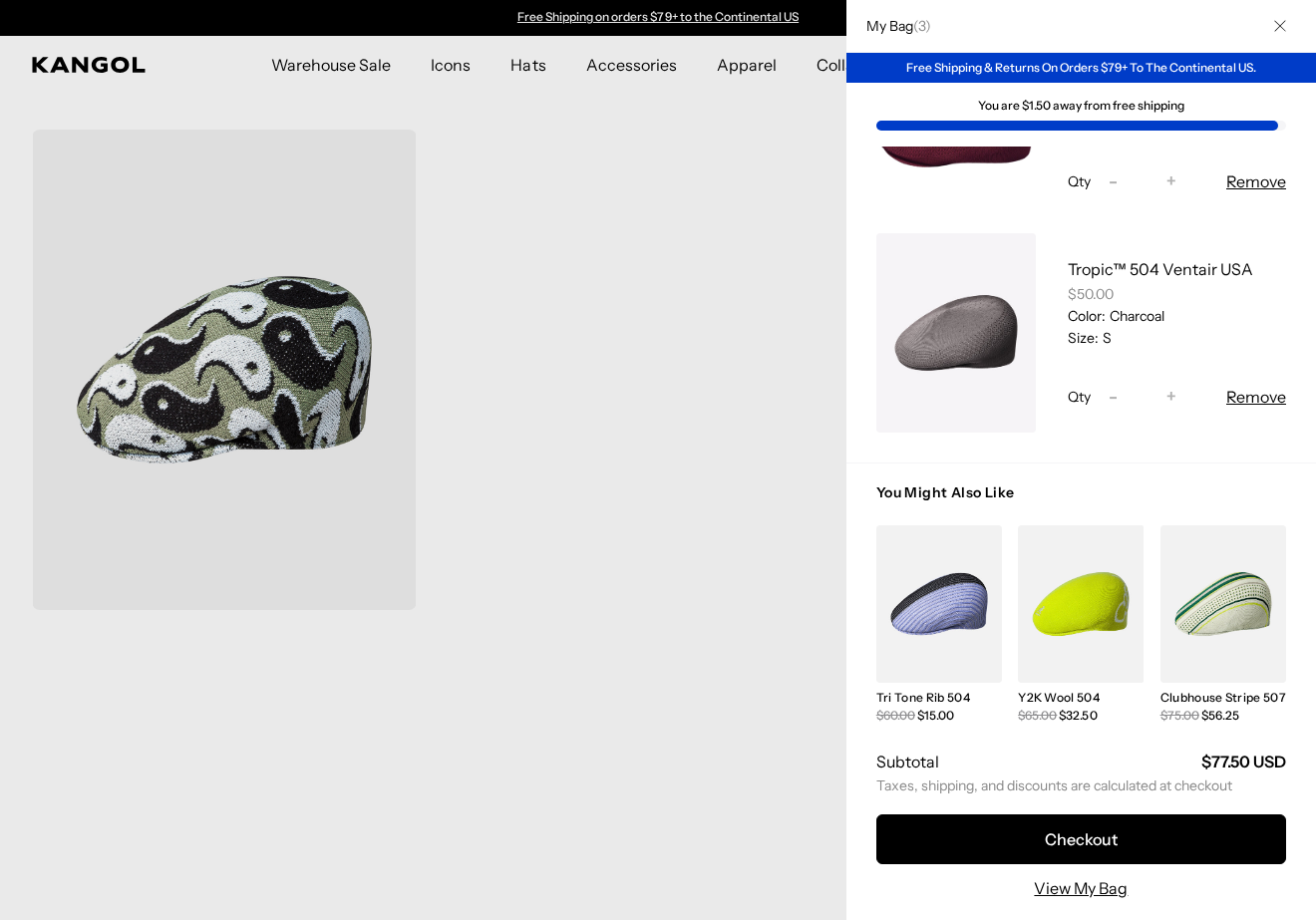 click on "Remove" at bounding box center [1256, 397] 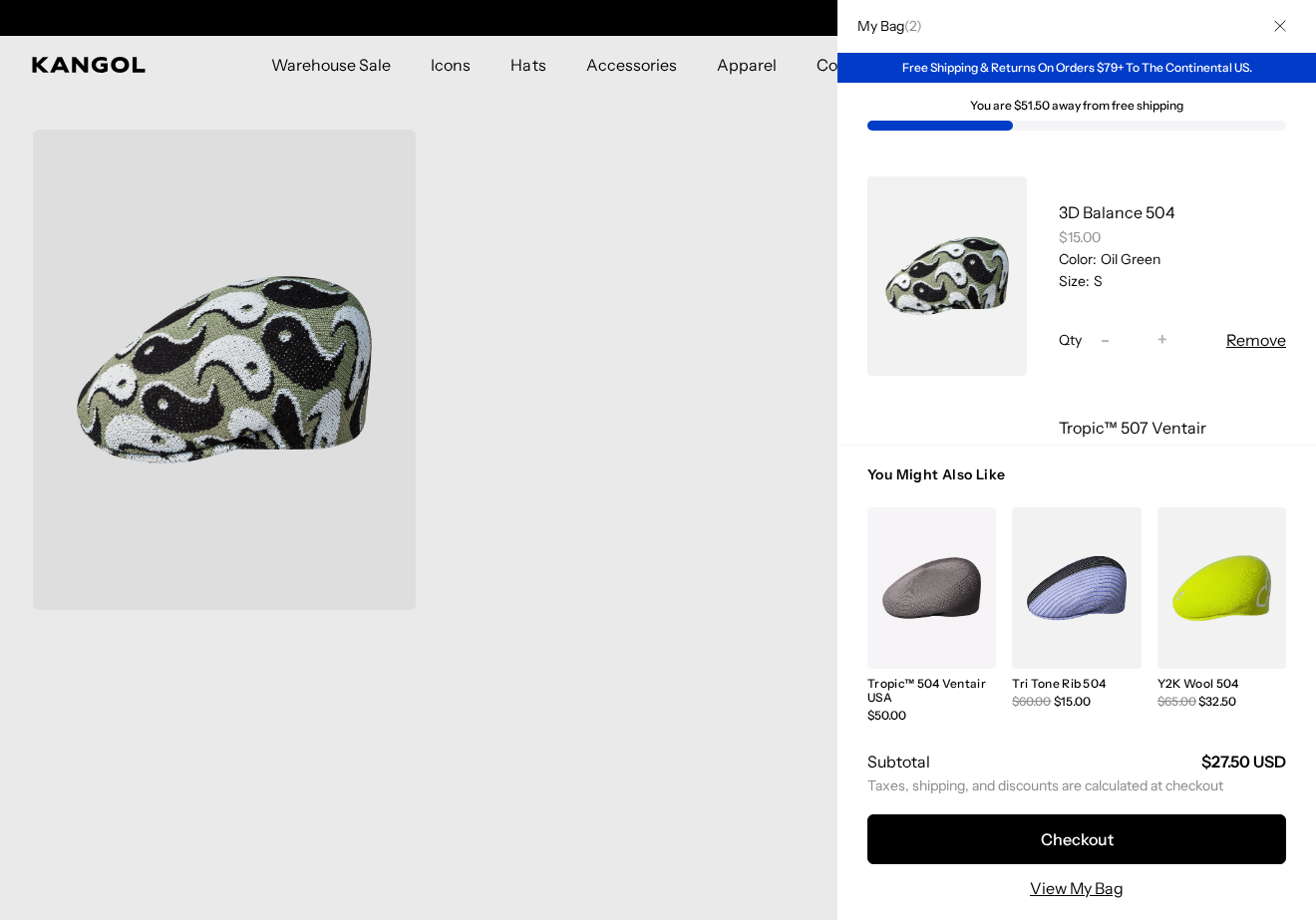scroll, scrollTop: 0, scrollLeft: 0, axis: both 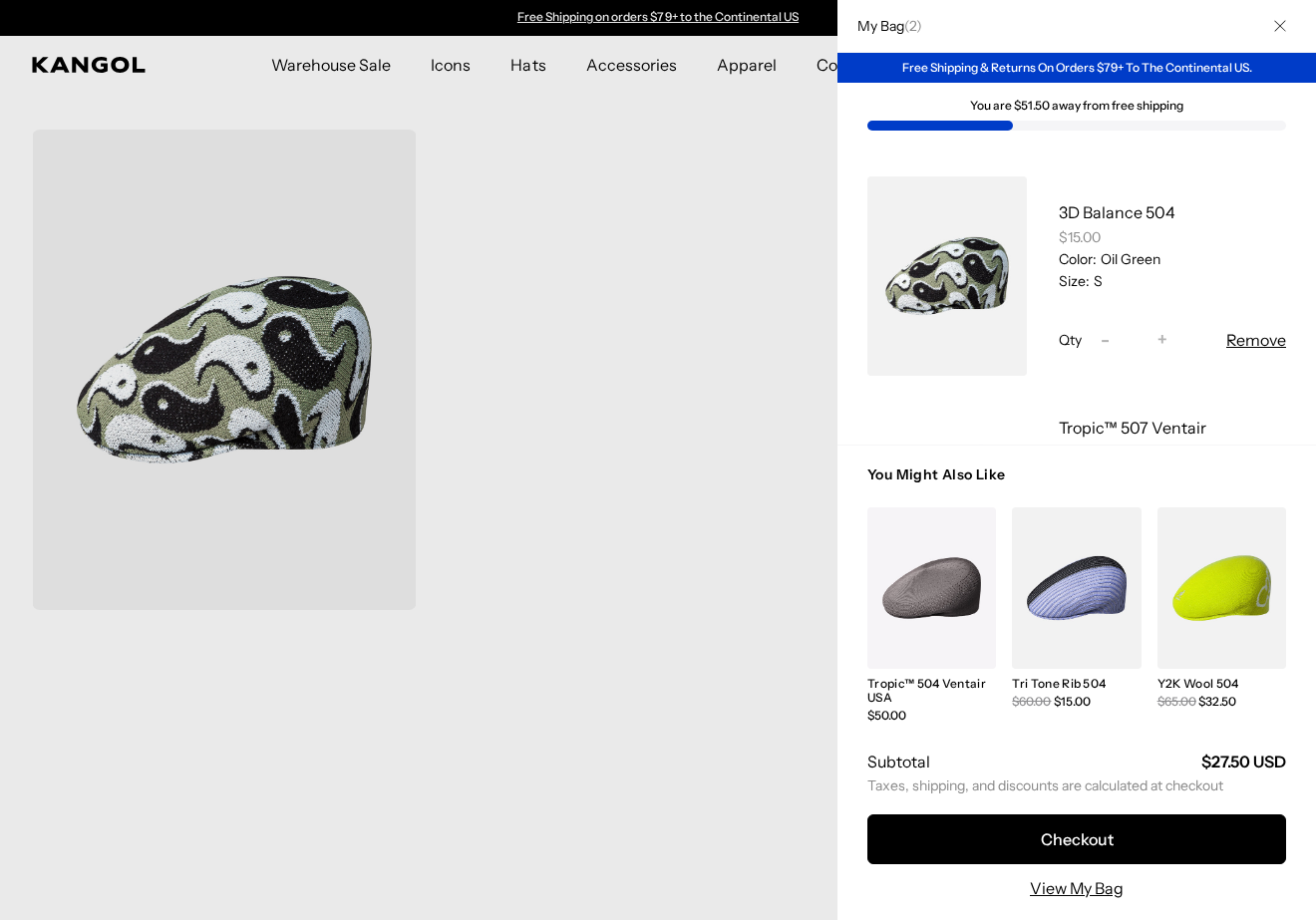 click at bounding box center [658, 460] 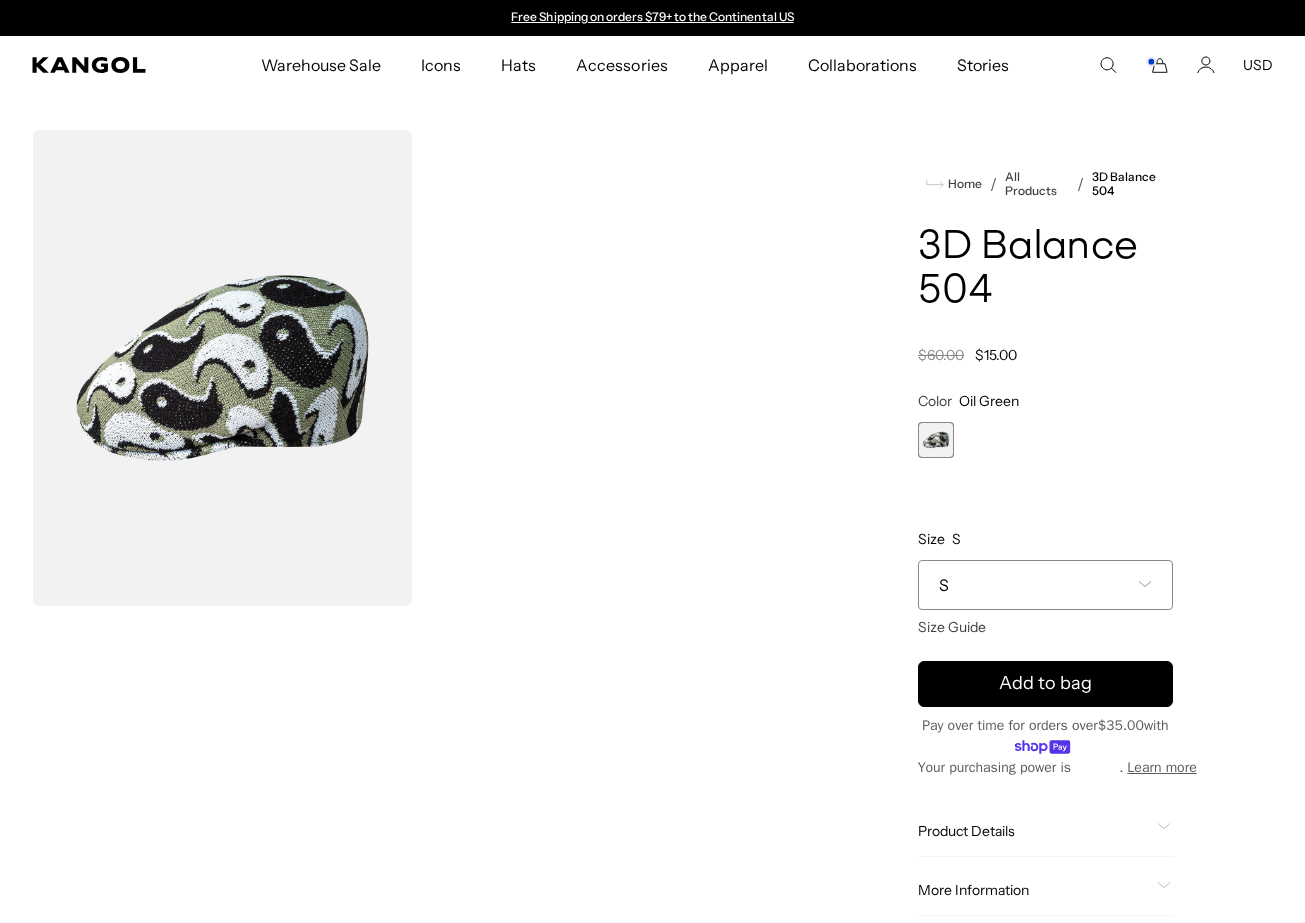 click 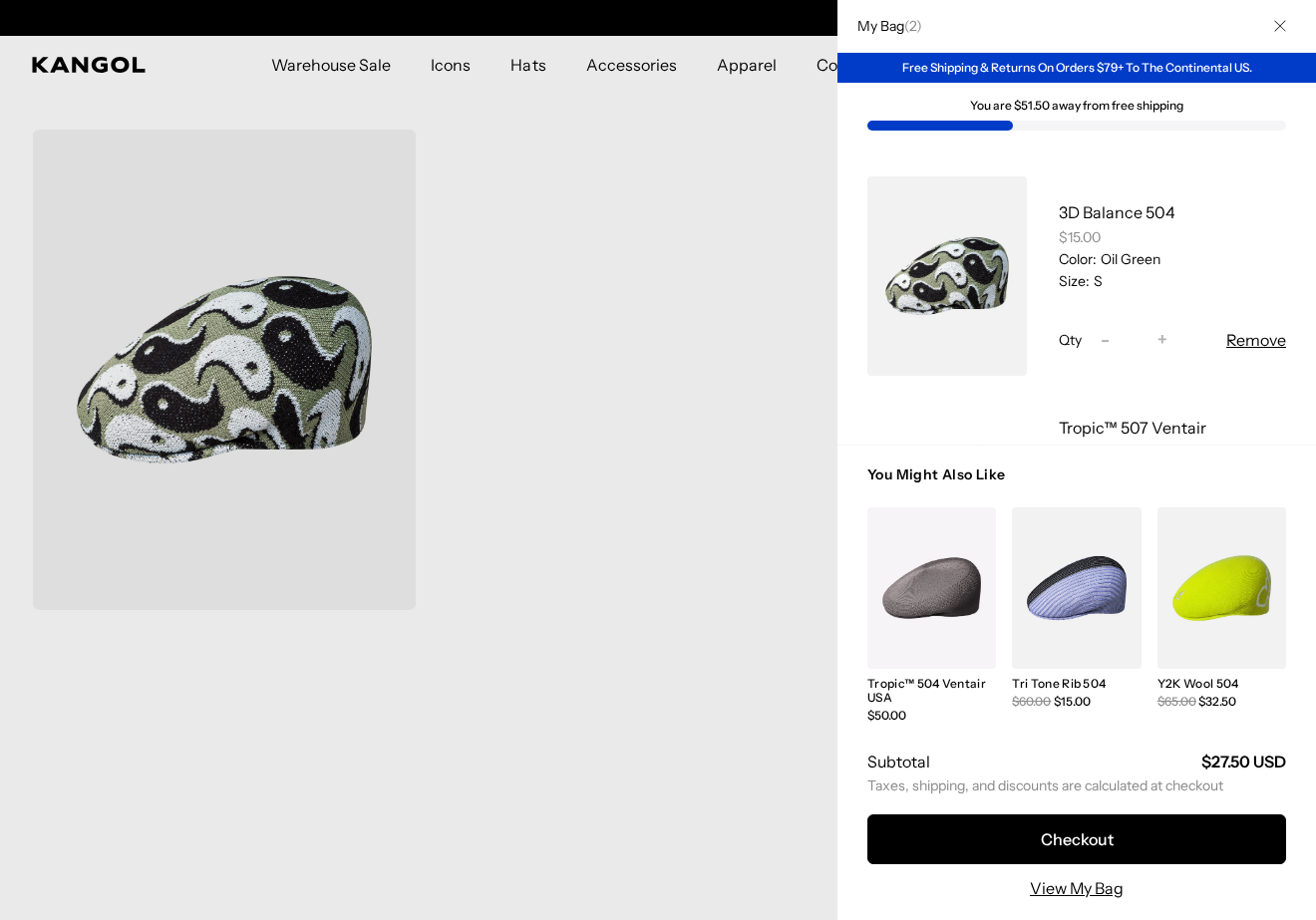 scroll, scrollTop: 0, scrollLeft: 411, axis: horizontal 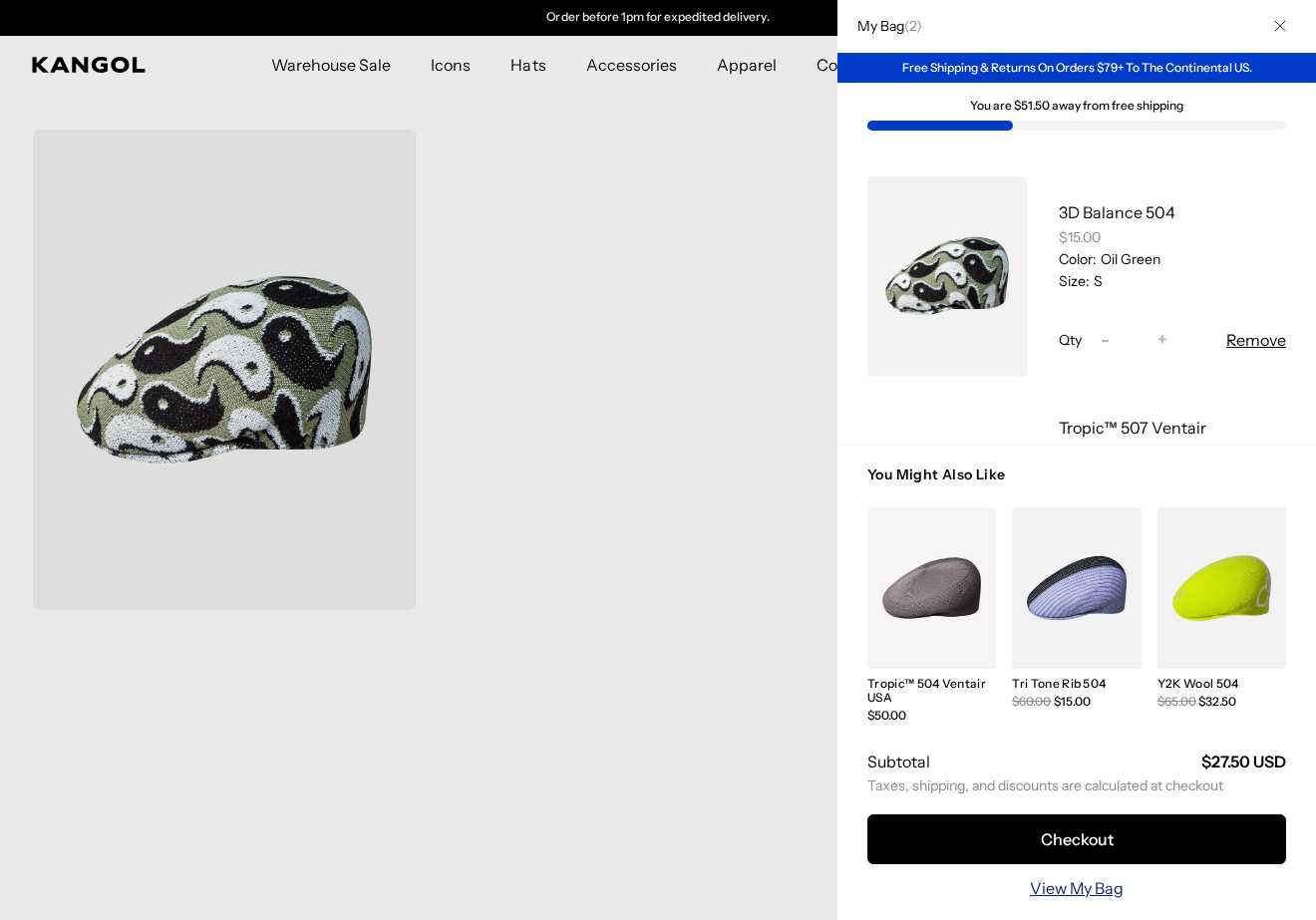 click on "View My Bag" at bounding box center [1077, 888] 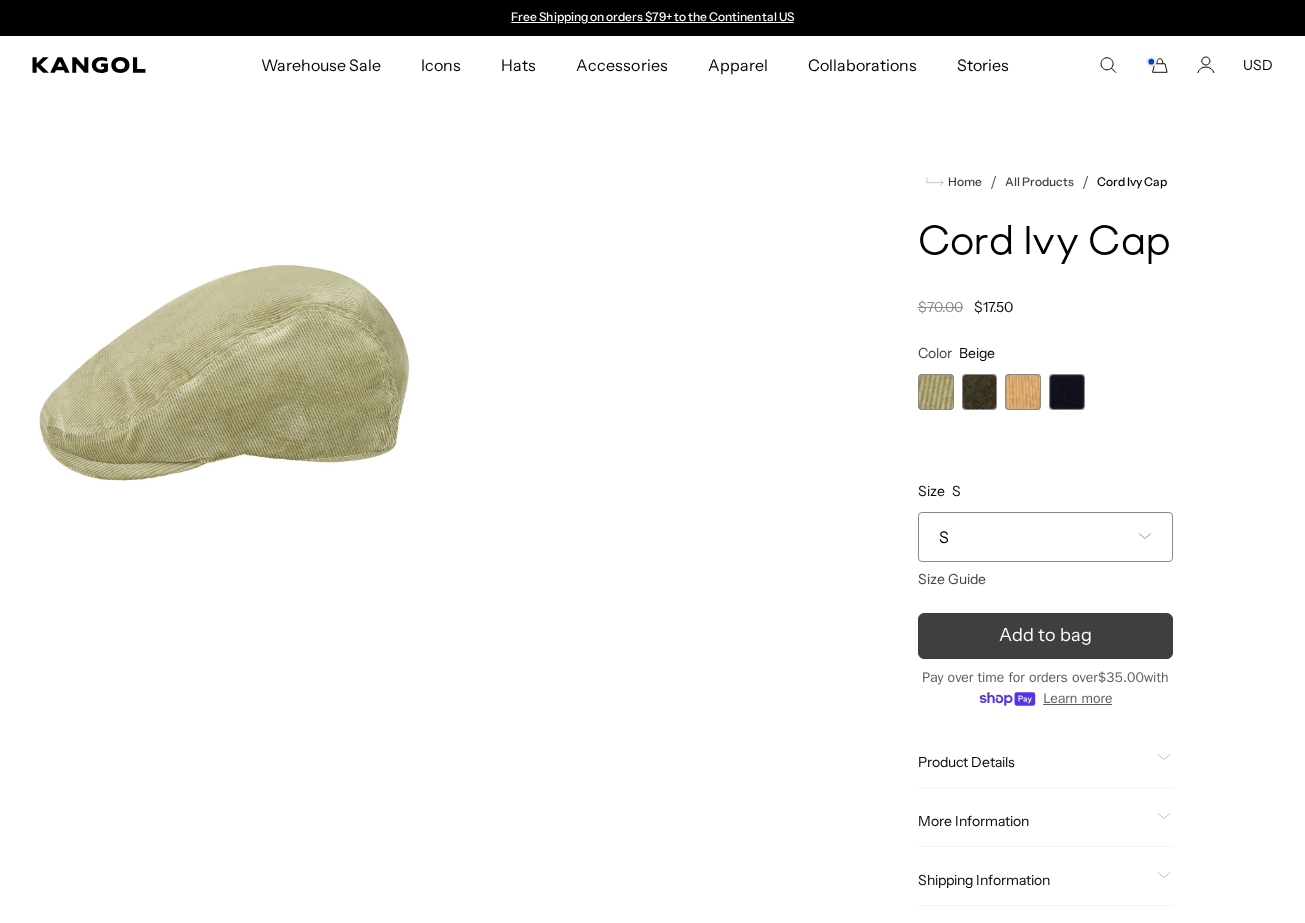 scroll, scrollTop: 0, scrollLeft: 0, axis: both 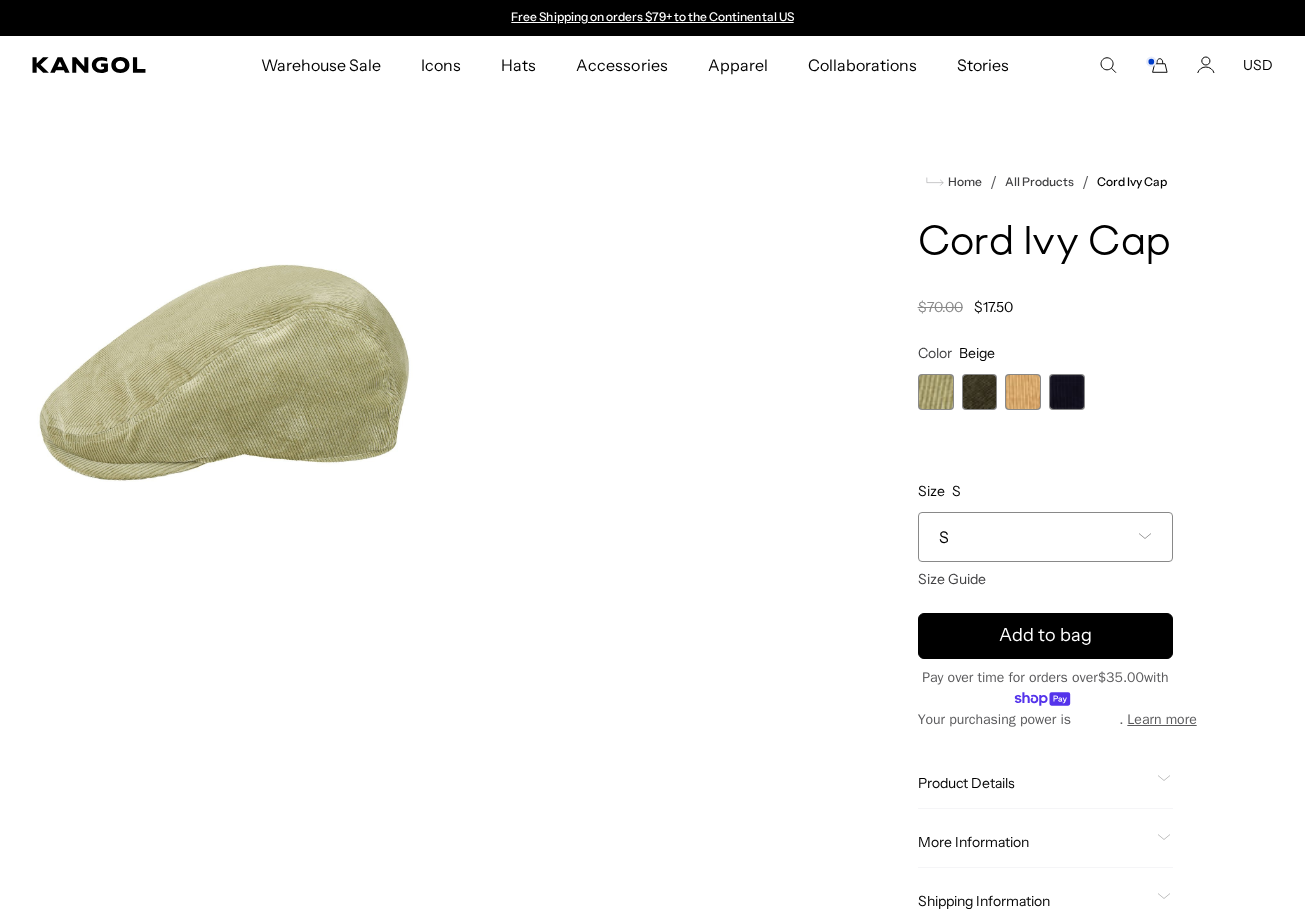 click at bounding box center [980, 392] 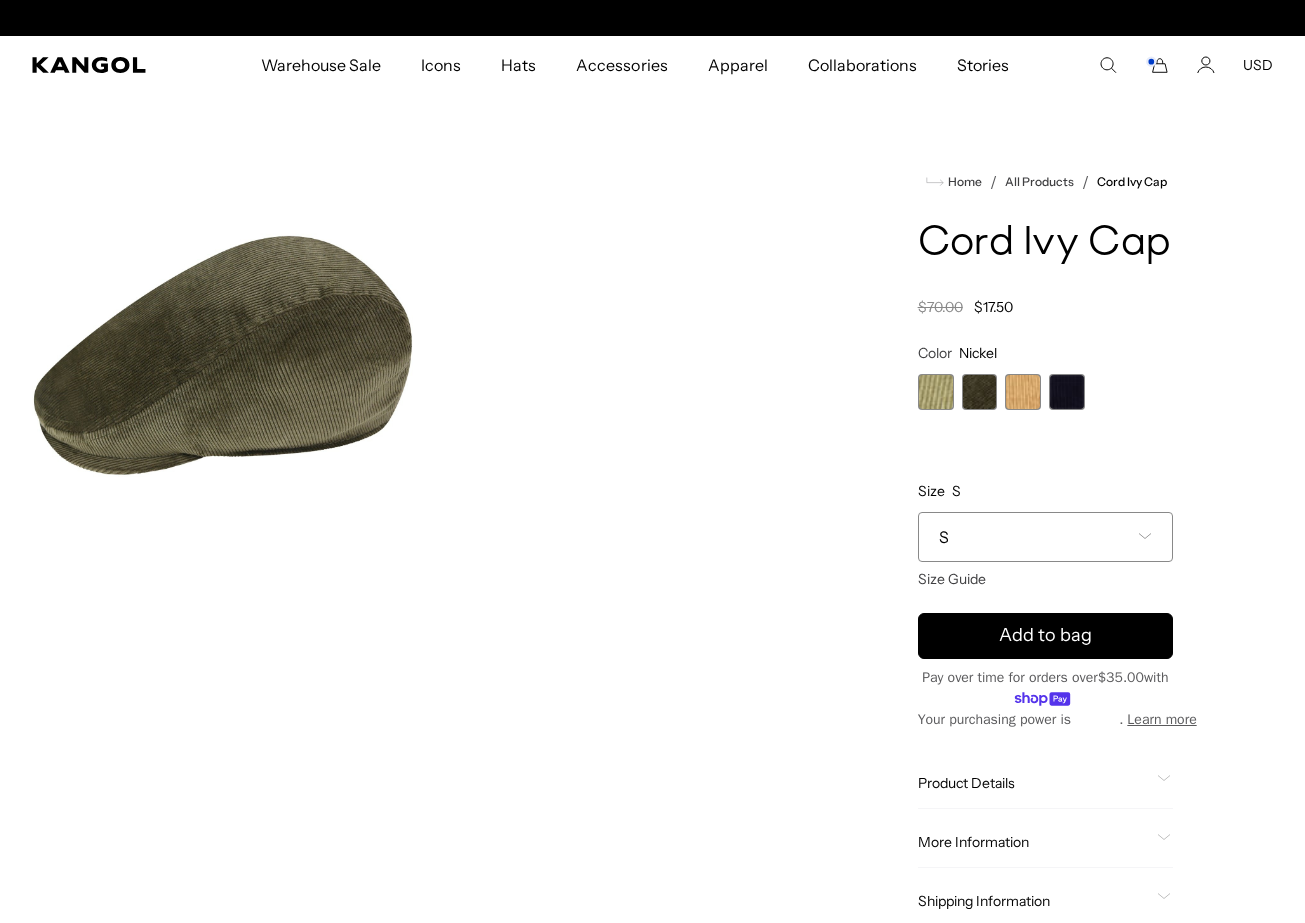 click at bounding box center (1023, 392) 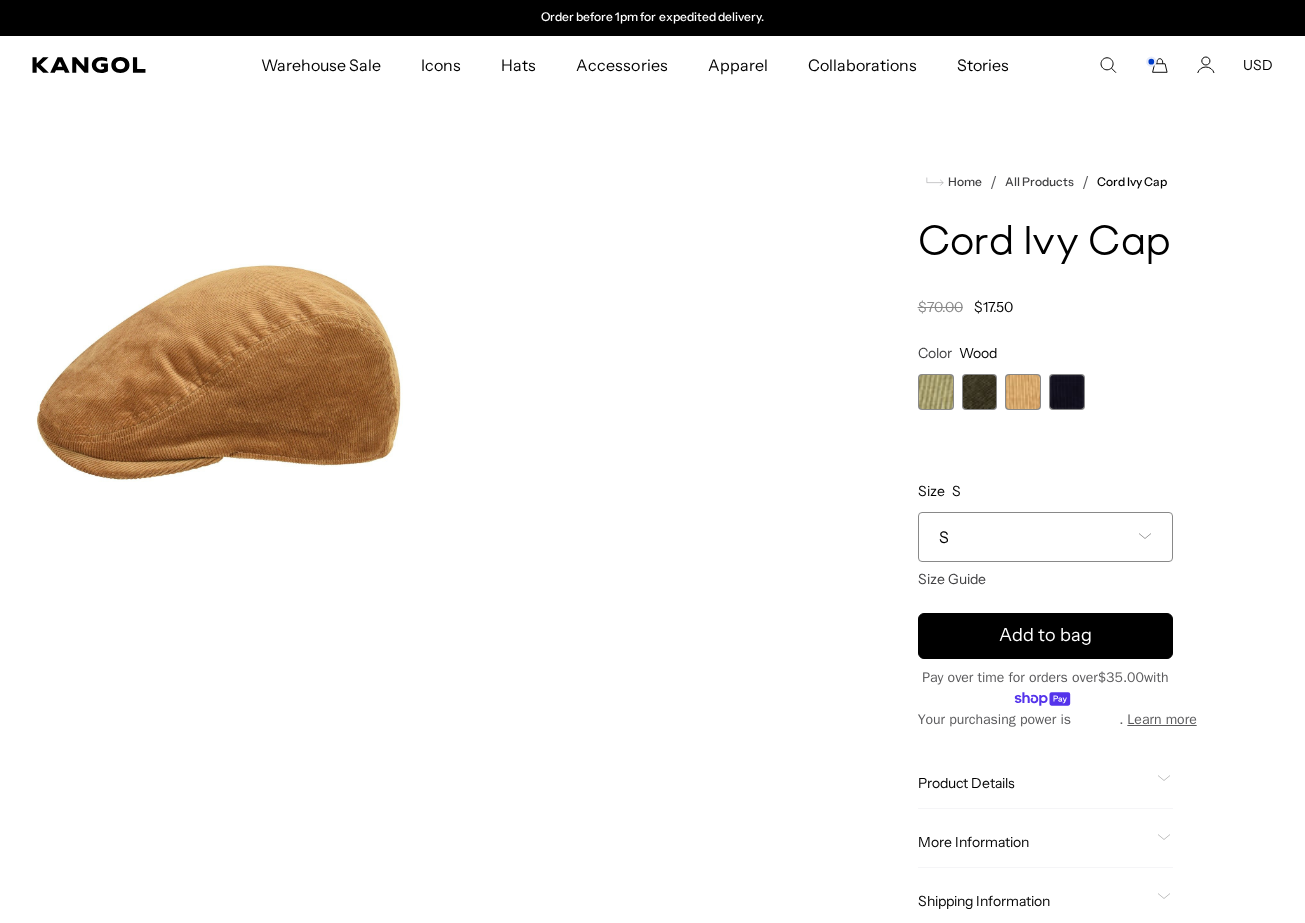 click at bounding box center (1067, 392) 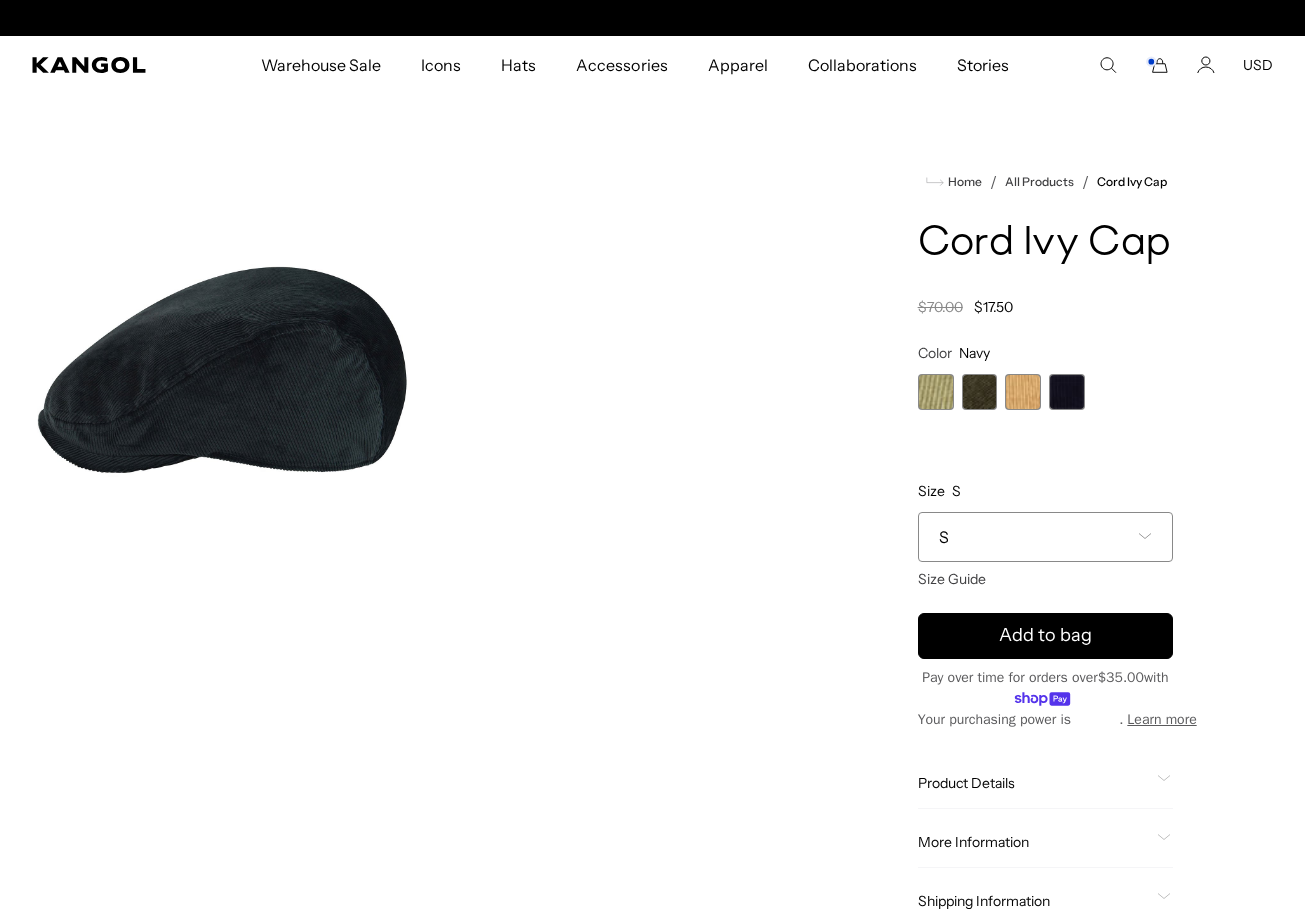 scroll, scrollTop: 0, scrollLeft: 0, axis: both 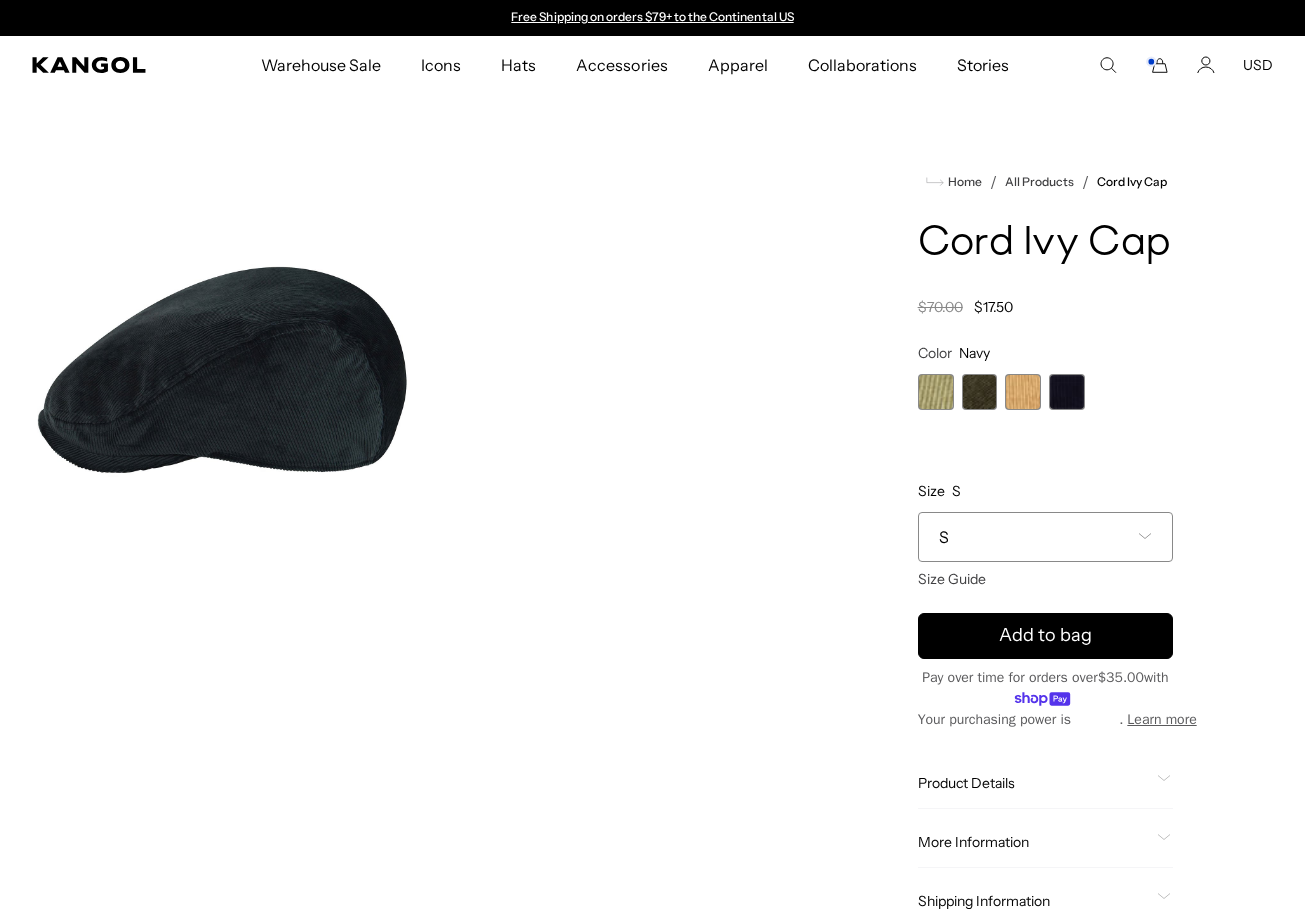 click at bounding box center (936, 392) 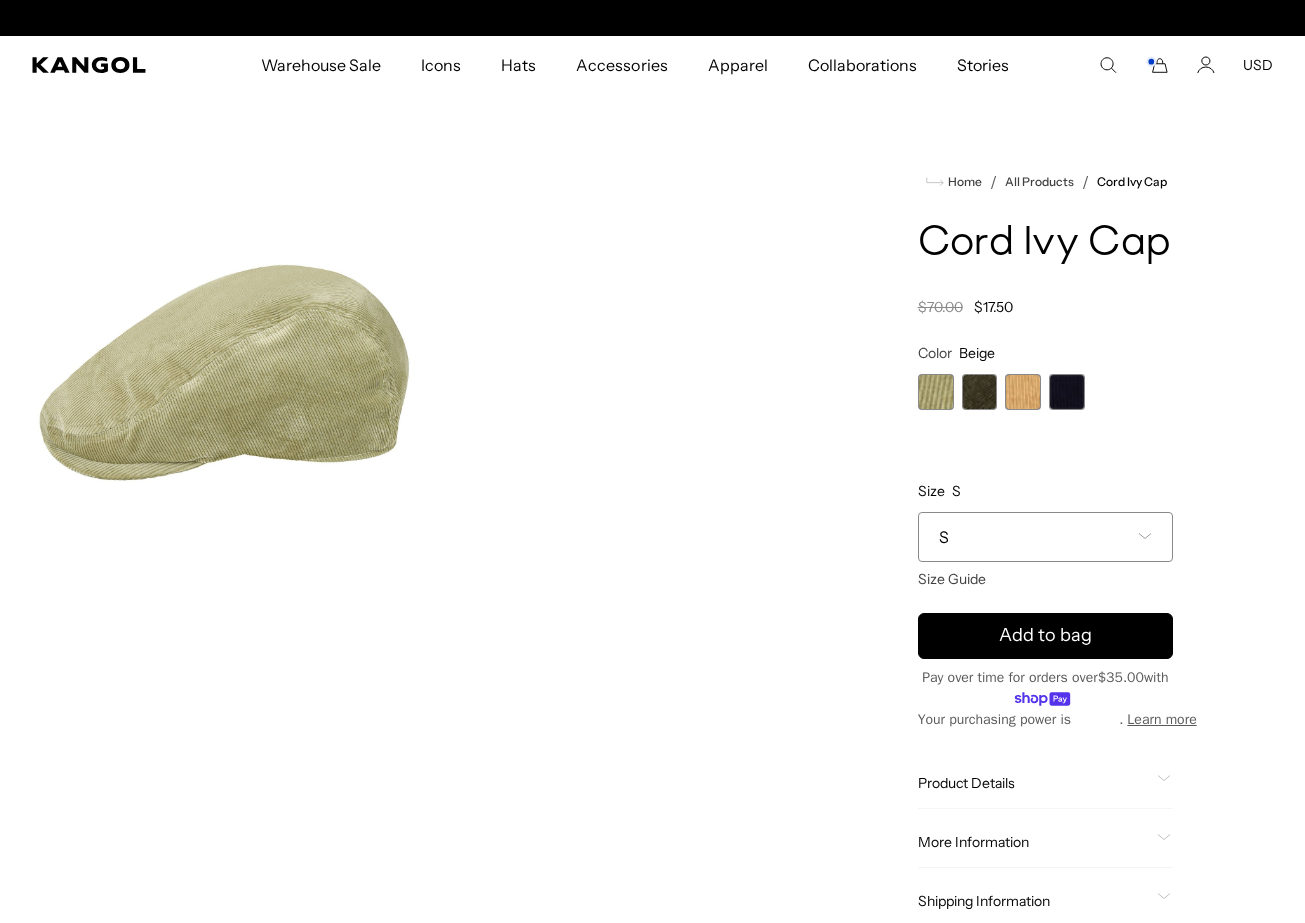 scroll, scrollTop: 0, scrollLeft: 412, axis: horizontal 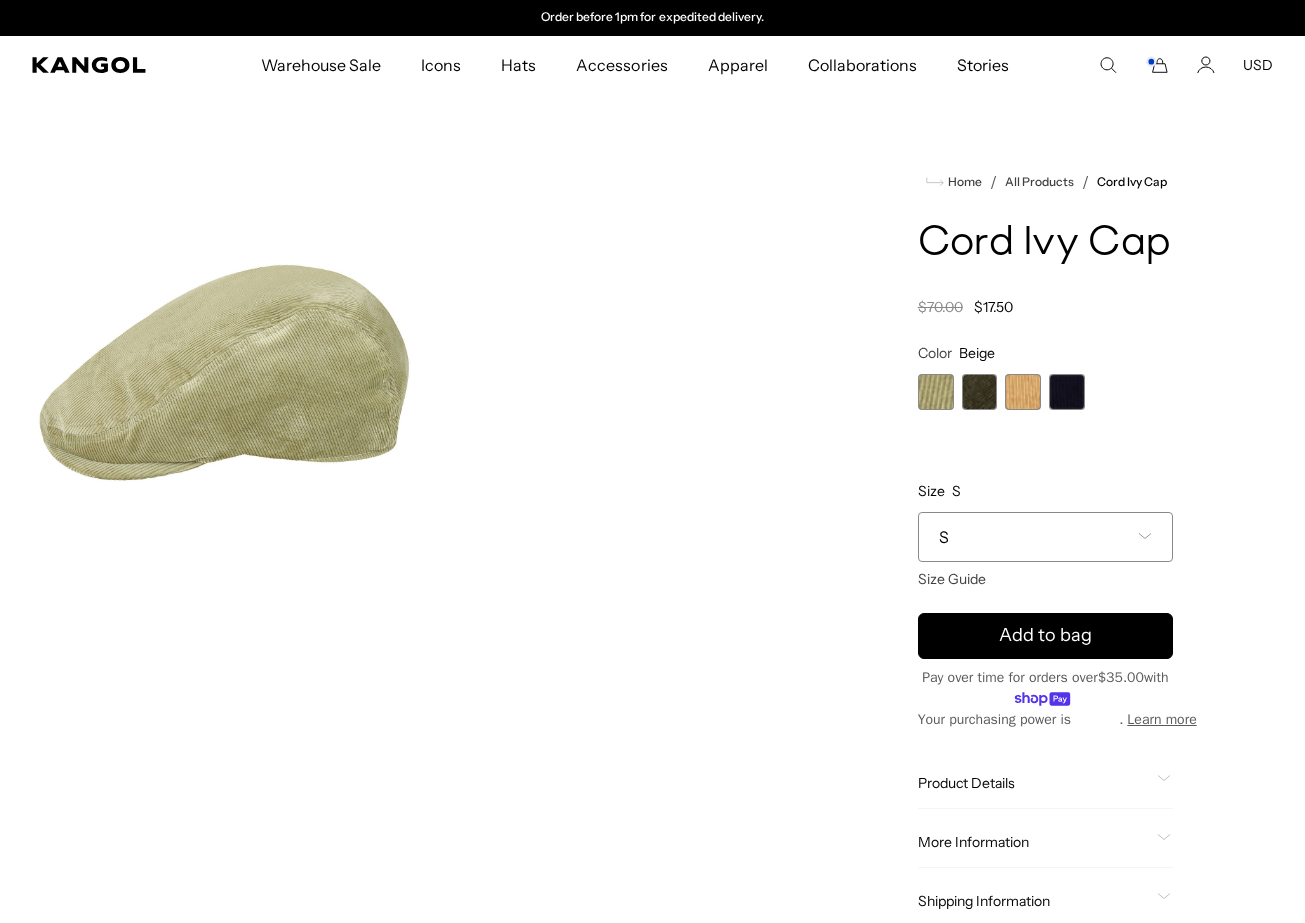 click at bounding box center (980, 392) 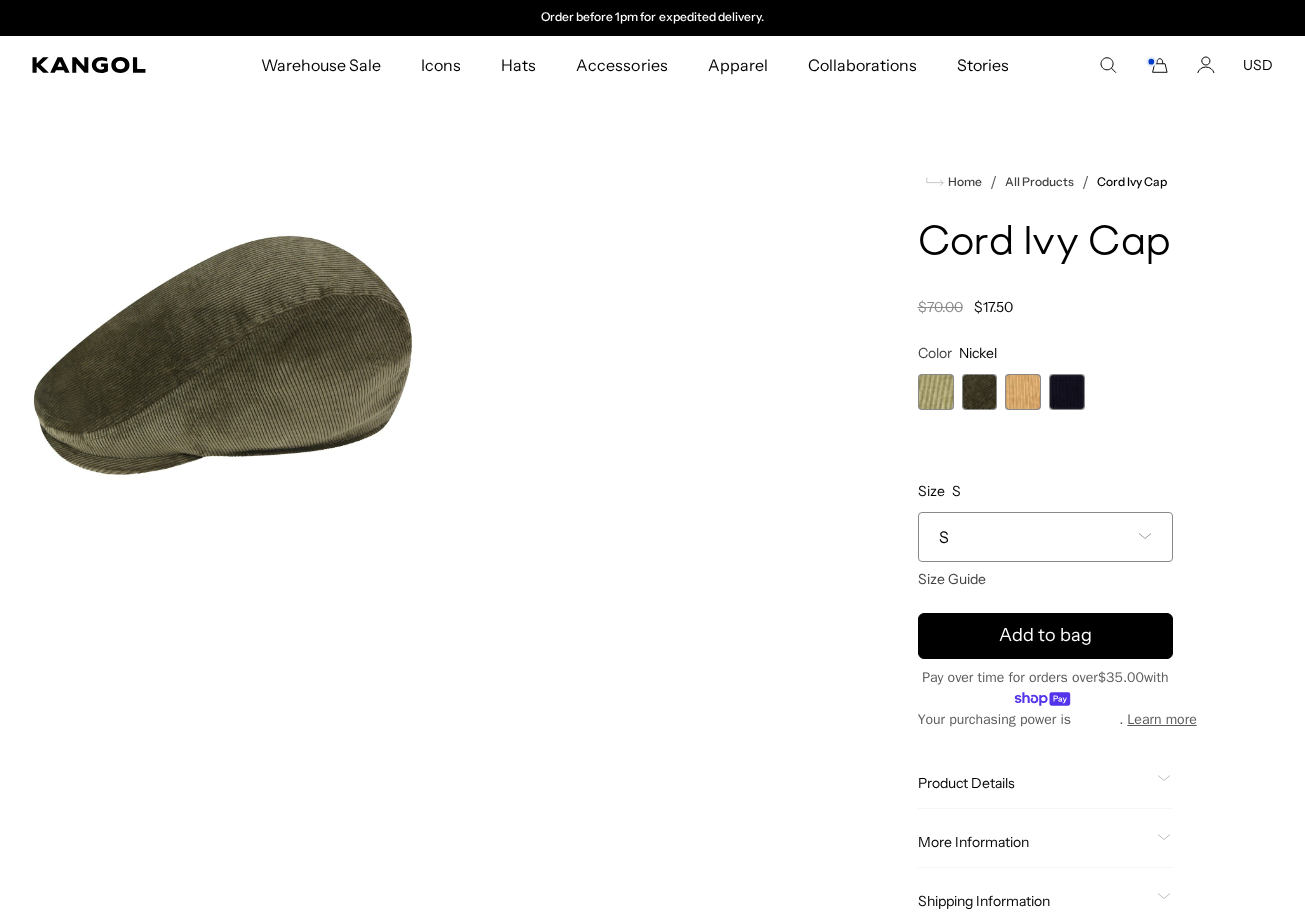 click at bounding box center (936, 392) 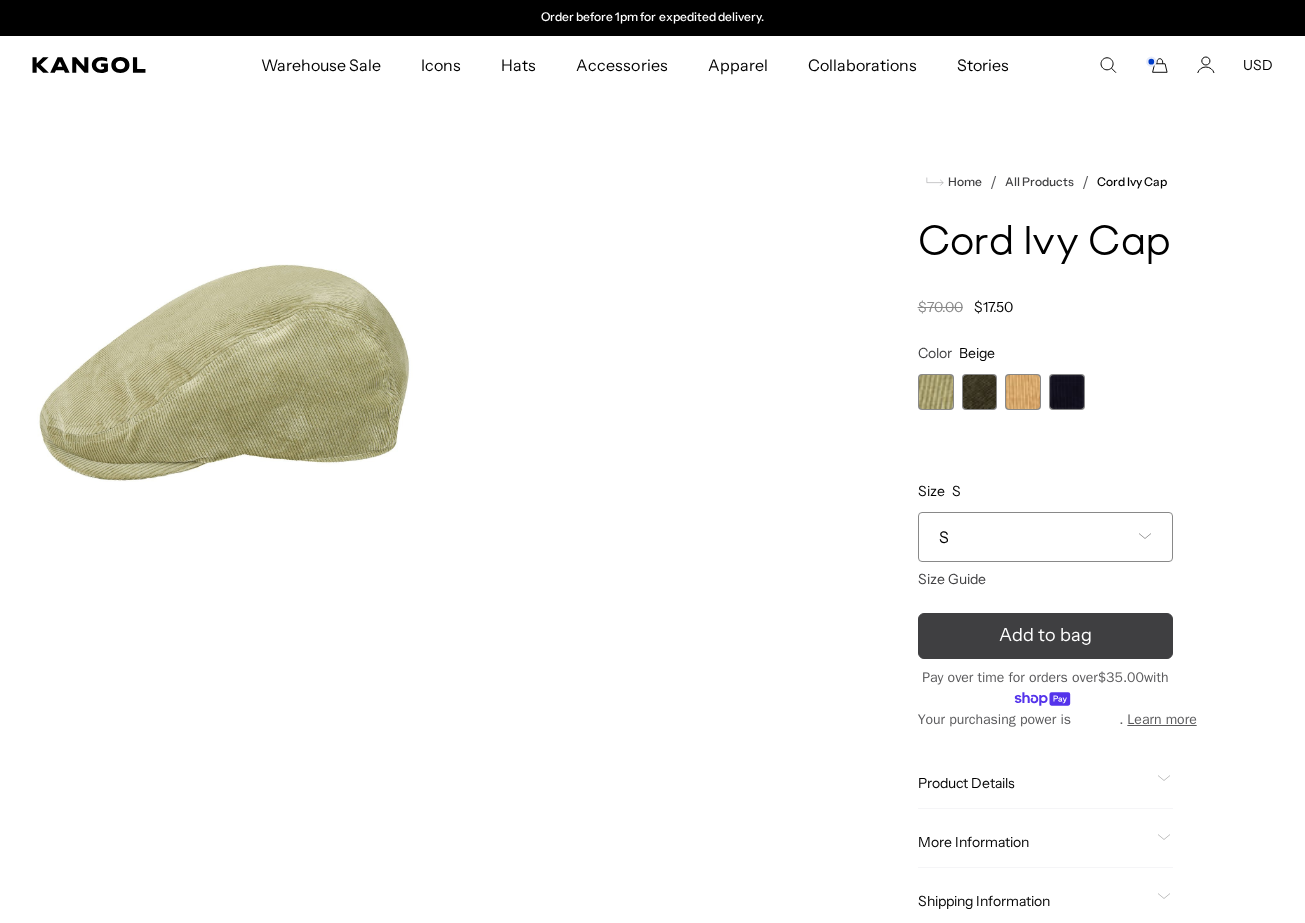 click on "Add to bag" at bounding box center (1045, 636) 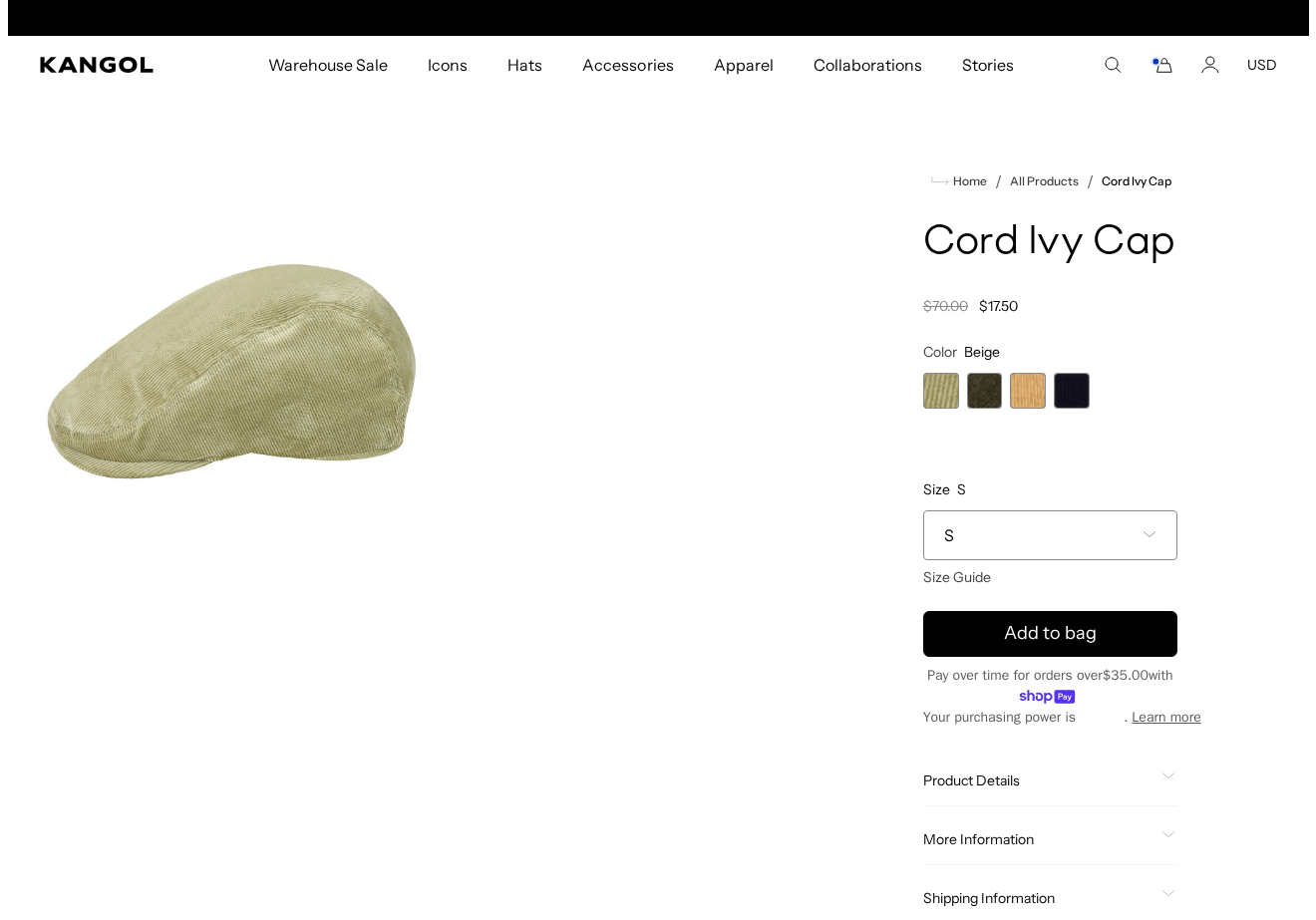 scroll, scrollTop: 0, scrollLeft: 0, axis: both 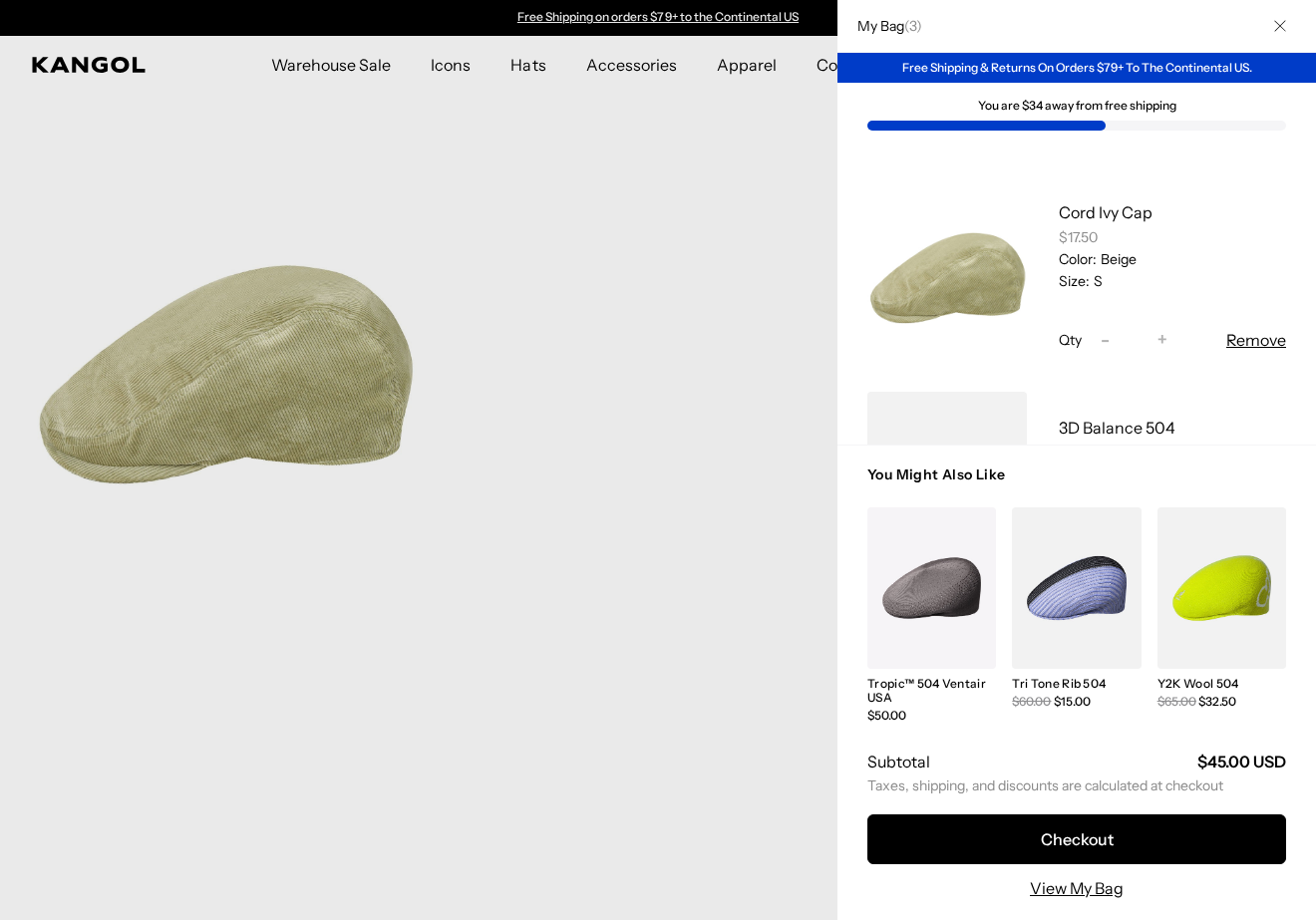 click at bounding box center (658, 460) 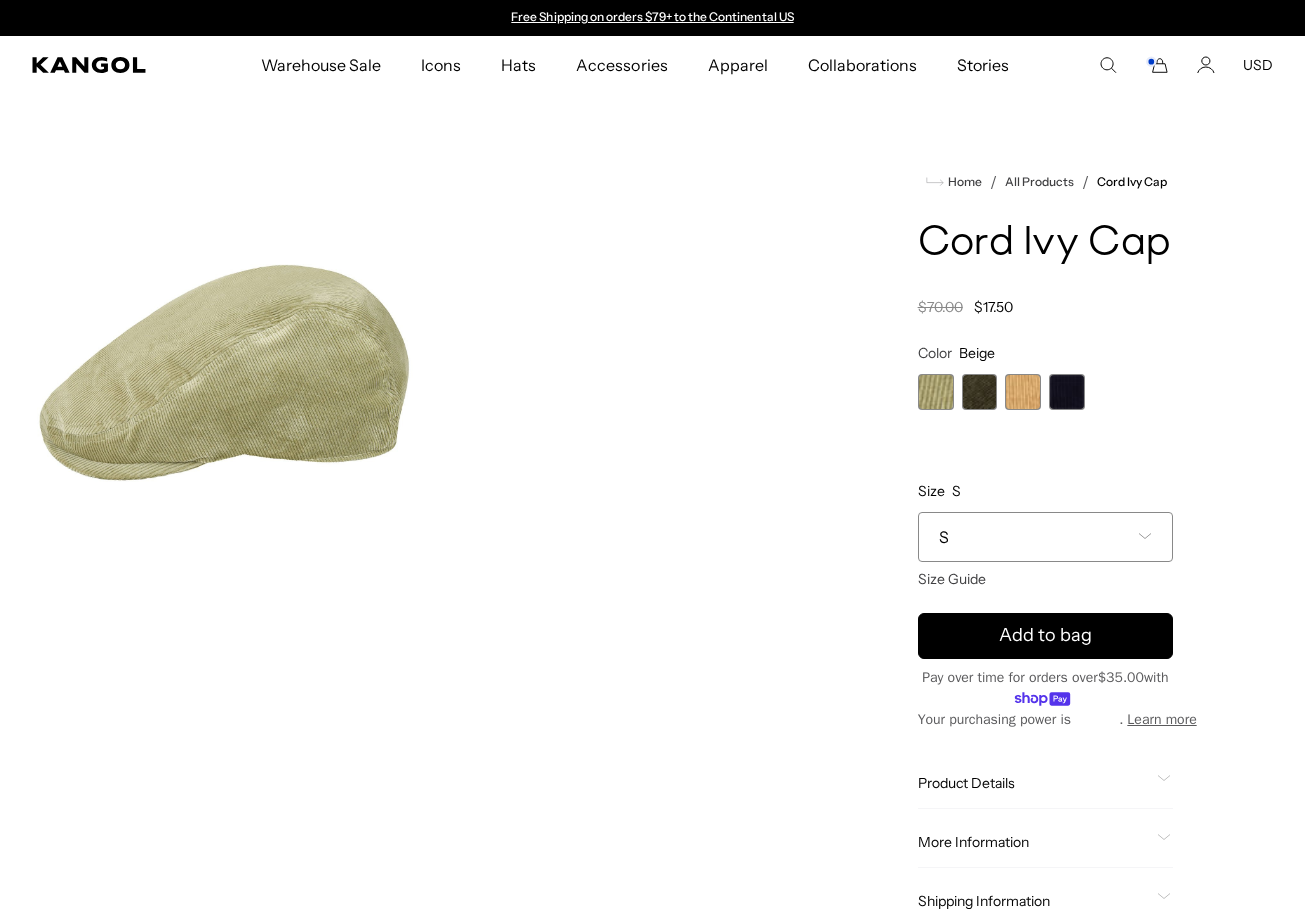 click 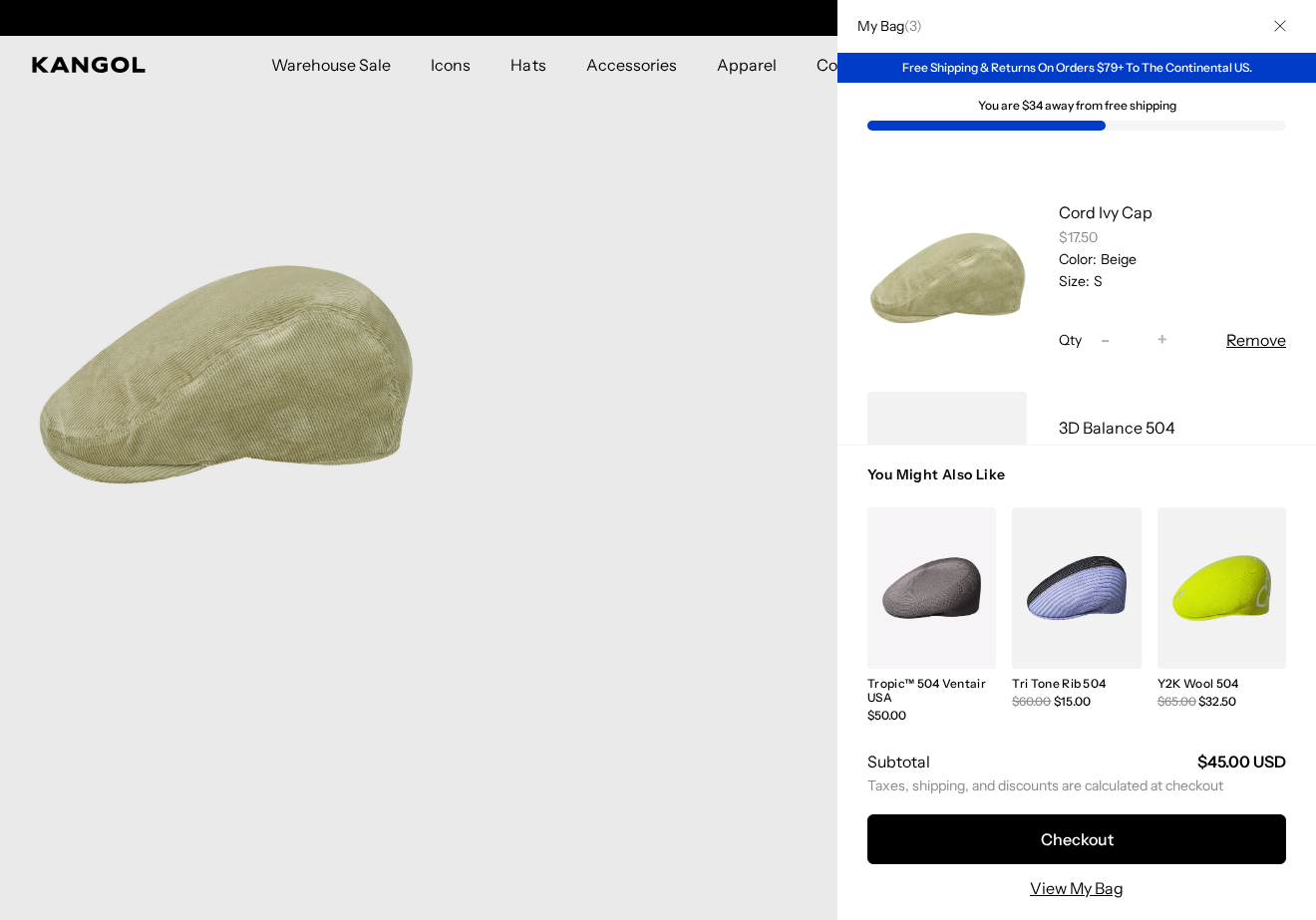 scroll, scrollTop: 0, scrollLeft: 411, axis: horizontal 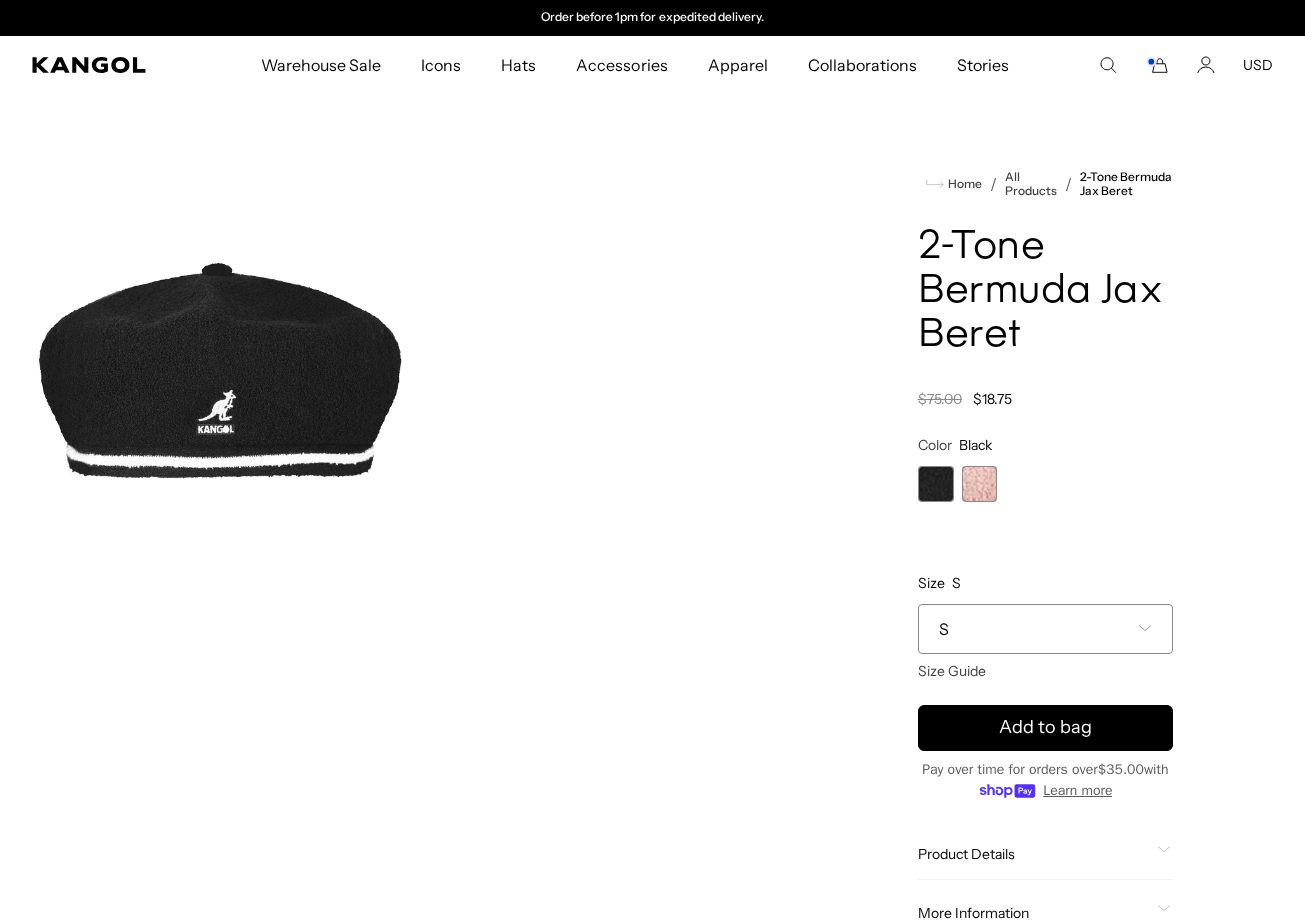click at bounding box center (980, 484) 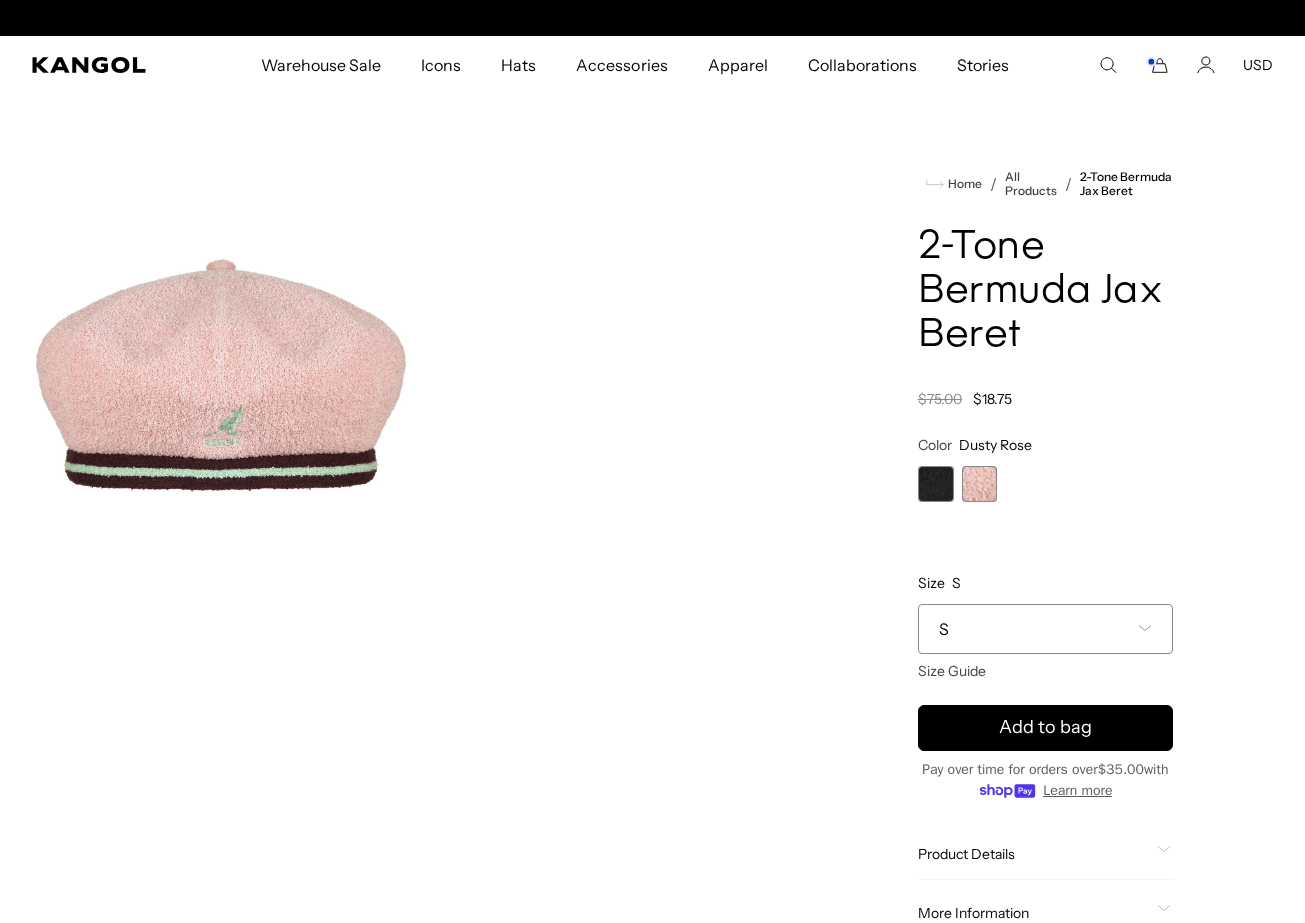 scroll, scrollTop: 0, scrollLeft: 0, axis: both 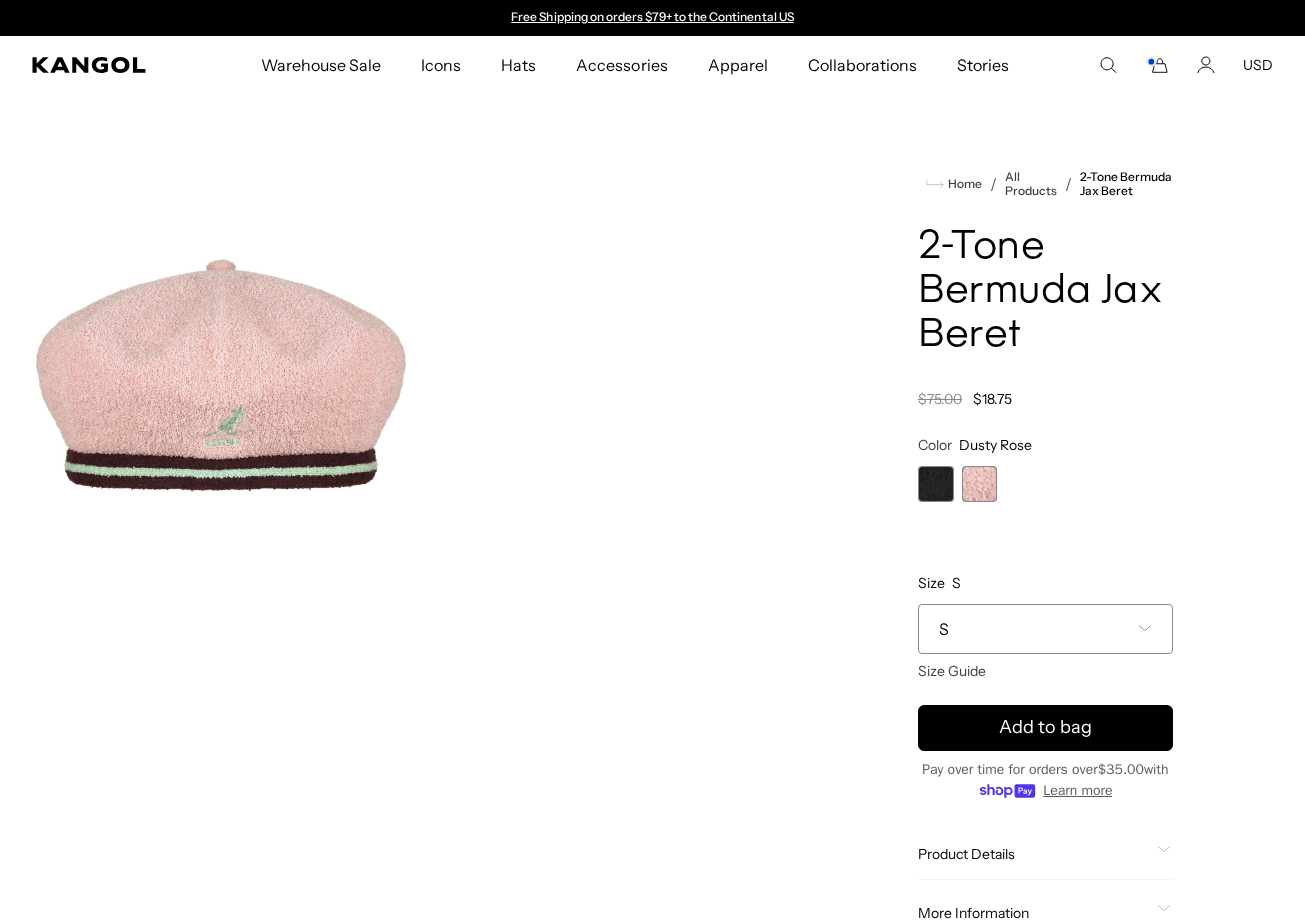 click at bounding box center [936, 484] 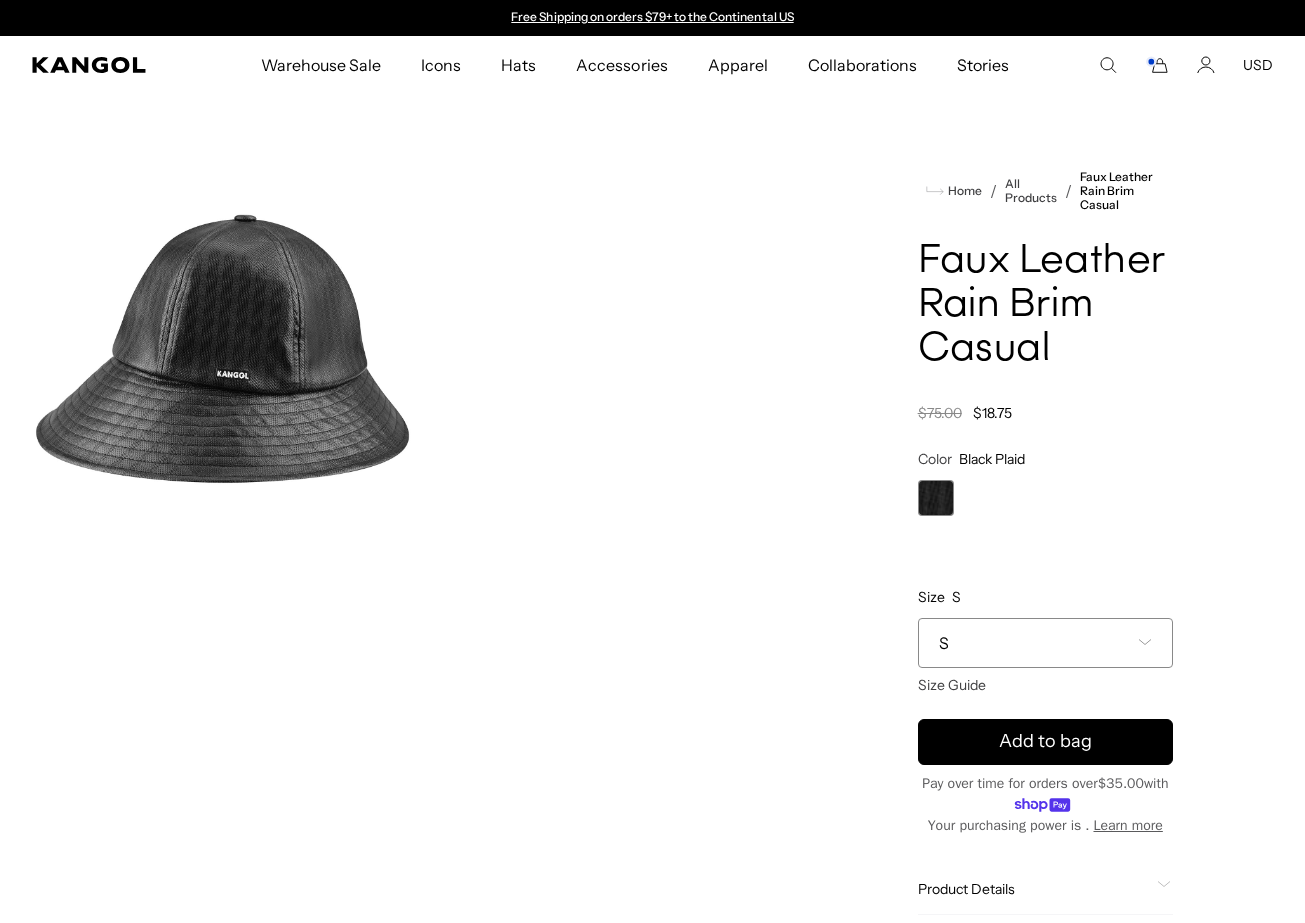 scroll, scrollTop: 0, scrollLeft: 0, axis: both 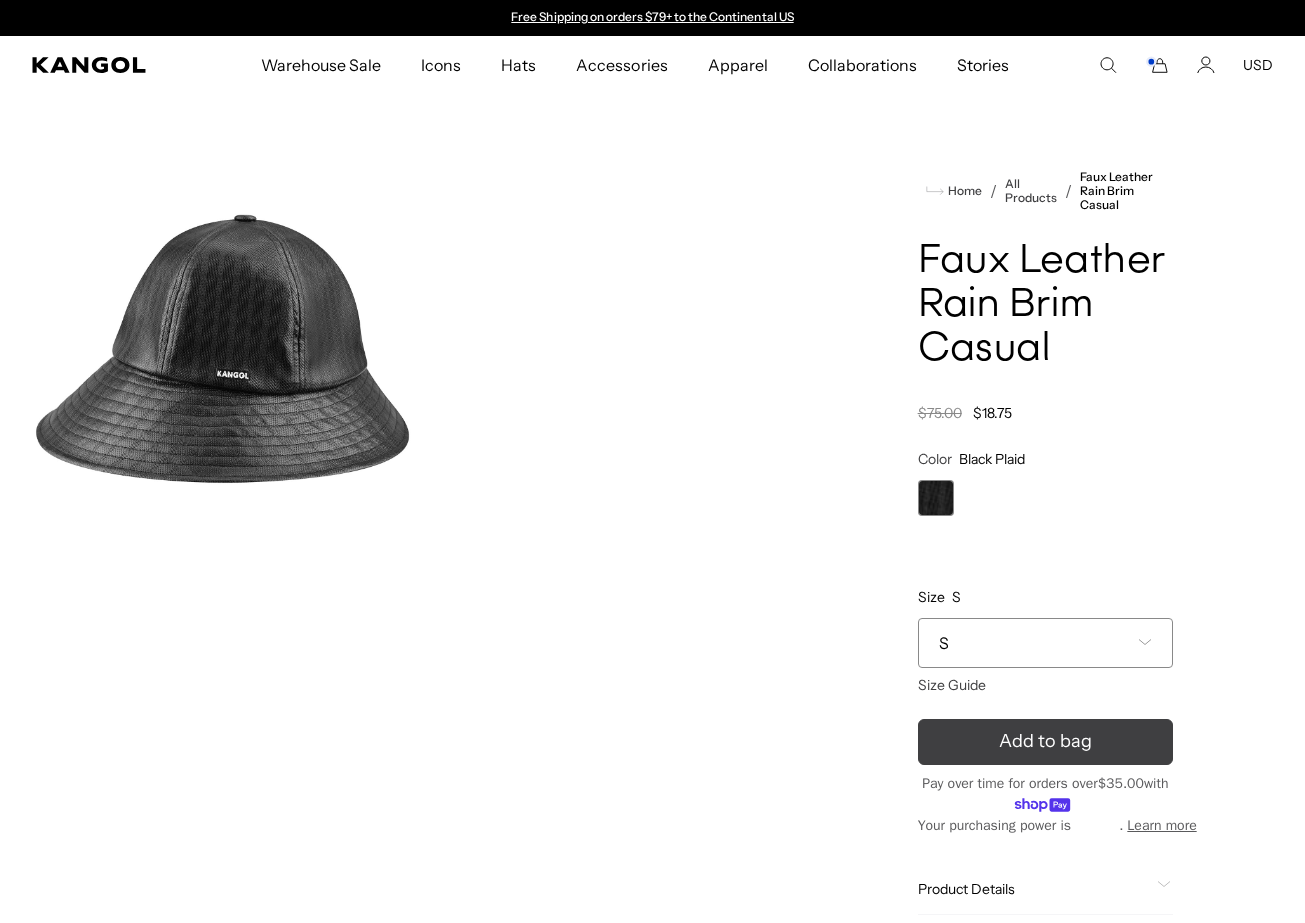 click on "Add to bag" at bounding box center (1045, 741) 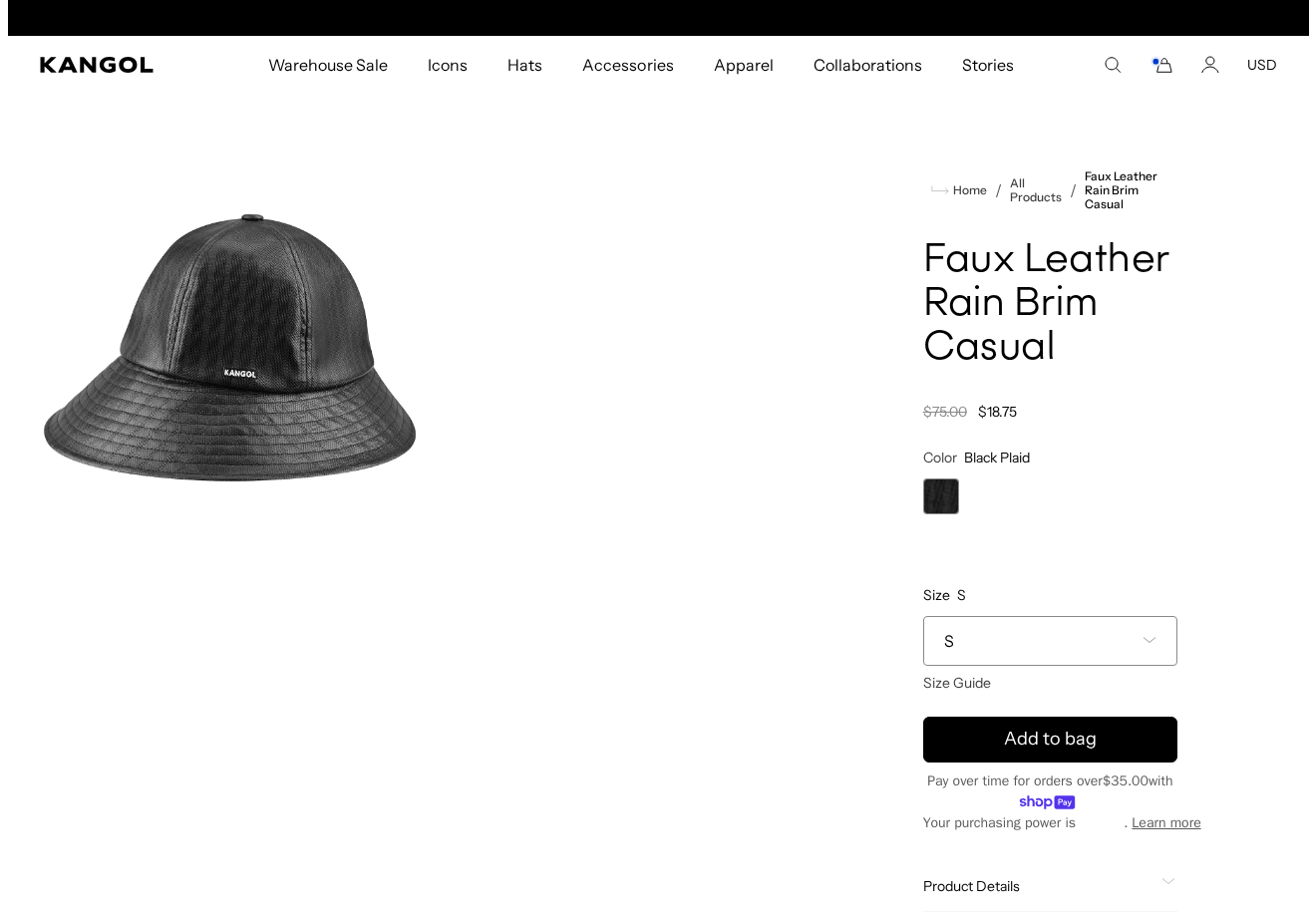 scroll, scrollTop: 0, scrollLeft: 411, axis: horizontal 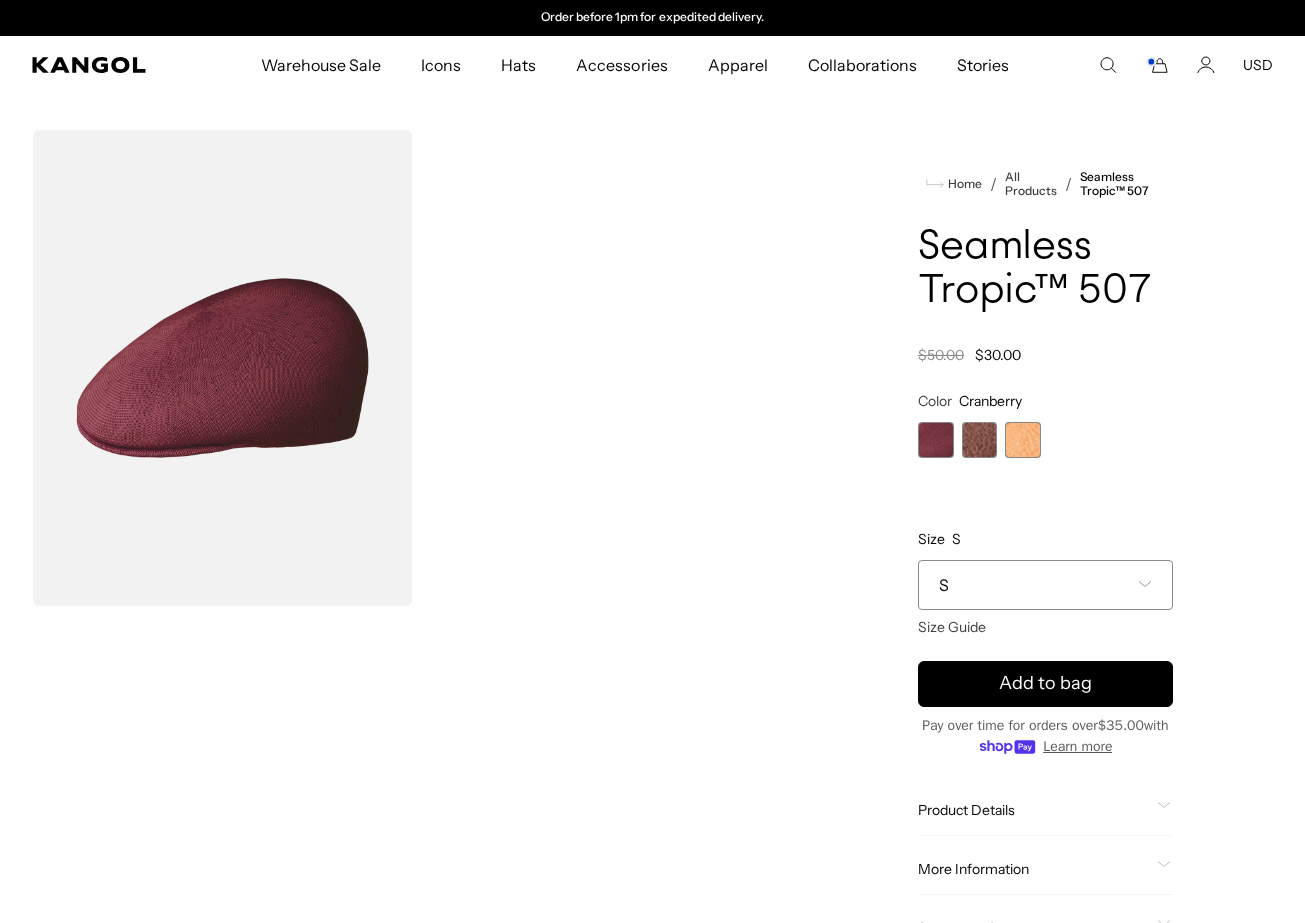 click at bounding box center (980, 440) 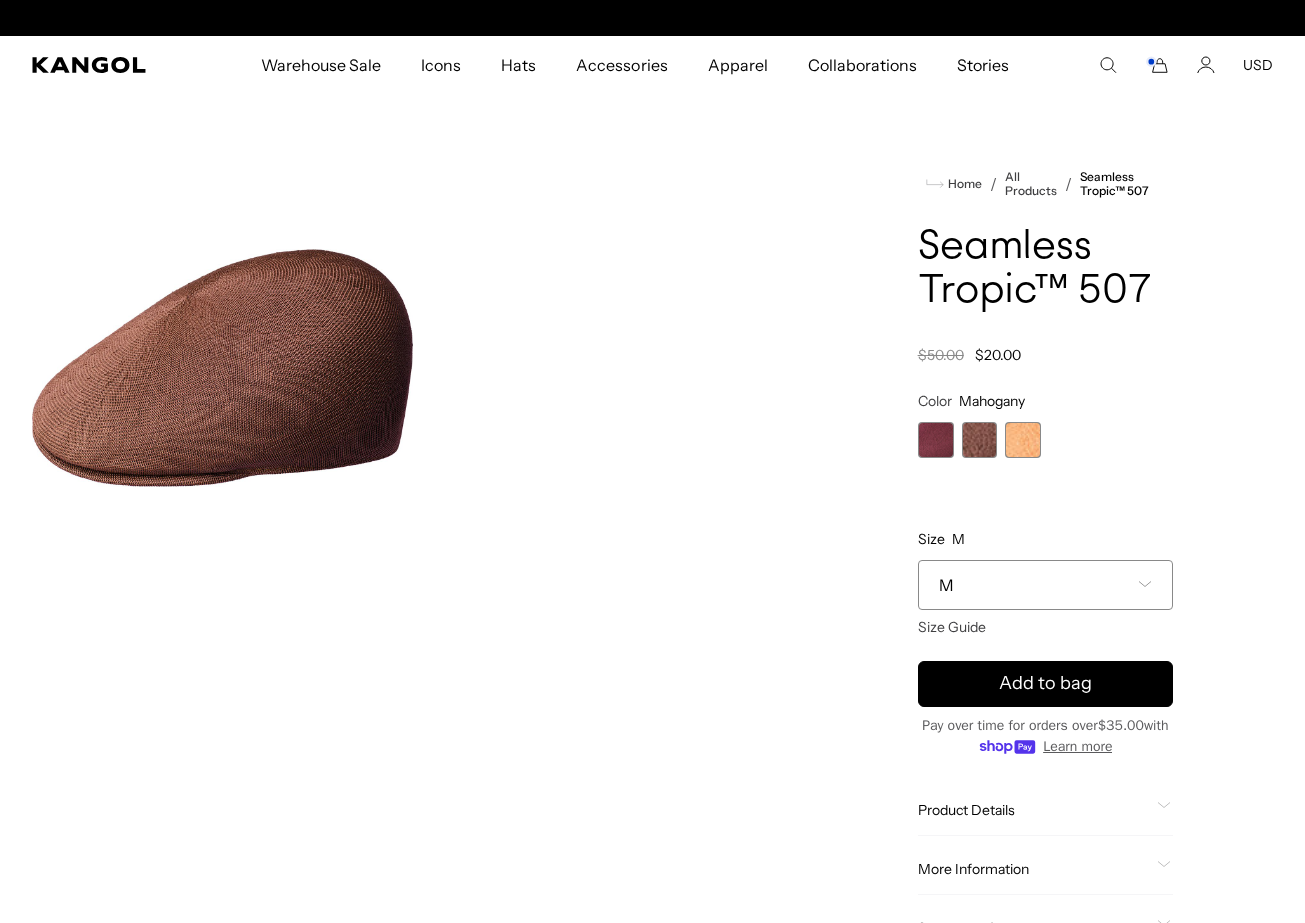 scroll, scrollTop: 0, scrollLeft: 0, axis: both 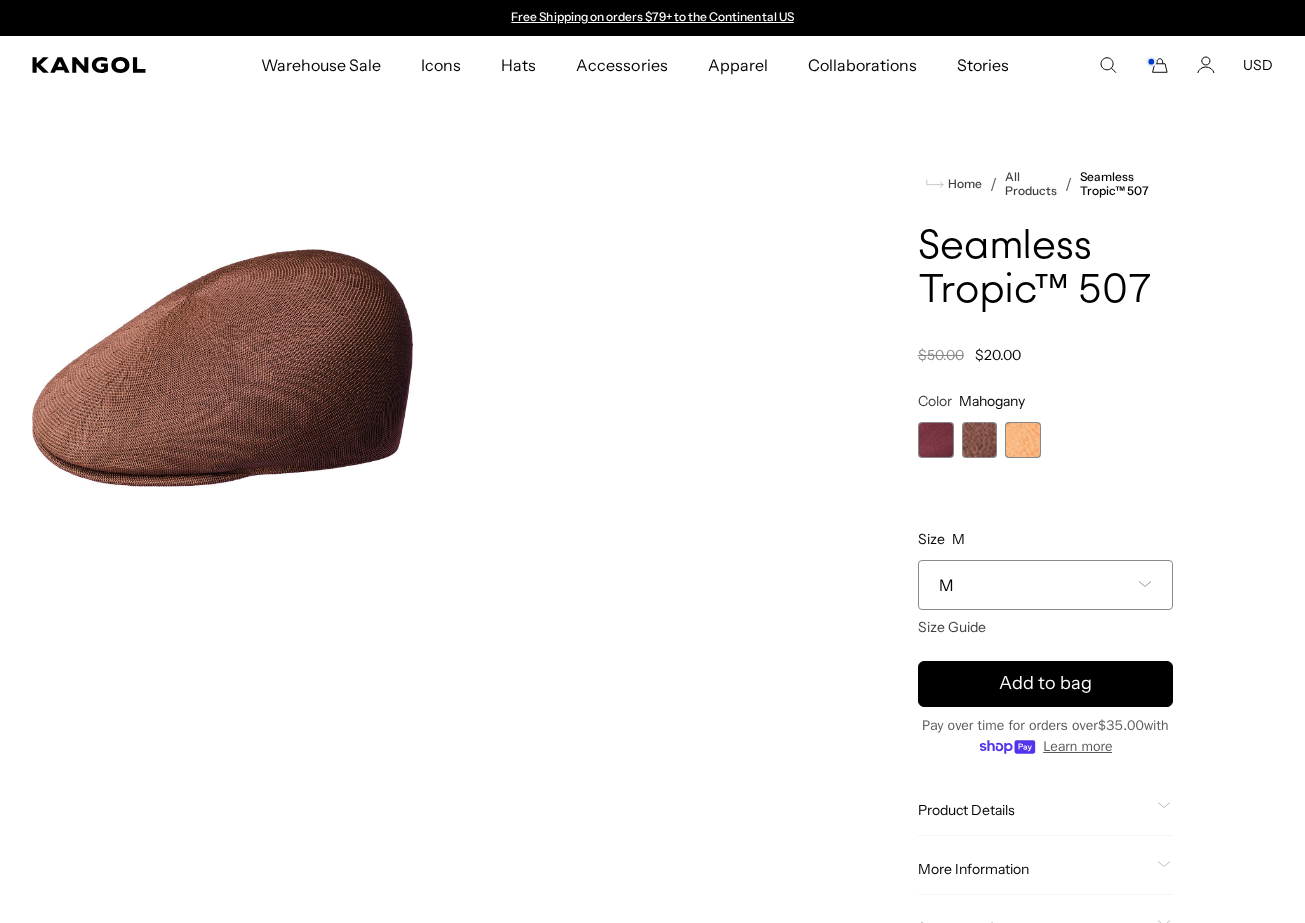 click at bounding box center [1023, 440] 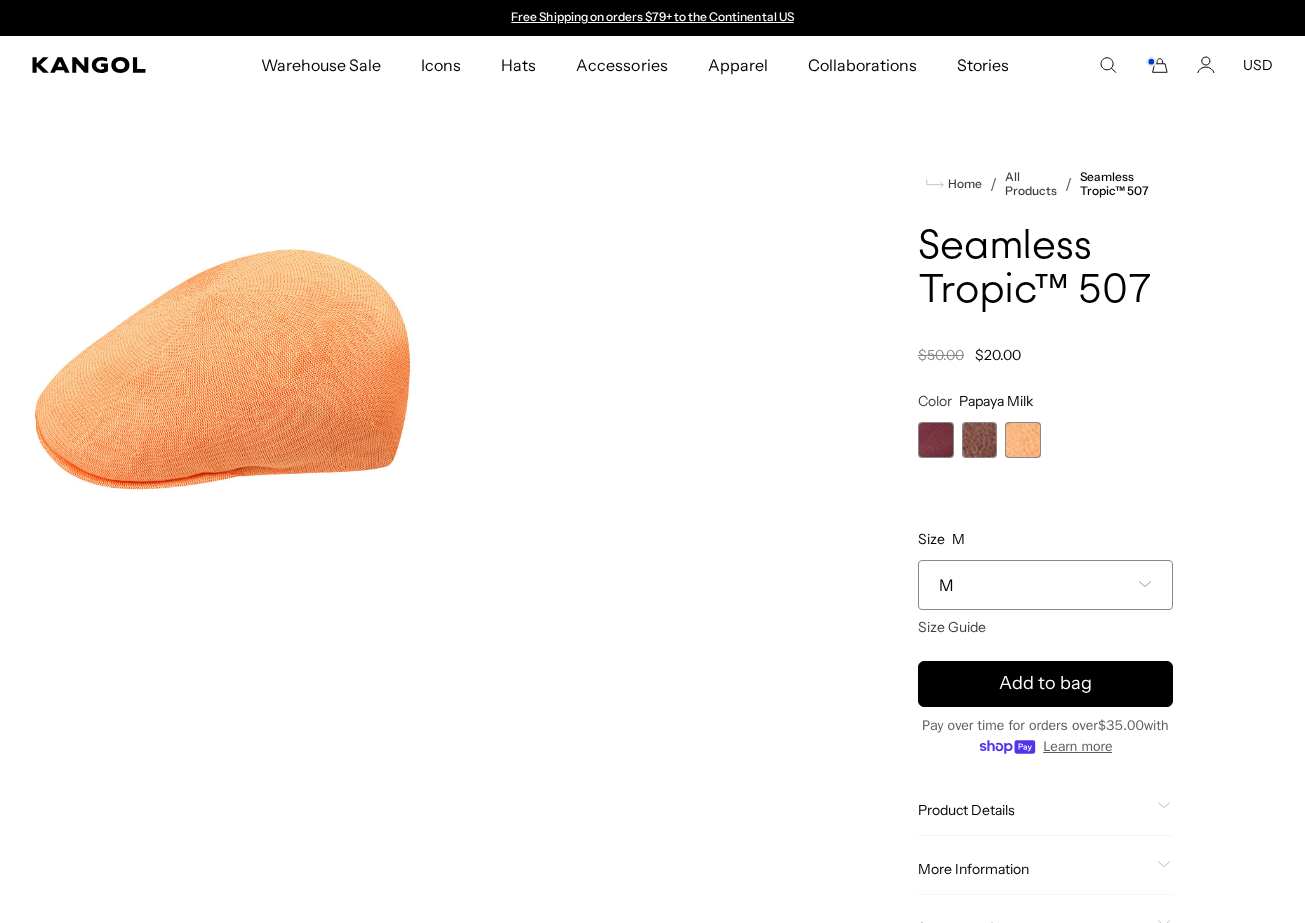 click at bounding box center (980, 440) 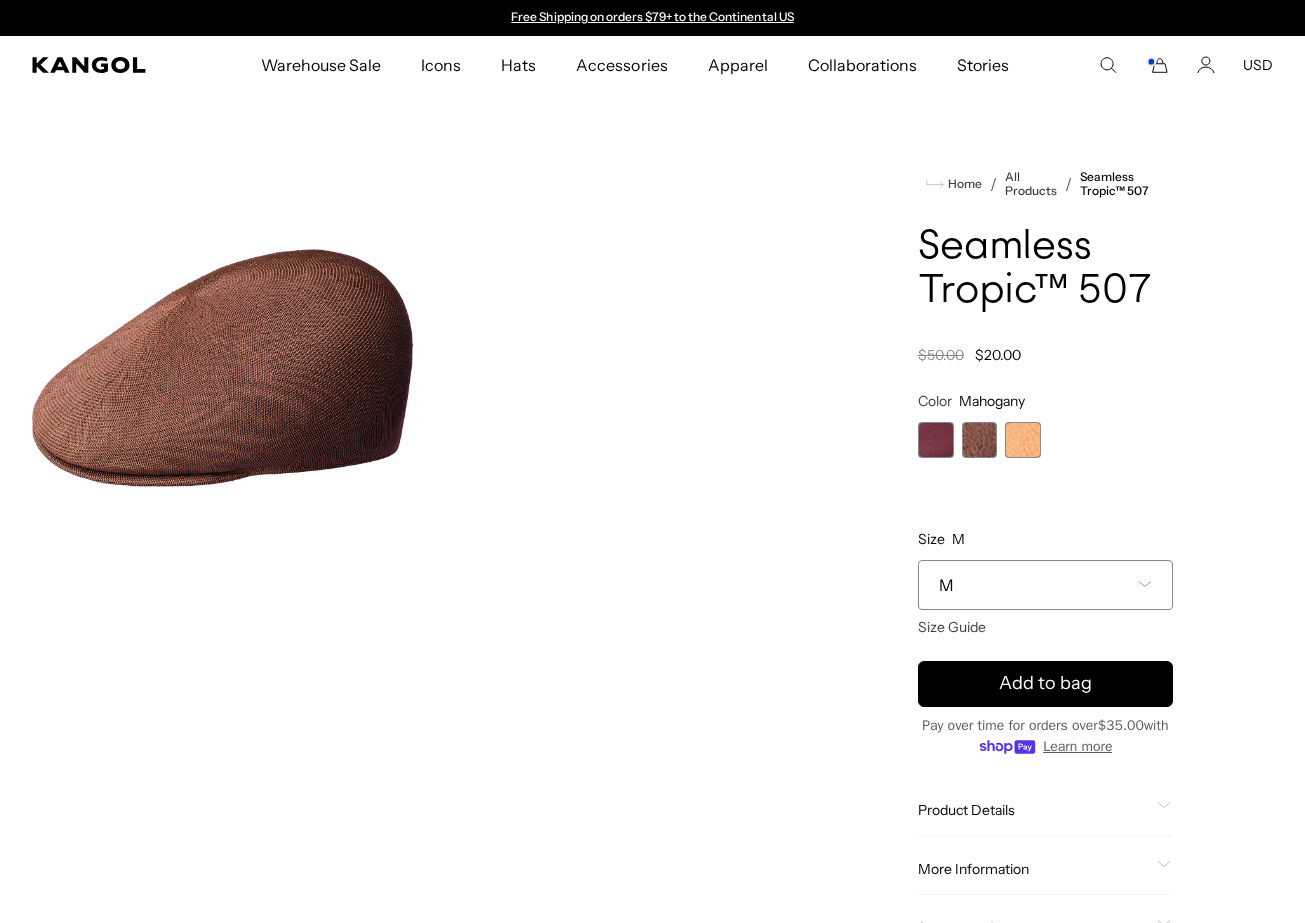 click at bounding box center [936, 440] 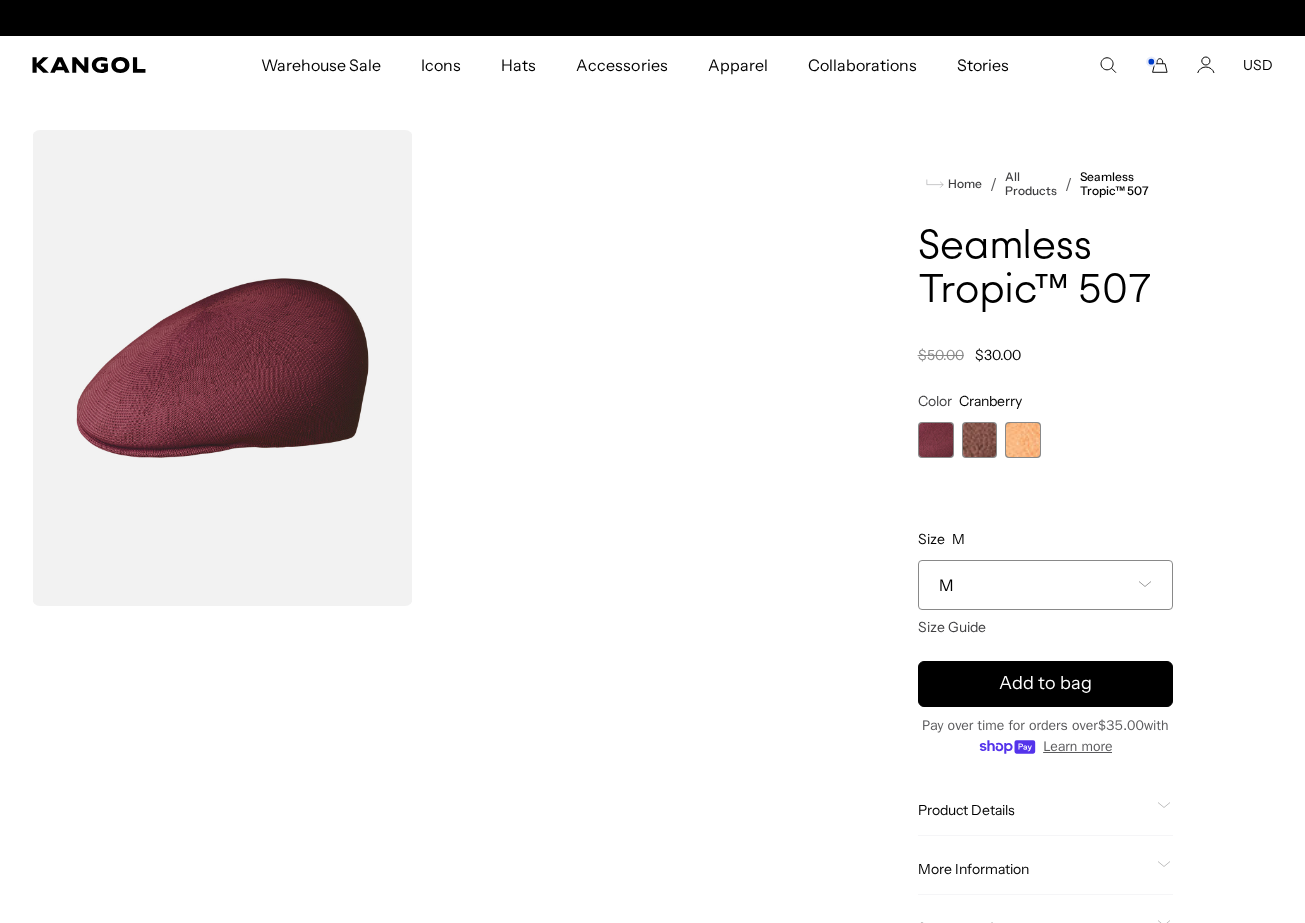 scroll, scrollTop: 0, scrollLeft: 412, axis: horizontal 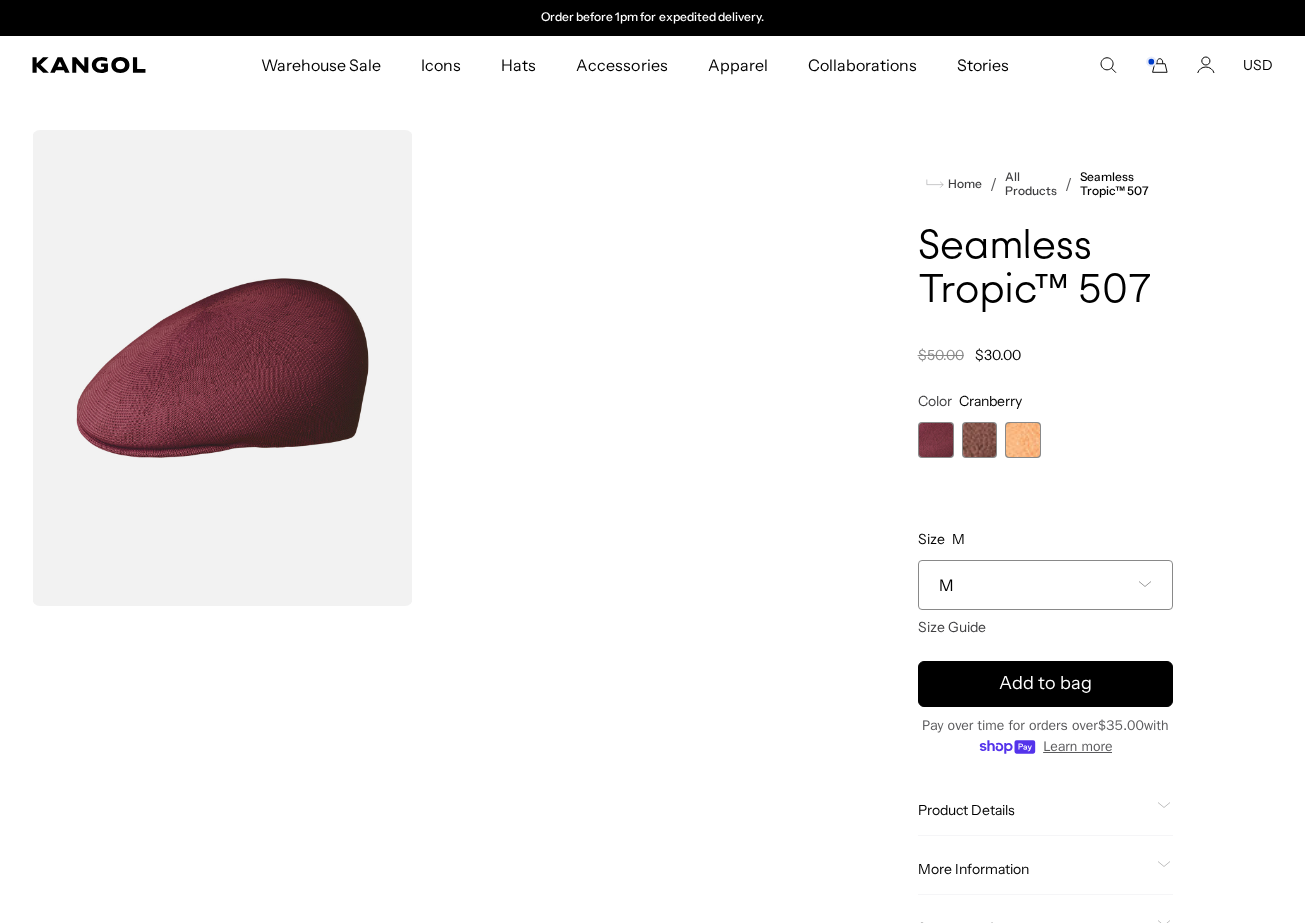 click at bounding box center [980, 440] 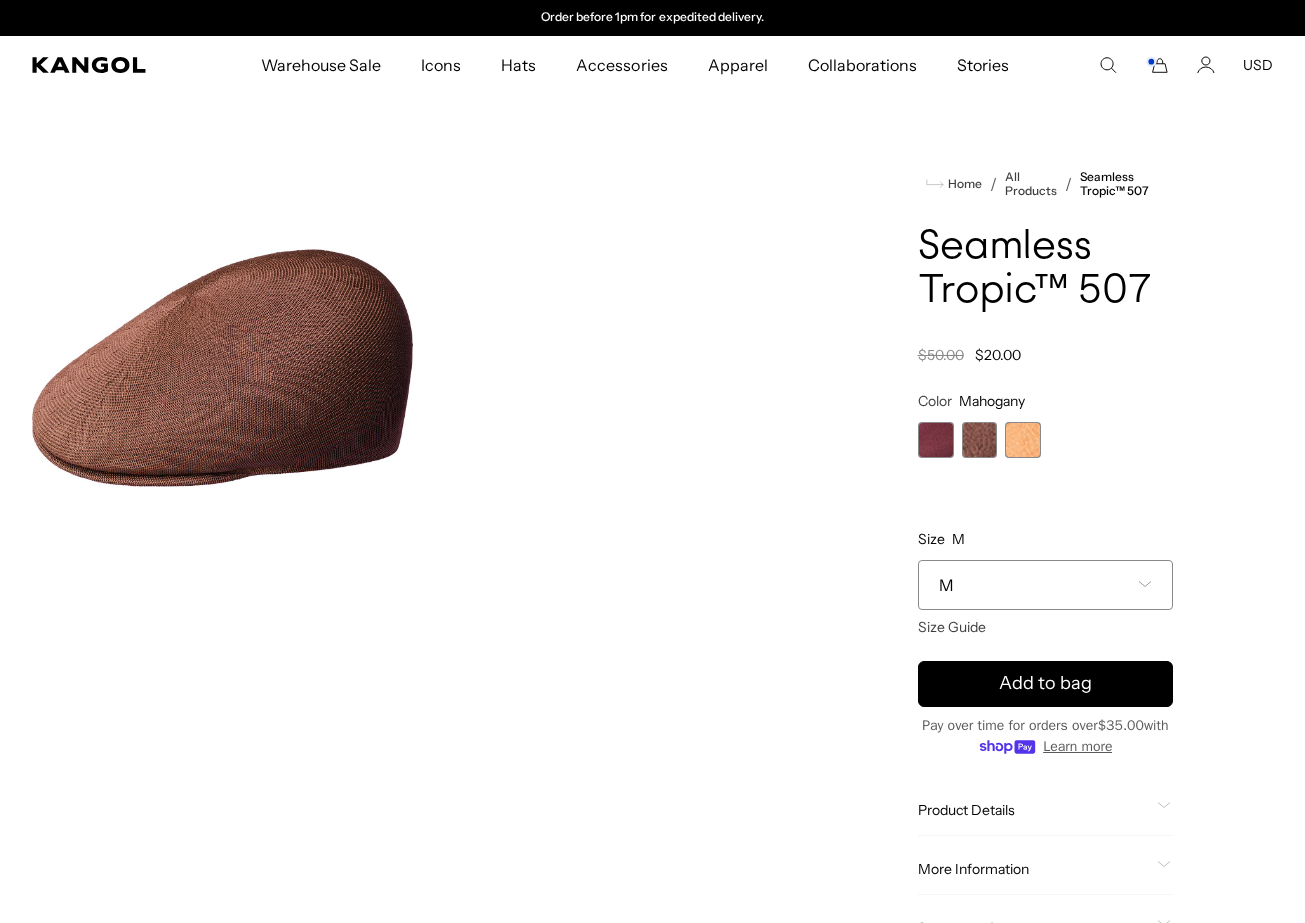 click at bounding box center (936, 440) 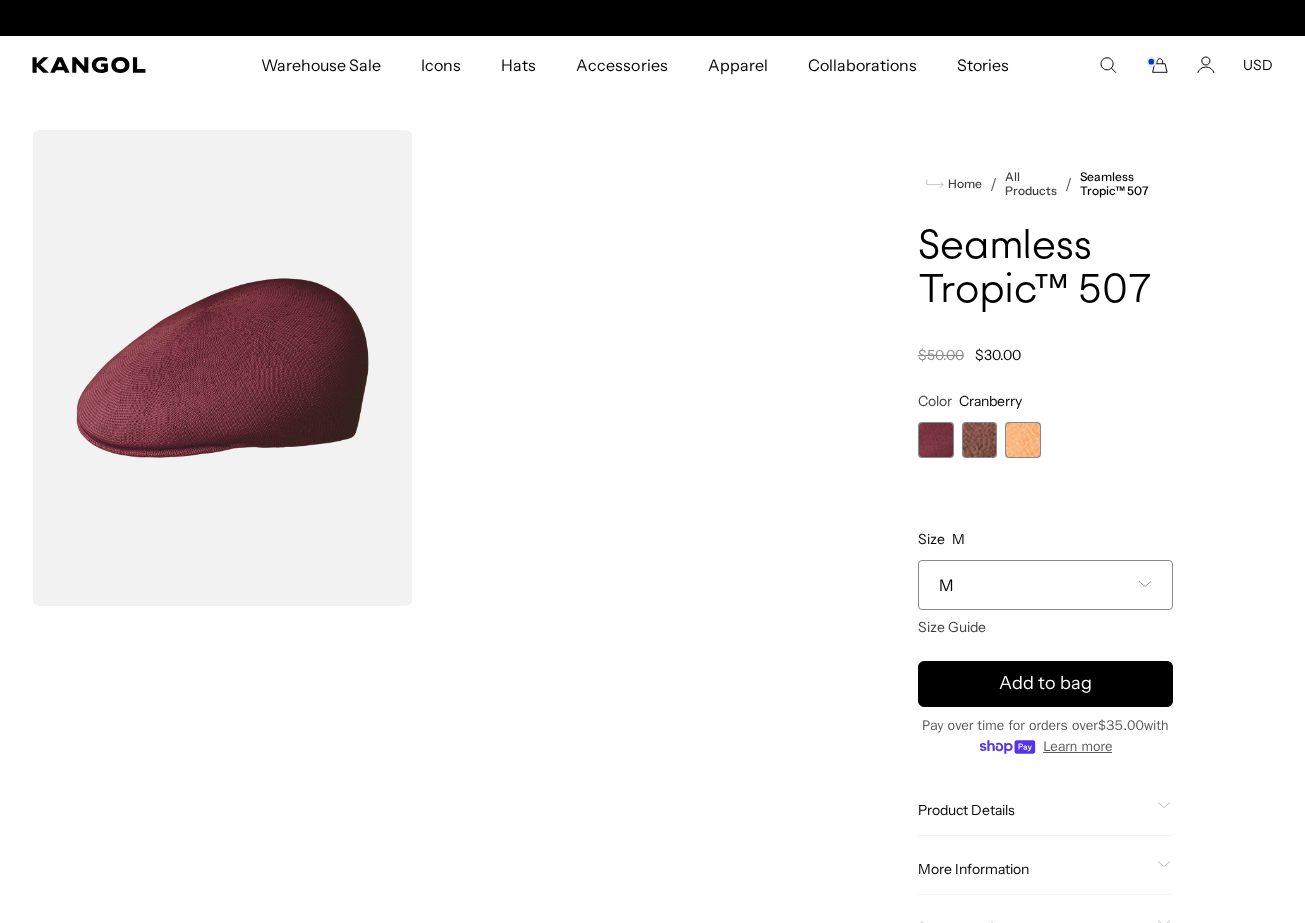 scroll, scrollTop: 0, scrollLeft: 0, axis: both 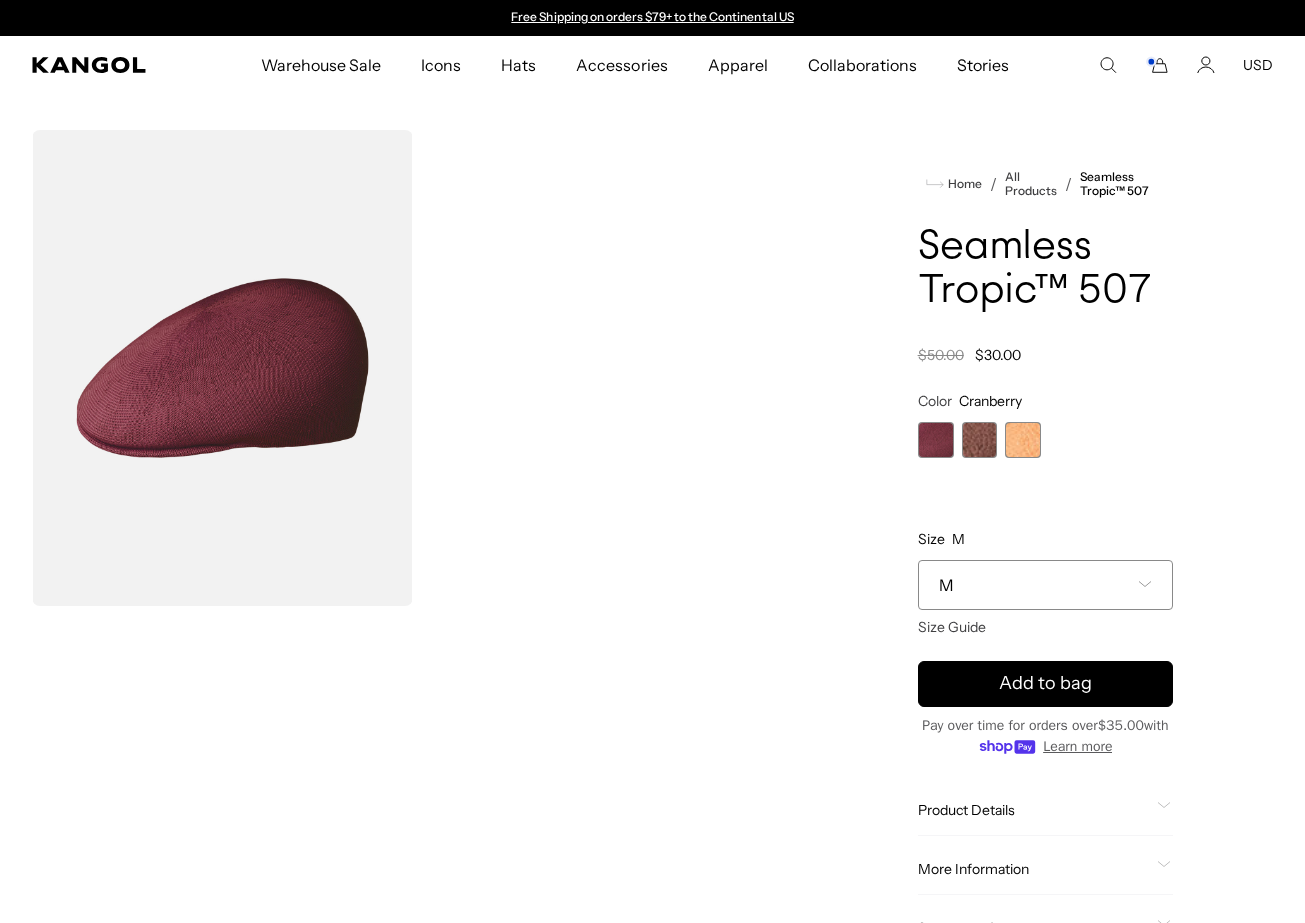 click at bounding box center (980, 440) 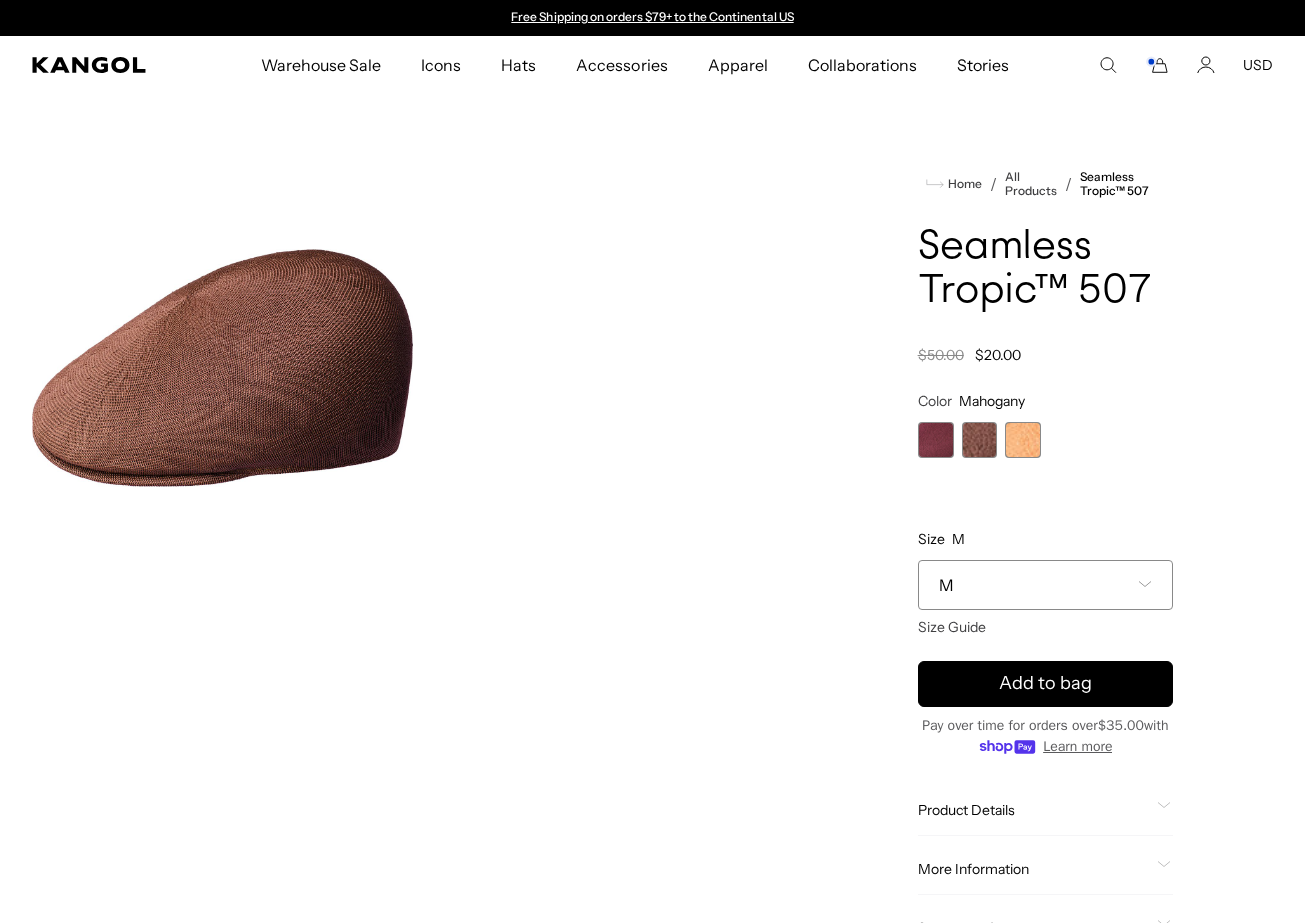 click at bounding box center (936, 440) 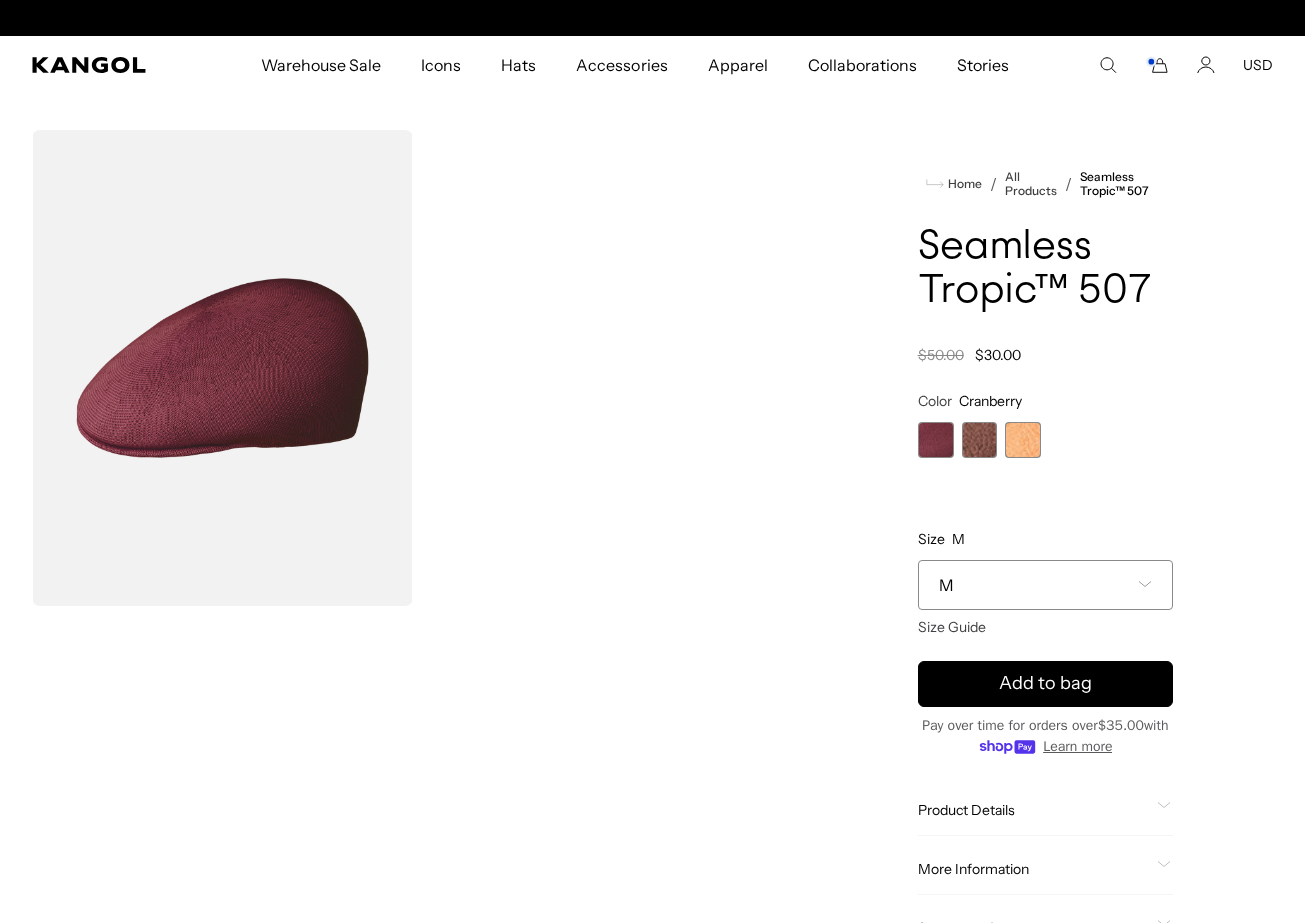 click at bounding box center (980, 440) 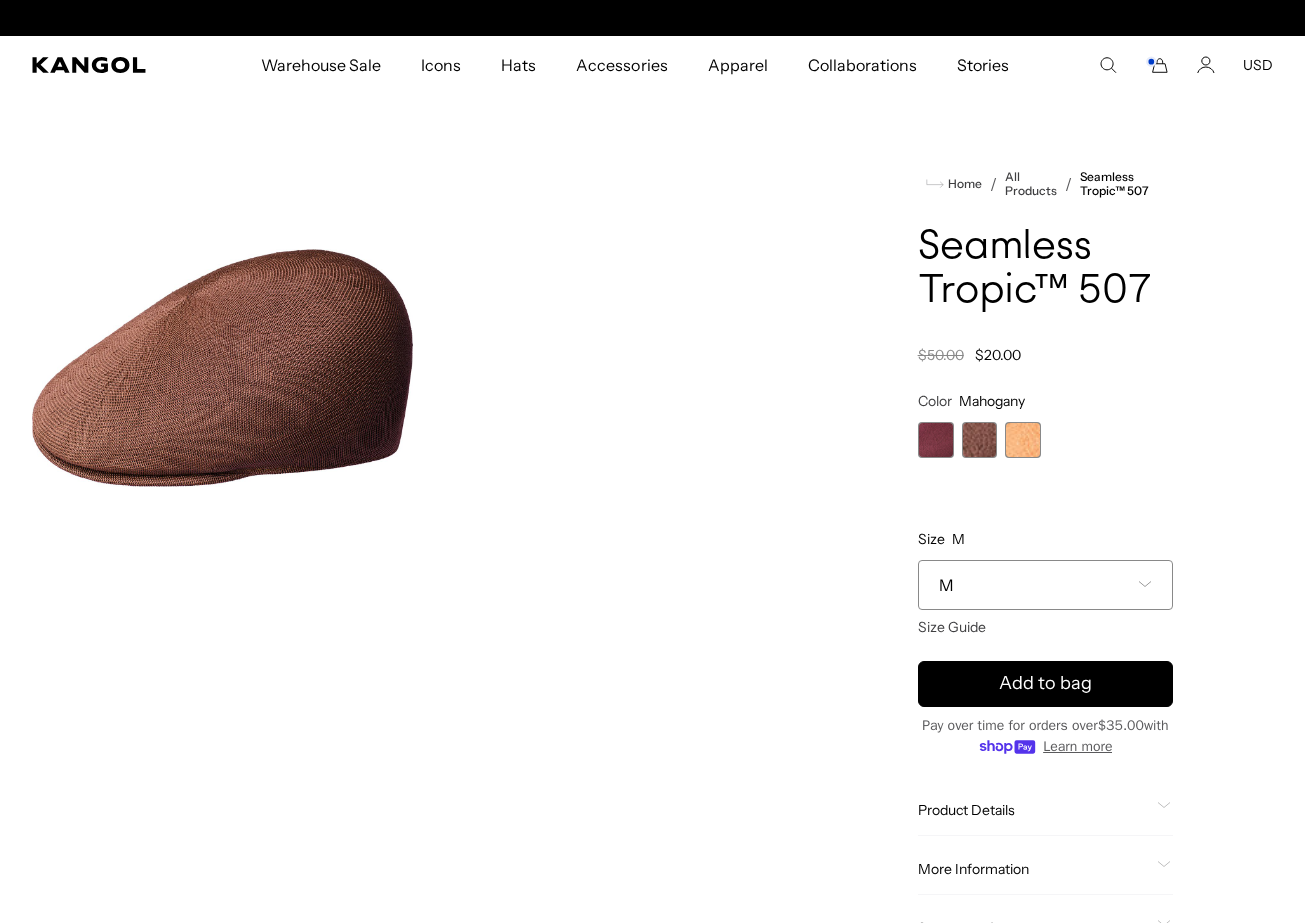 scroll, scrollTop: 0, scrollLeft: 412, axis: horizontal 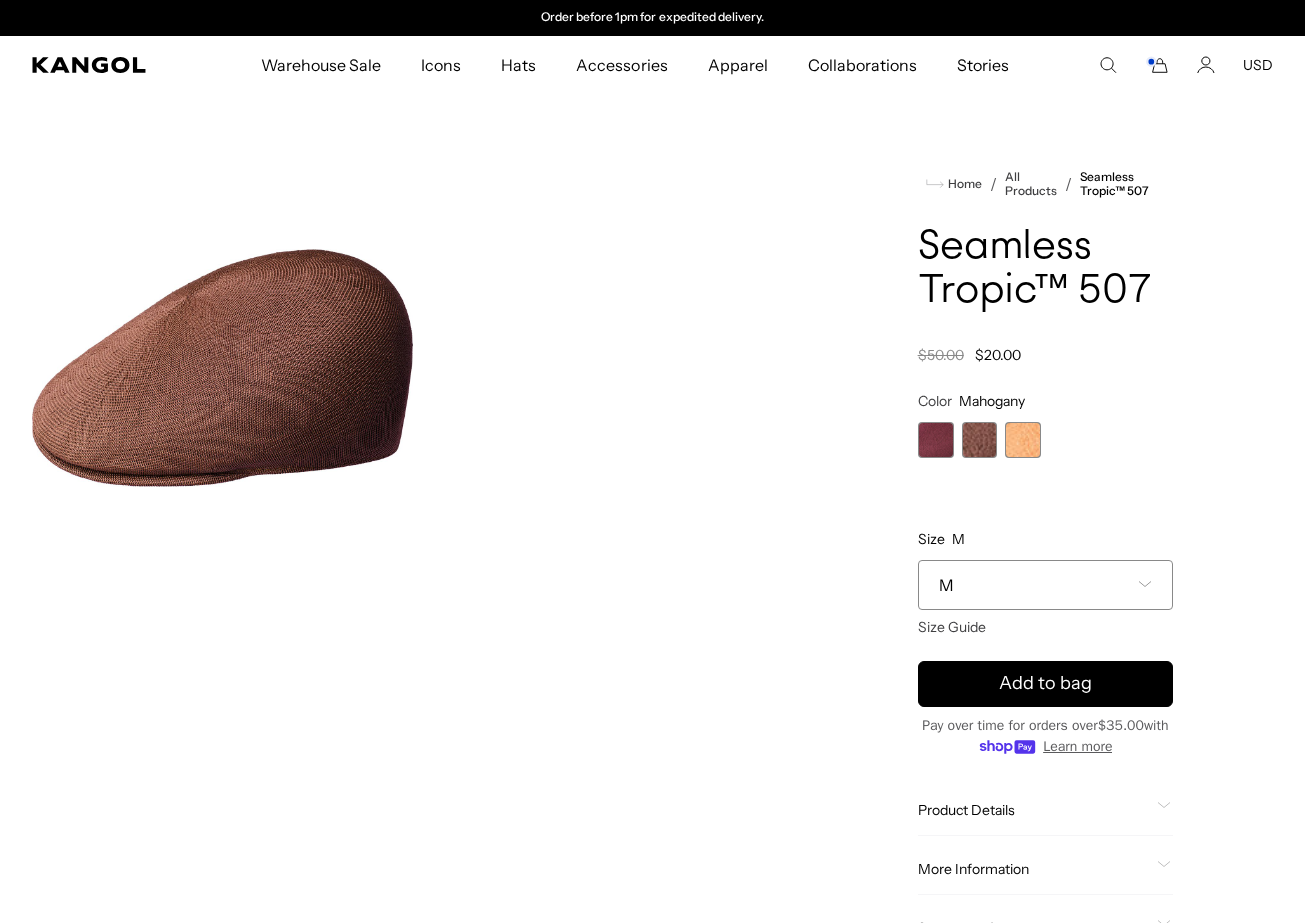 click on "M" at bounding box center [1045, 585] 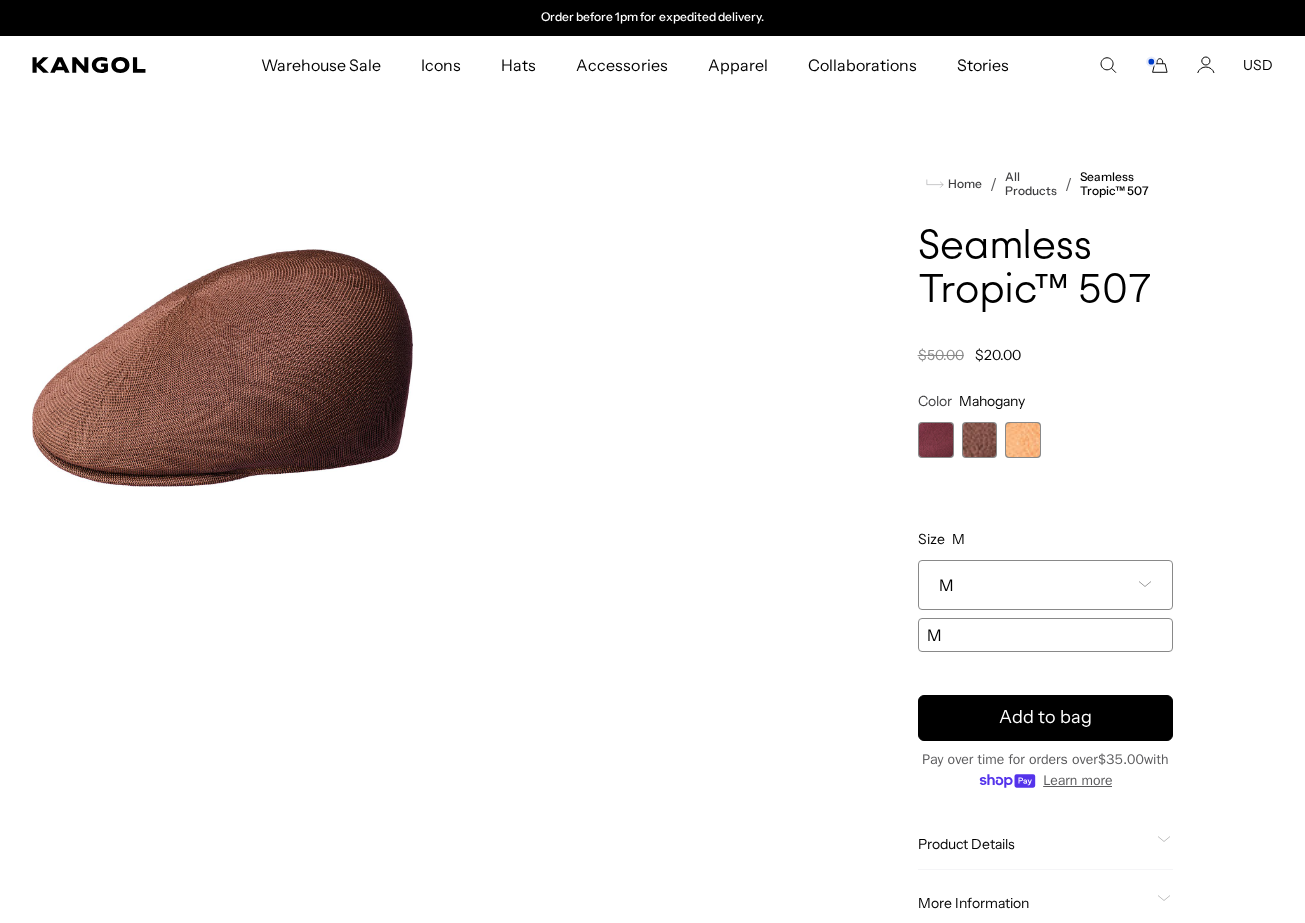 click on "**********" at bounding box center [1045, 522] 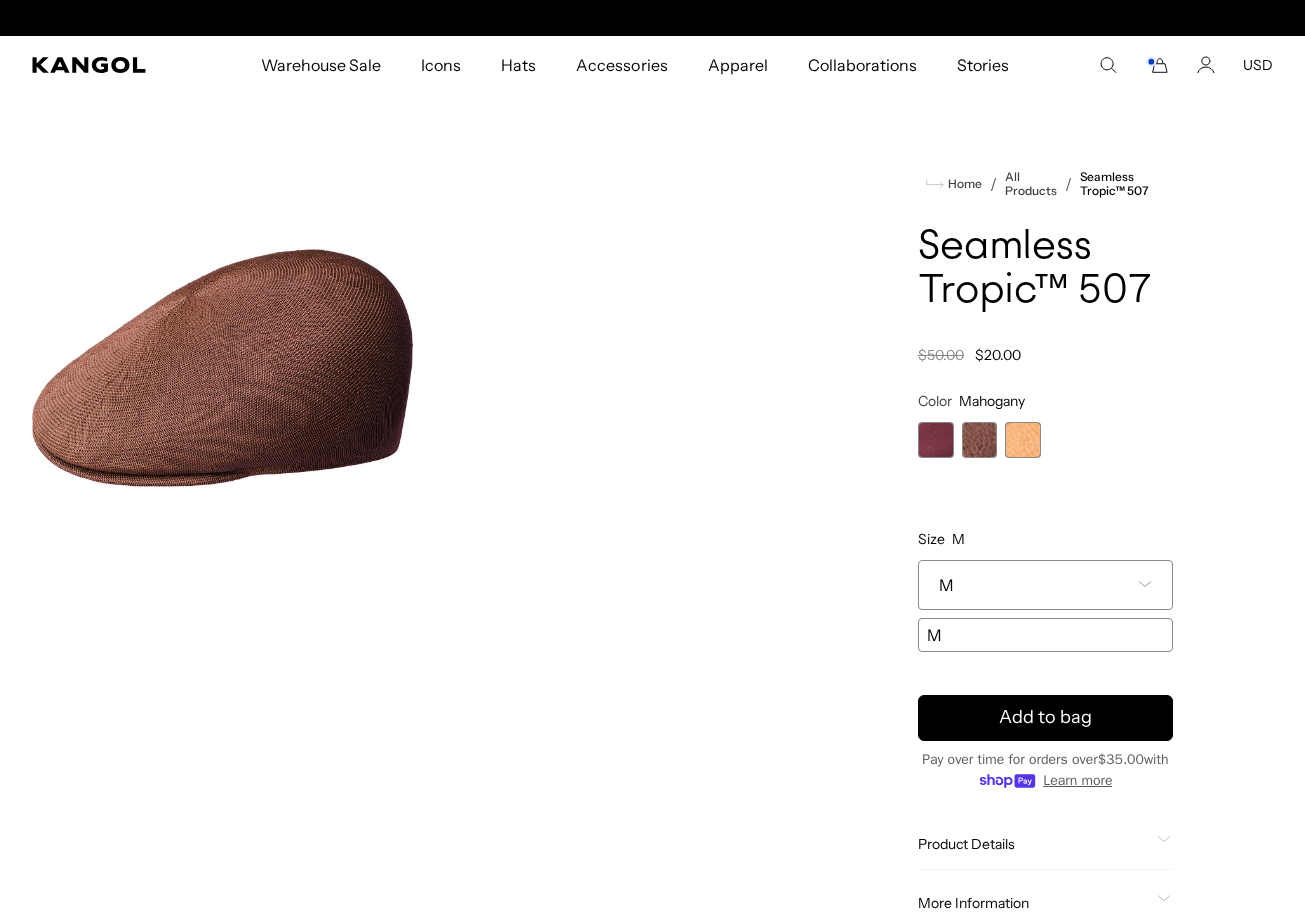 scroll, scrollTop: 0, scrollLeft: 0, axis: both 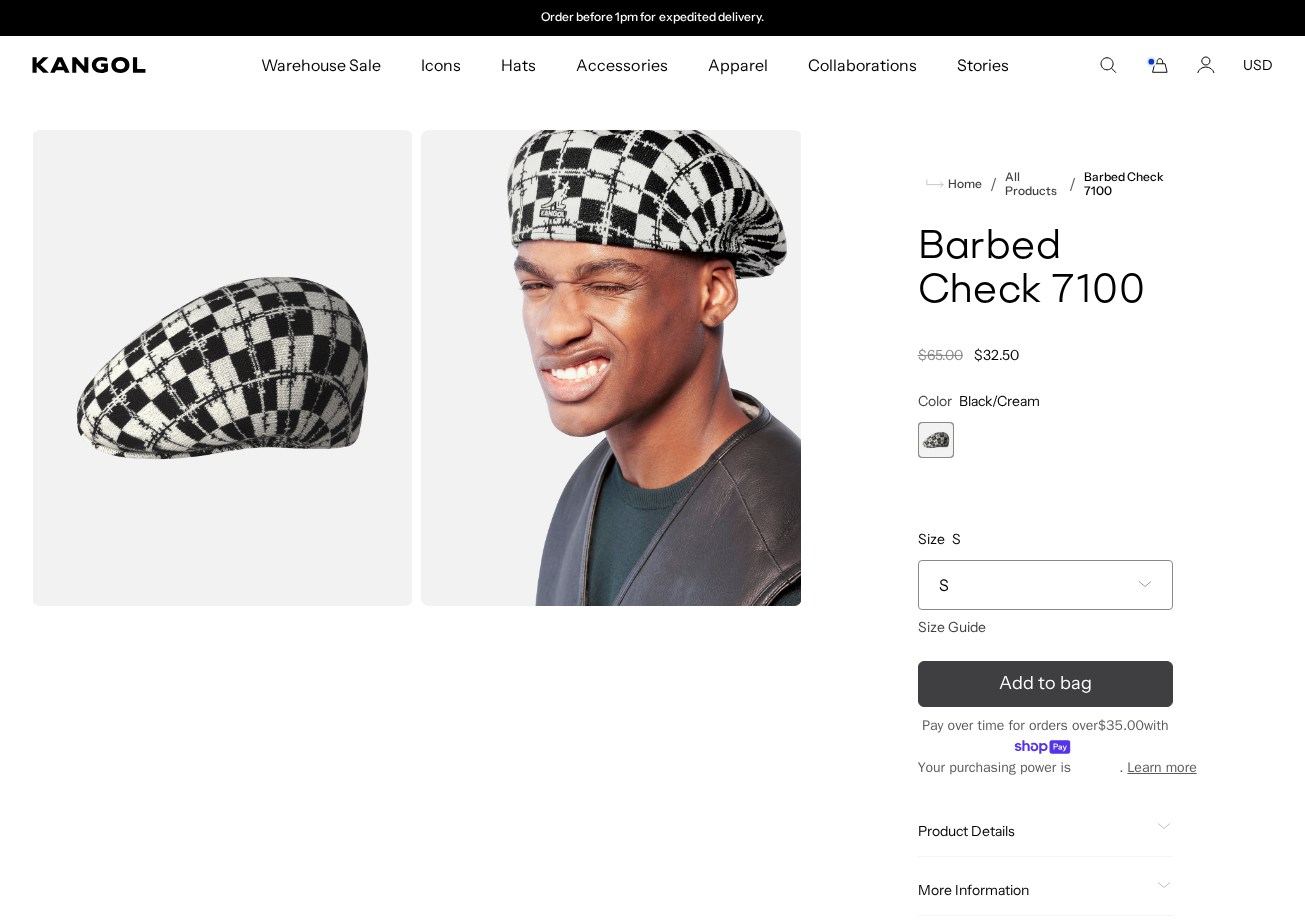 click on "Add to bag" at bounding box center (1045, 684) 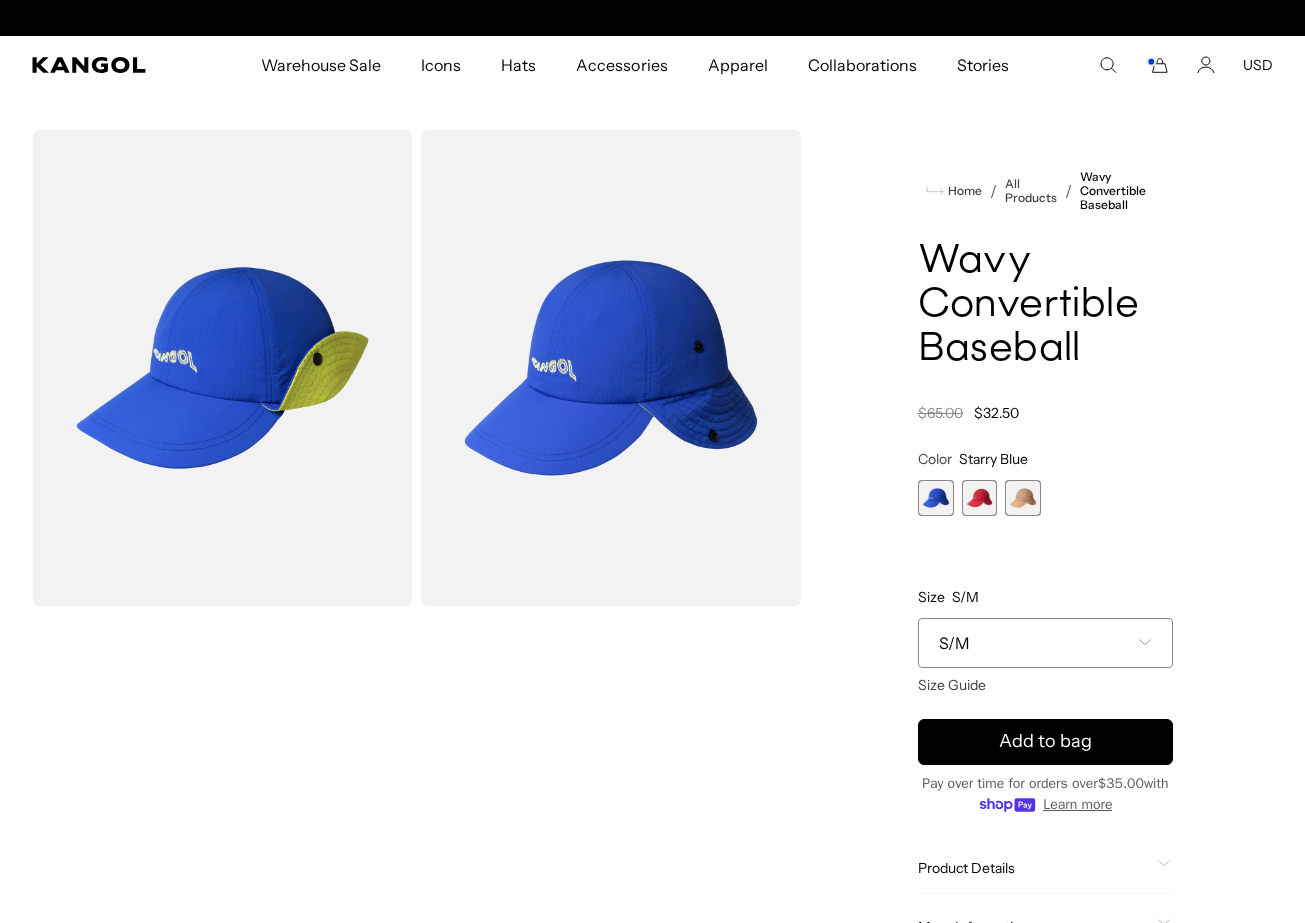 scroll, scrollTop: 0, scrollLeft: 0, axis: both 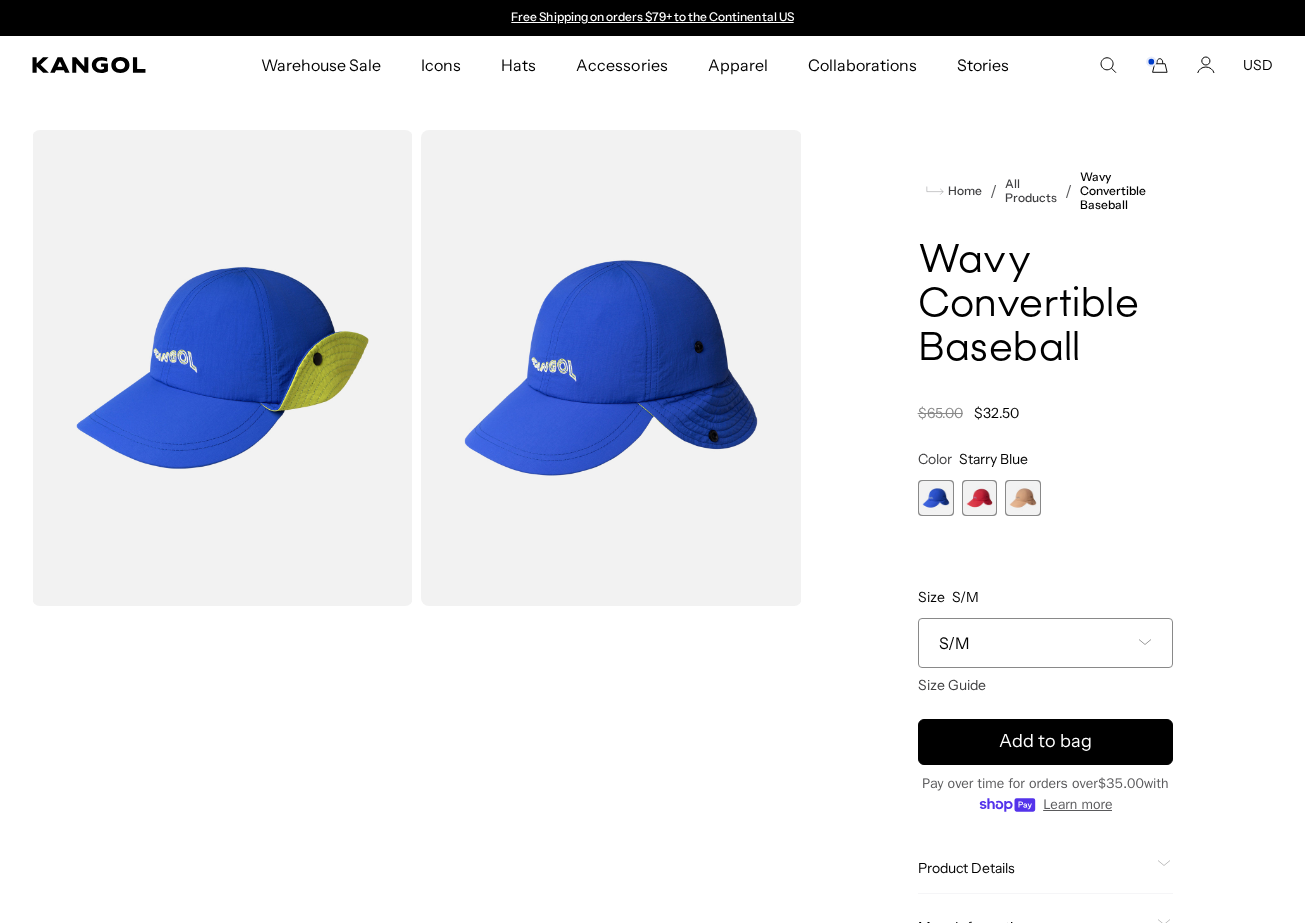 click at bounding box center (980, 498) 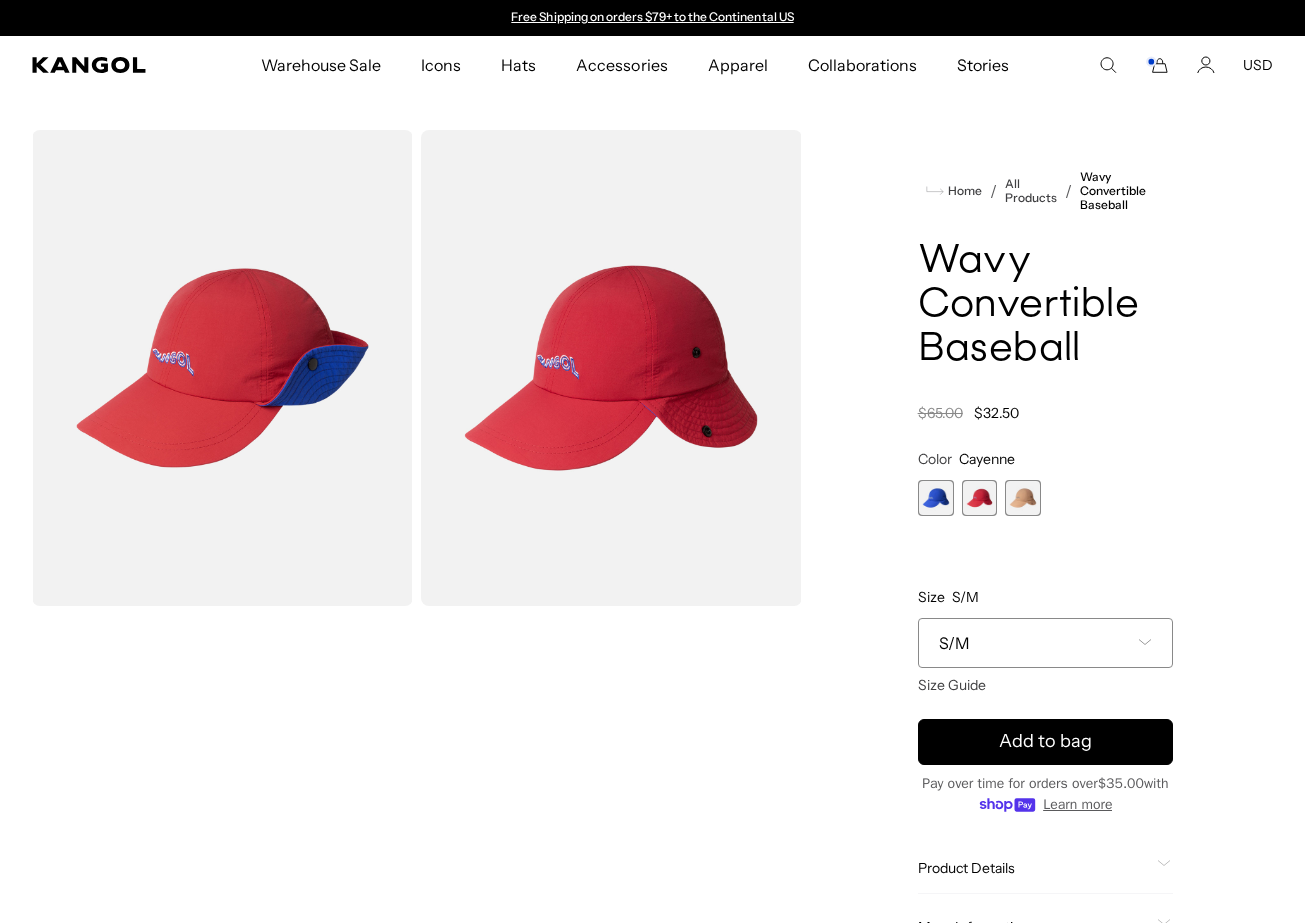 click at bounding box center [1023, 498] 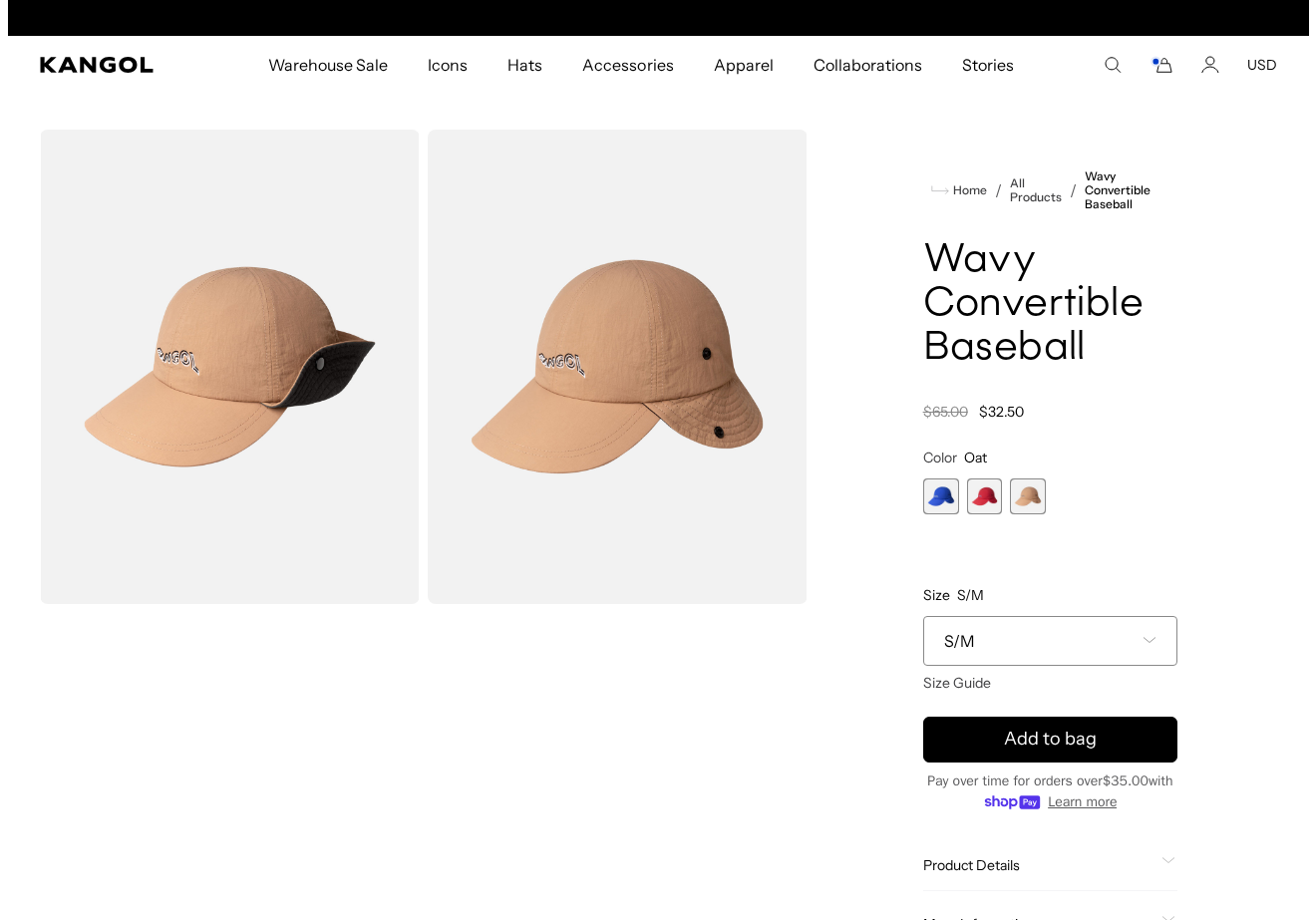 scroll, scrollTop: 0, scrollLeft: 411, axis: horizontal 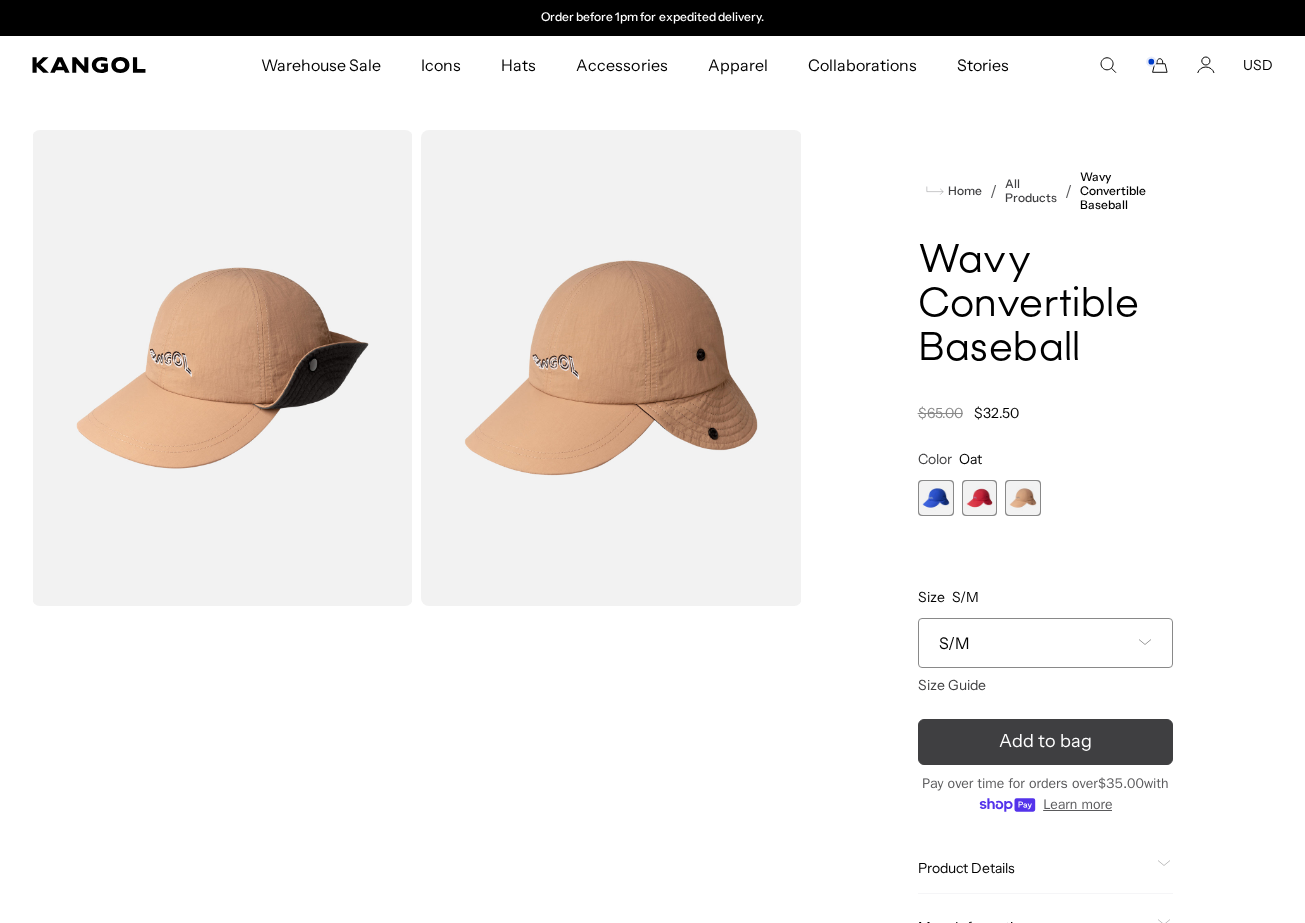 click on "Add to bag" at bounding box center [1045, 742] 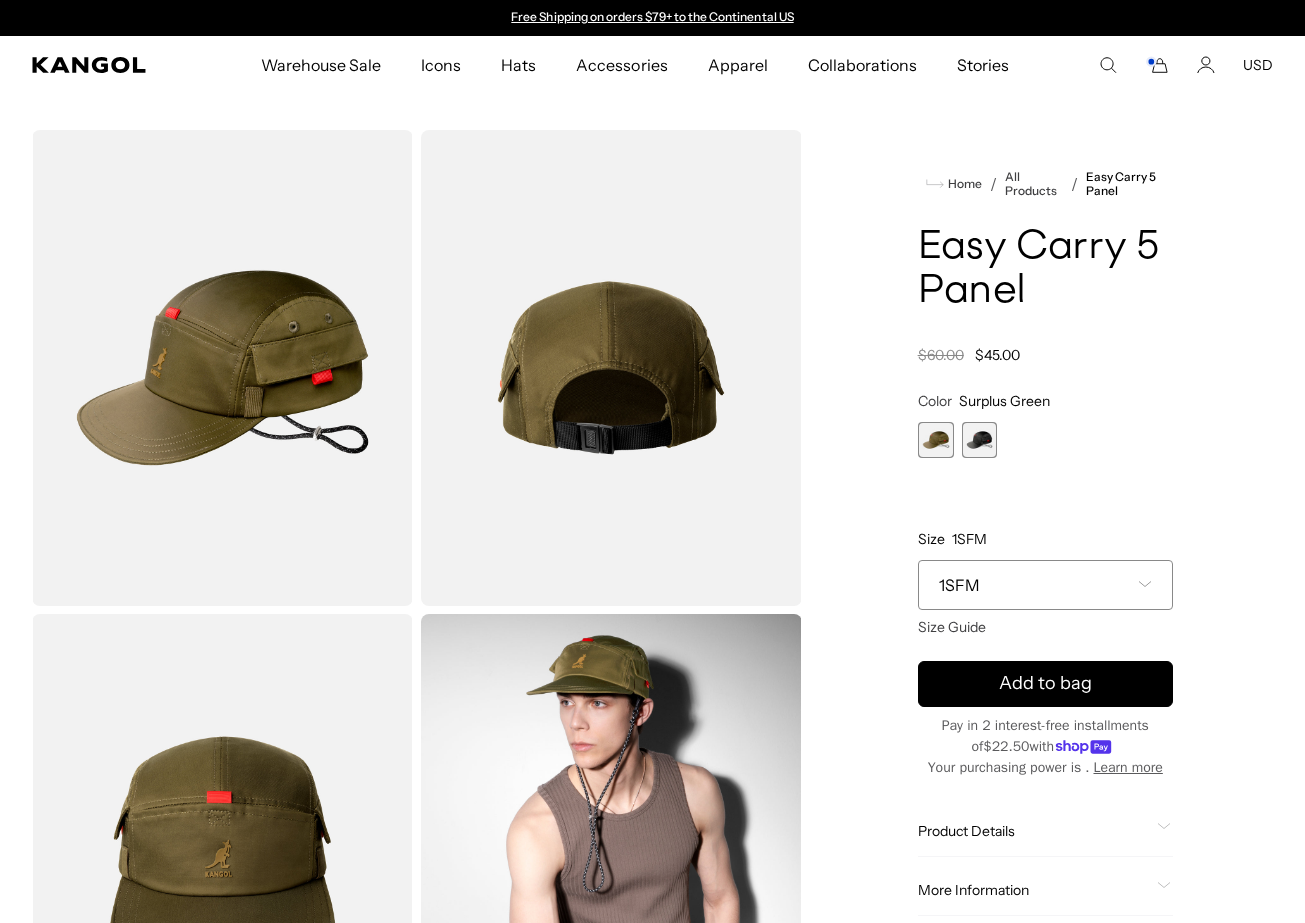 scroll, scrollTop: 0, scrollLeft: 0, axis: both 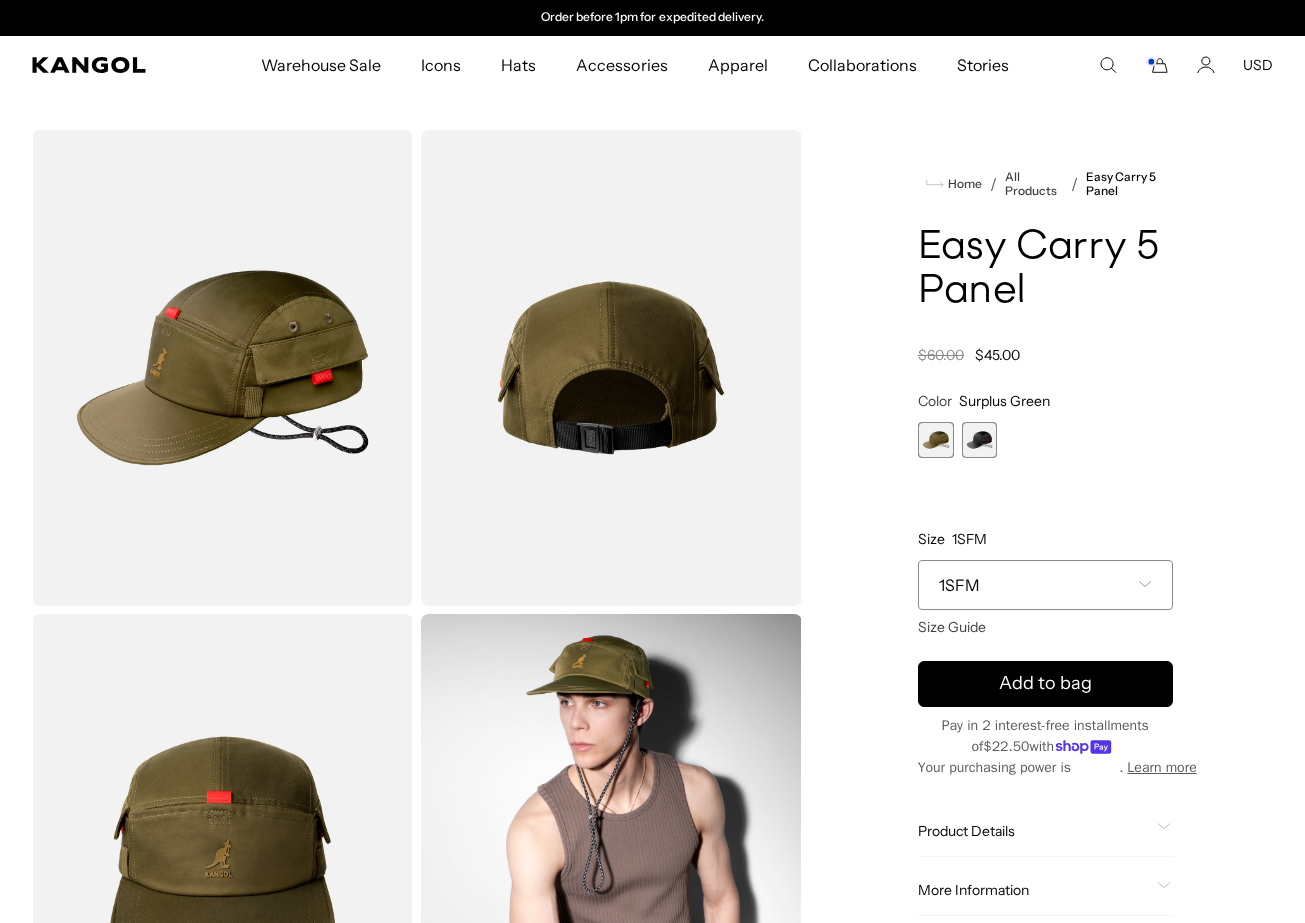 click at bounding box center (980, 440) 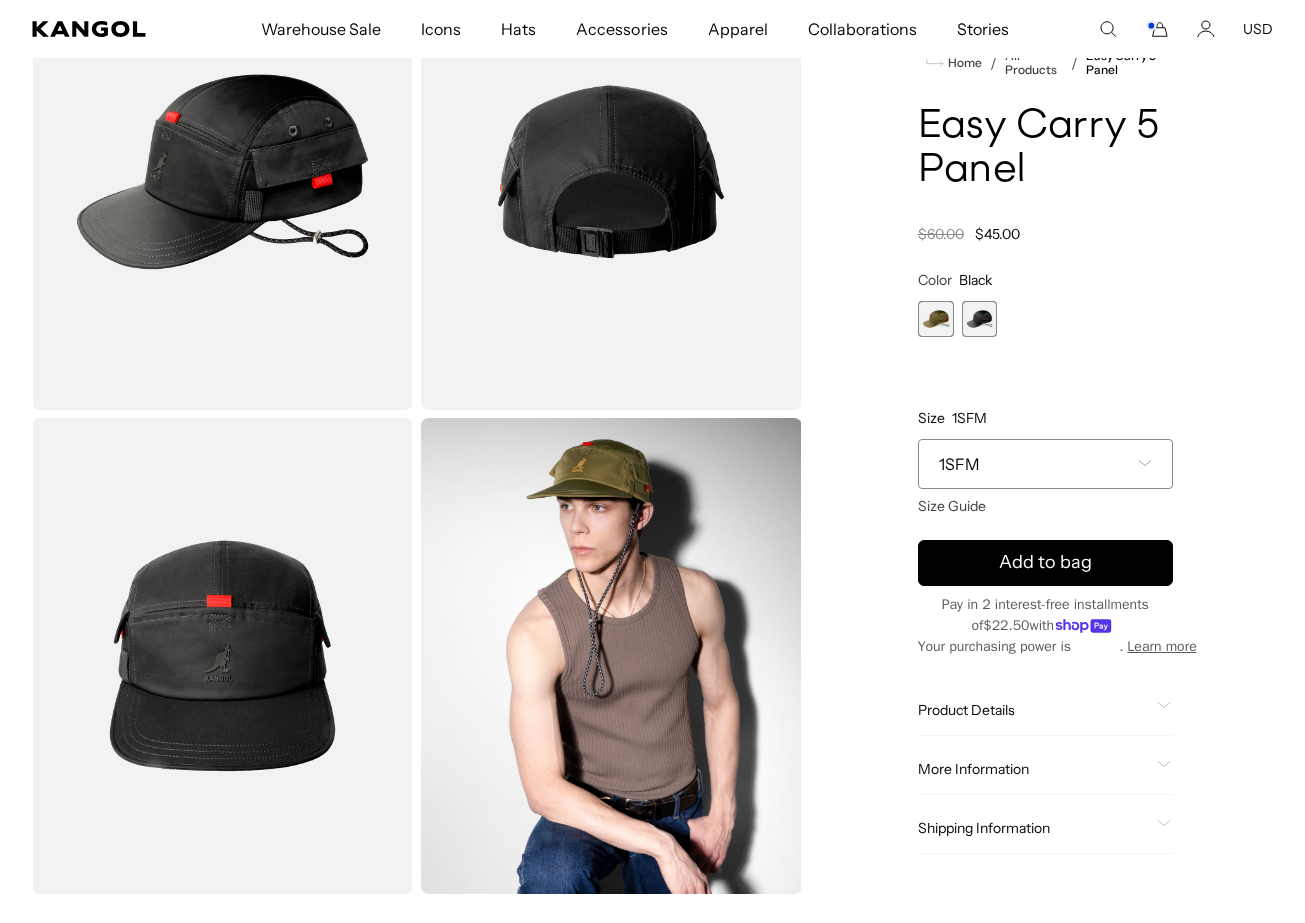 scroll, scrollTop: 208, scrollLeft: 0, axis: vertical 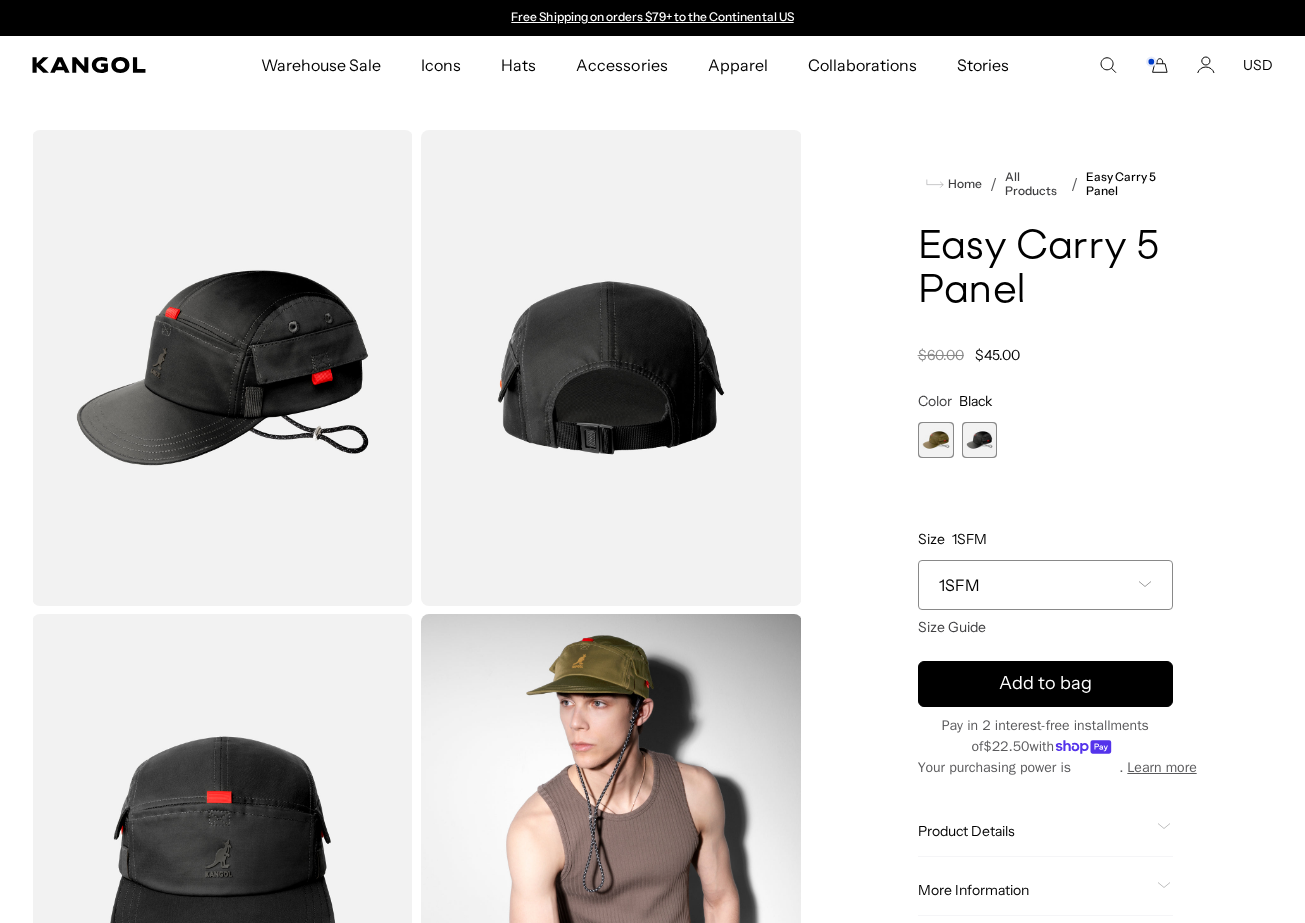 click on "1SFM" at bounding box center (1045, 585) 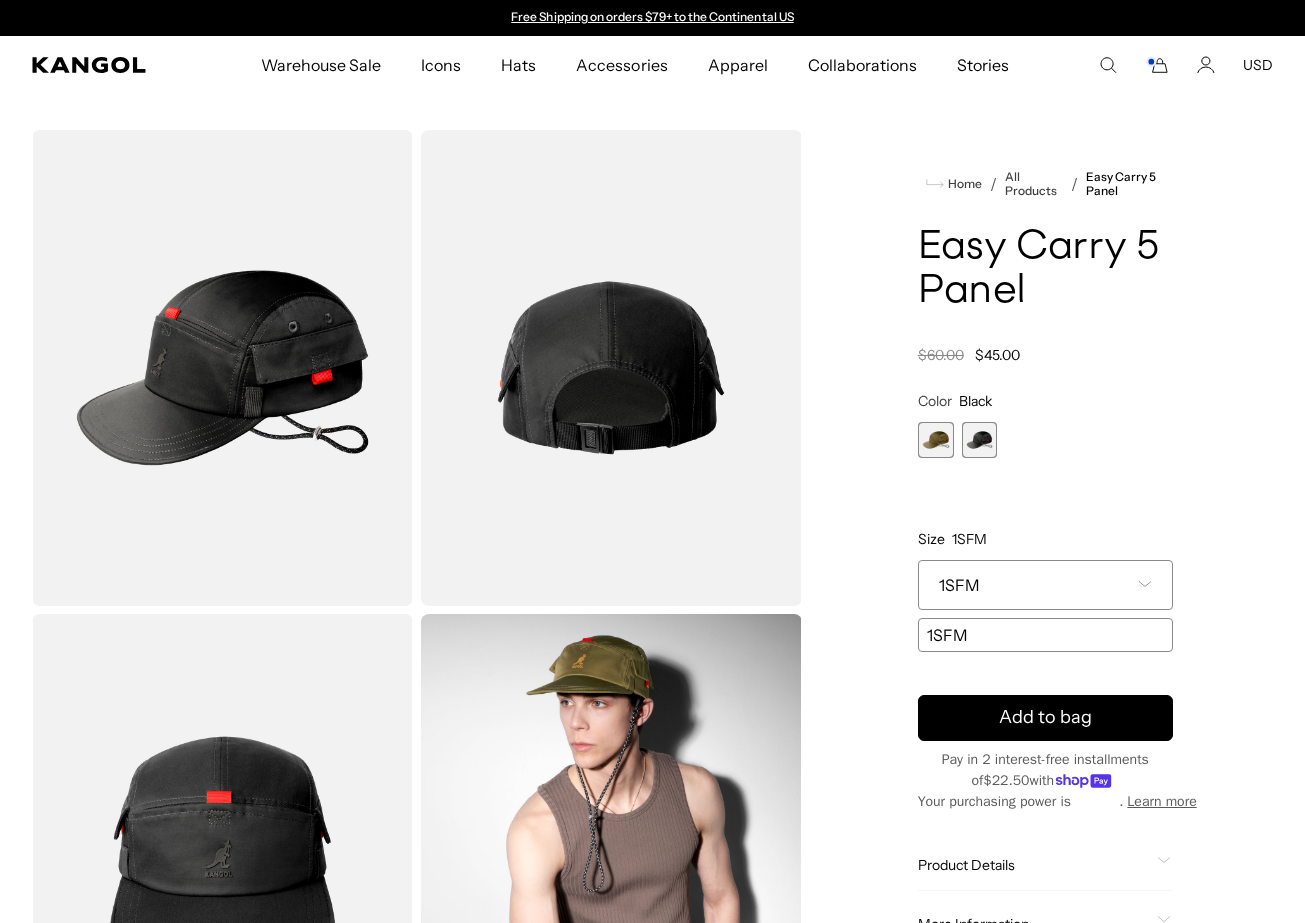click on "Size
1SFM" at bounding box center (1045, 539) 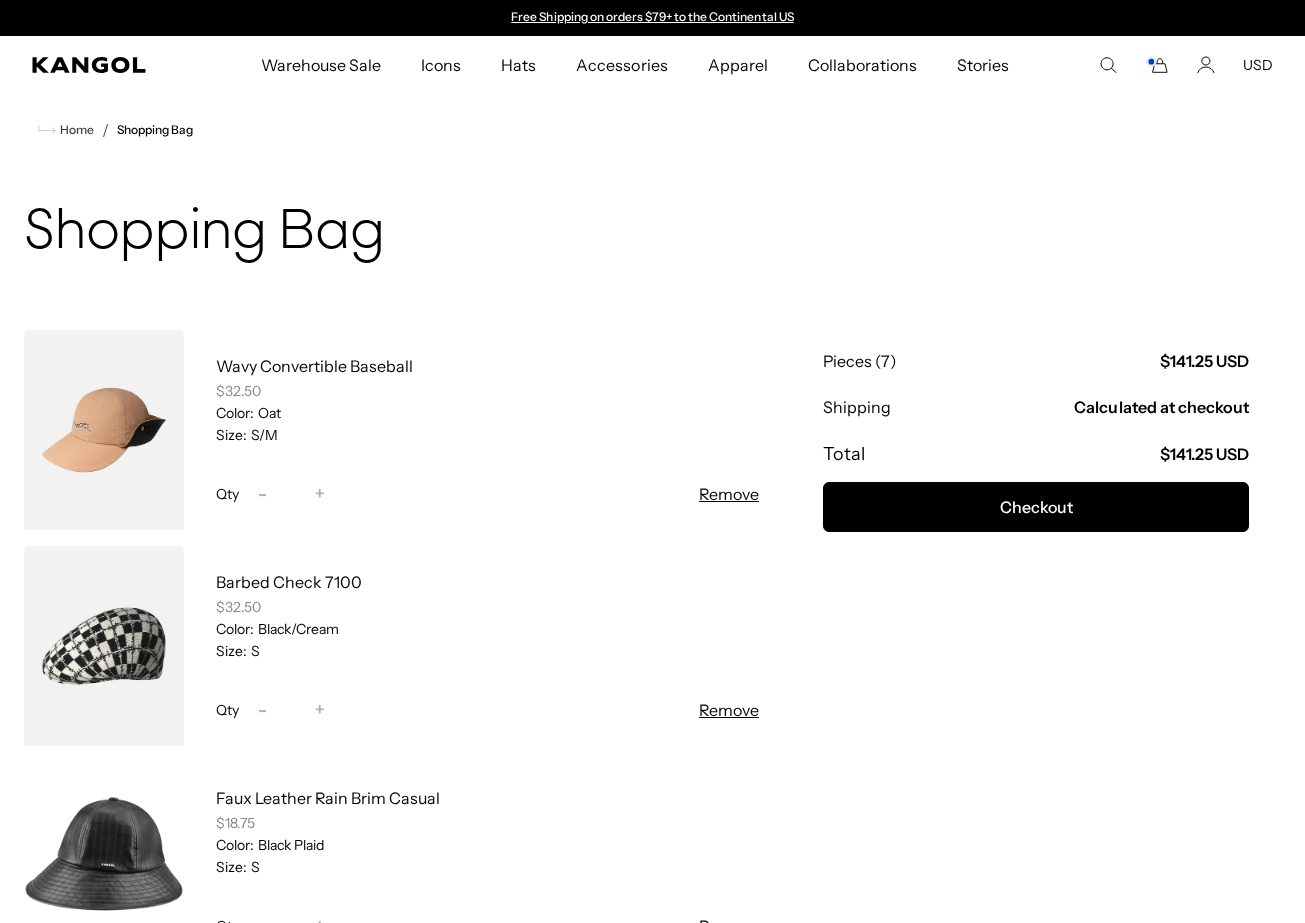 scroll, scrollTop: 0, scrollLeft: 0, axis: both 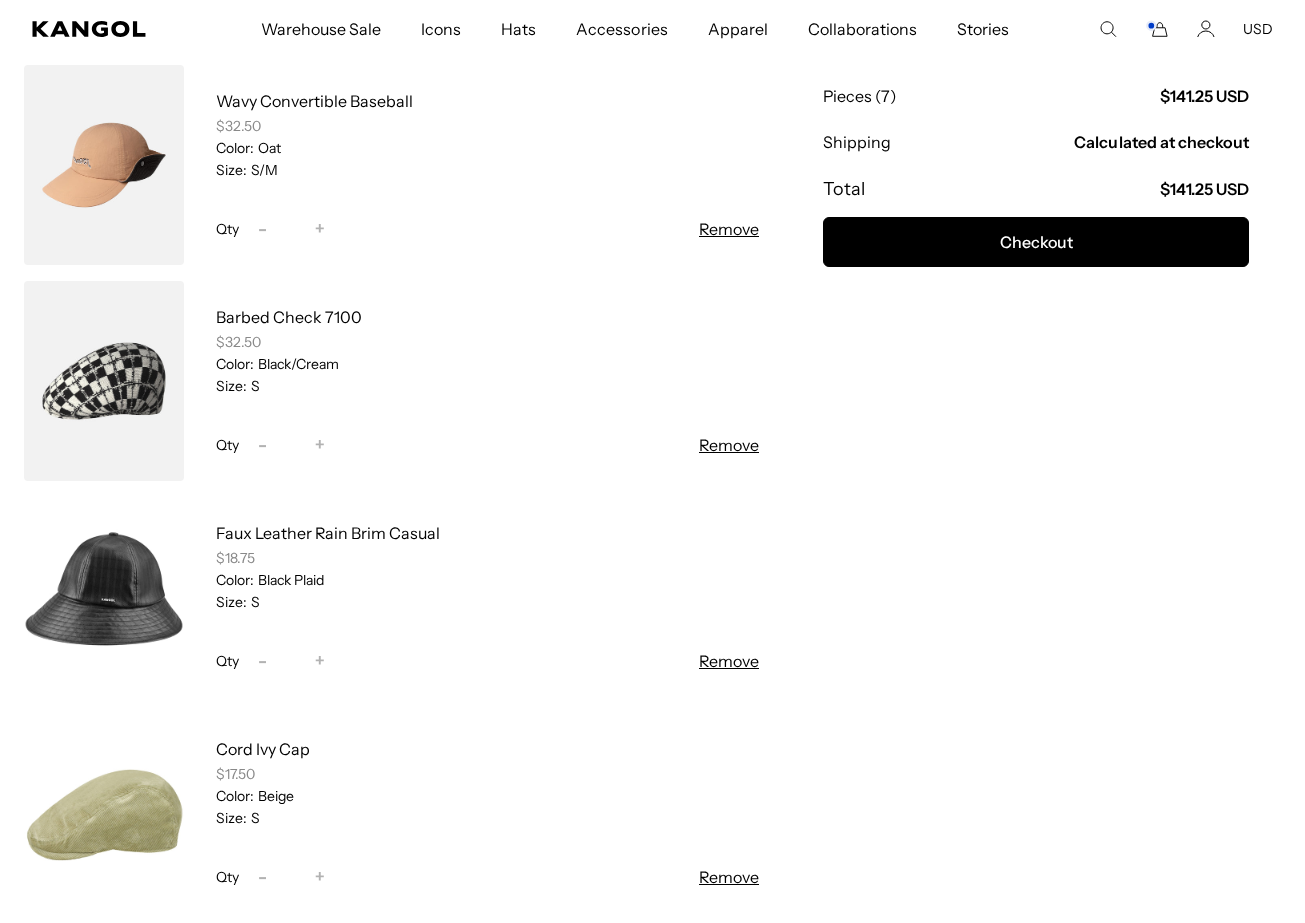 click on "Remove" at bounding box center [729, 229] 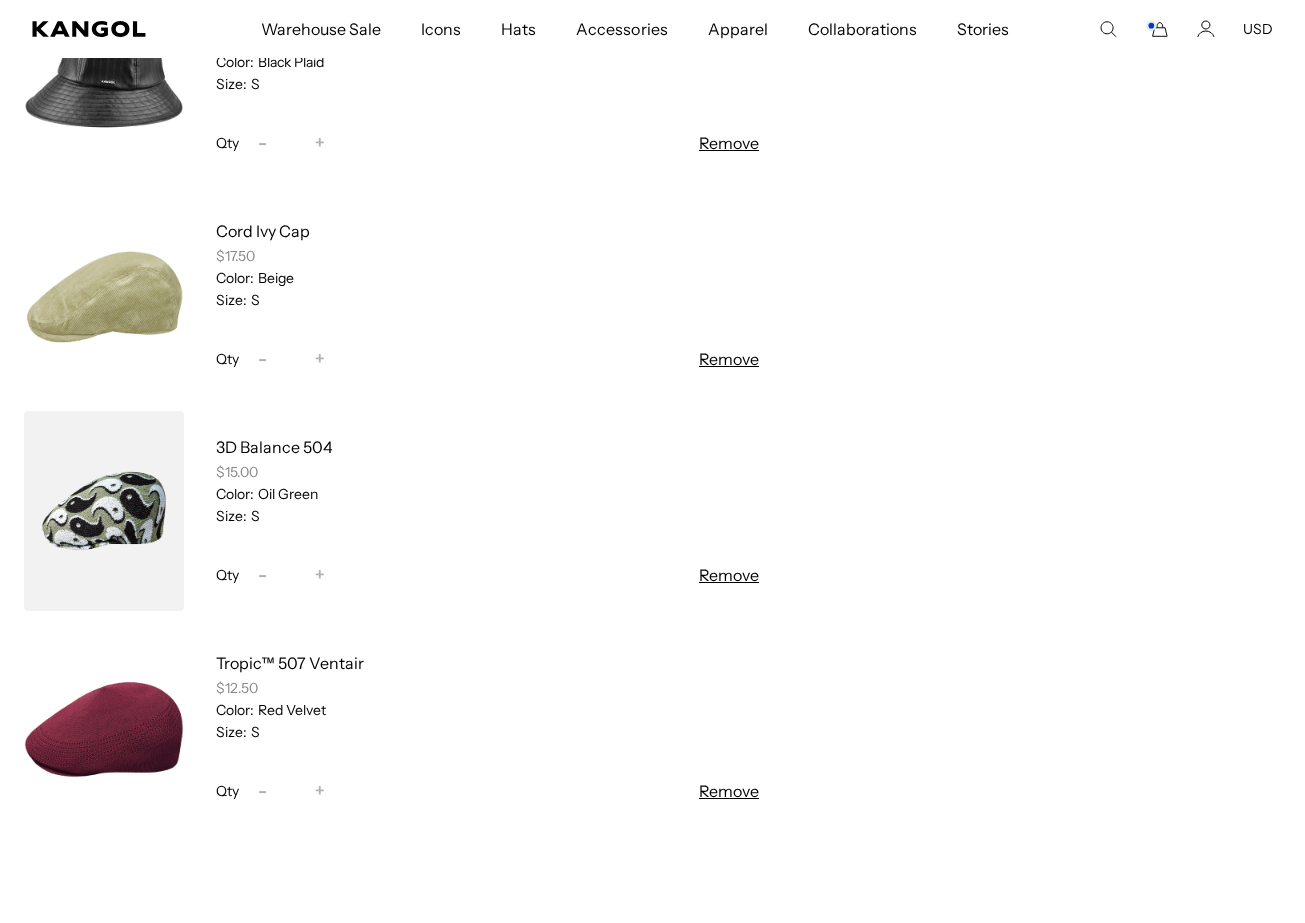 scroll, scrollTop: 684, scrollLeft: 0, axis: vertical 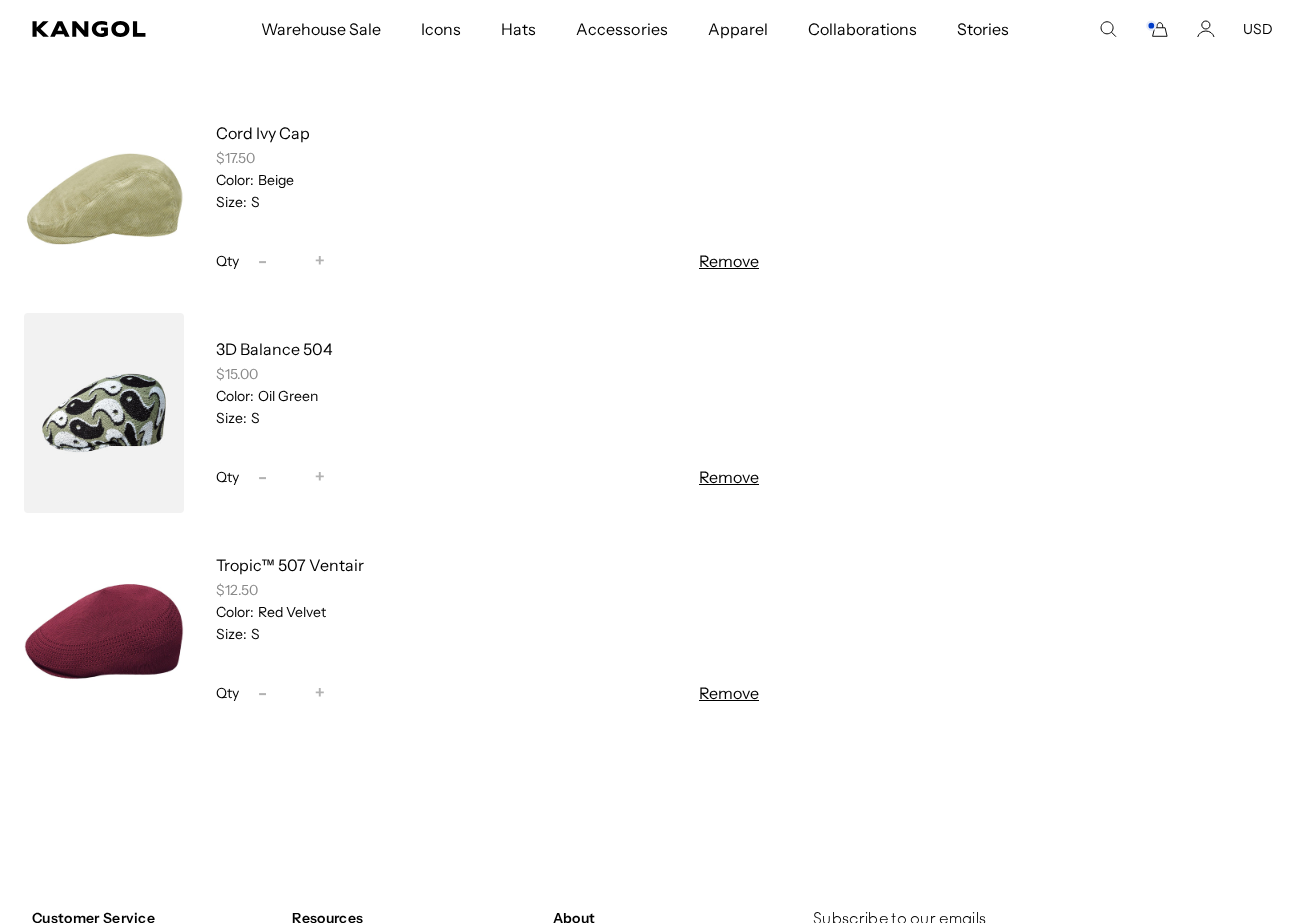 click on "Remove" at bounding box center (729, 477) 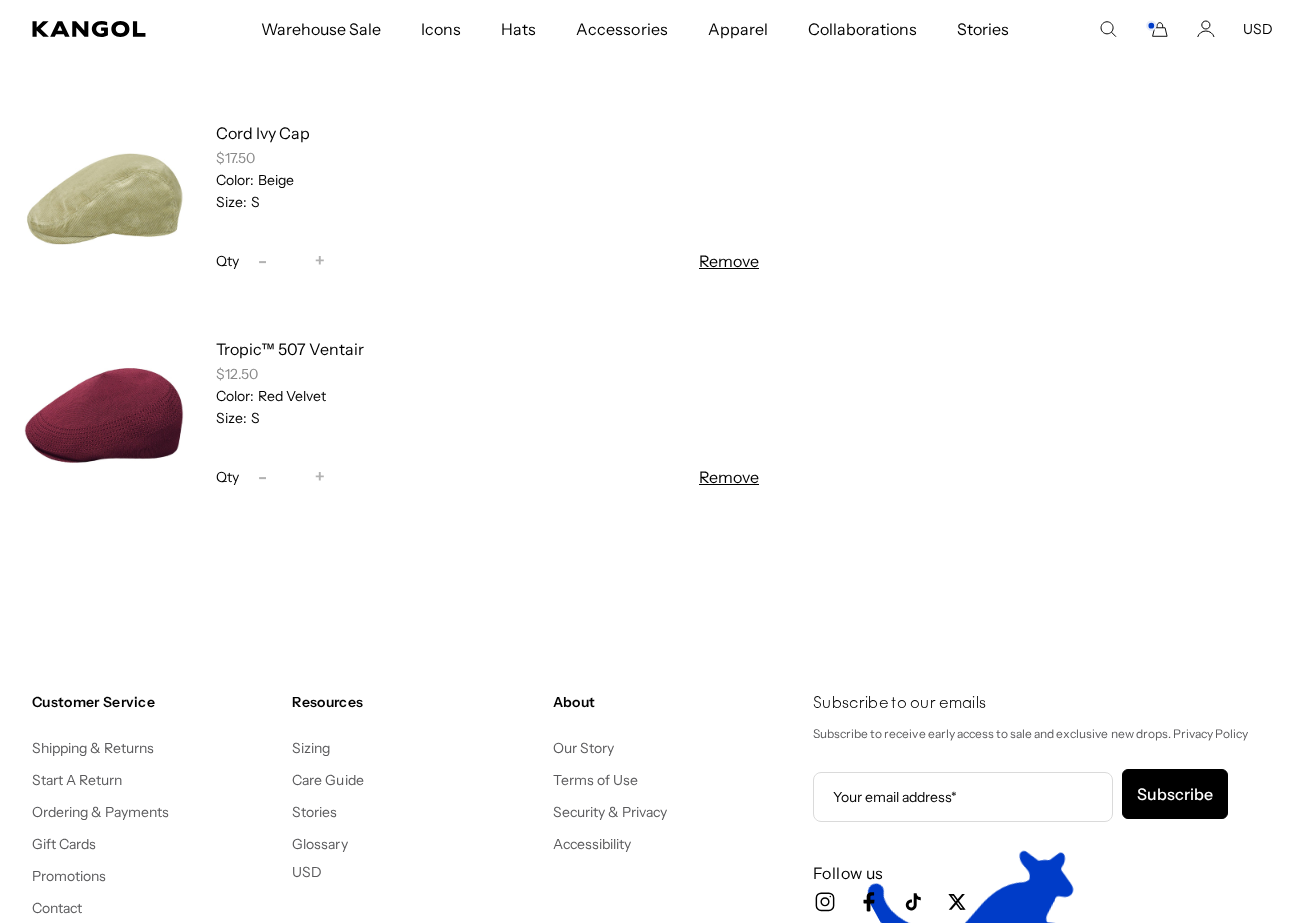 scroll, scrollTop: 607, scrollLeft: 0, axis: vertical 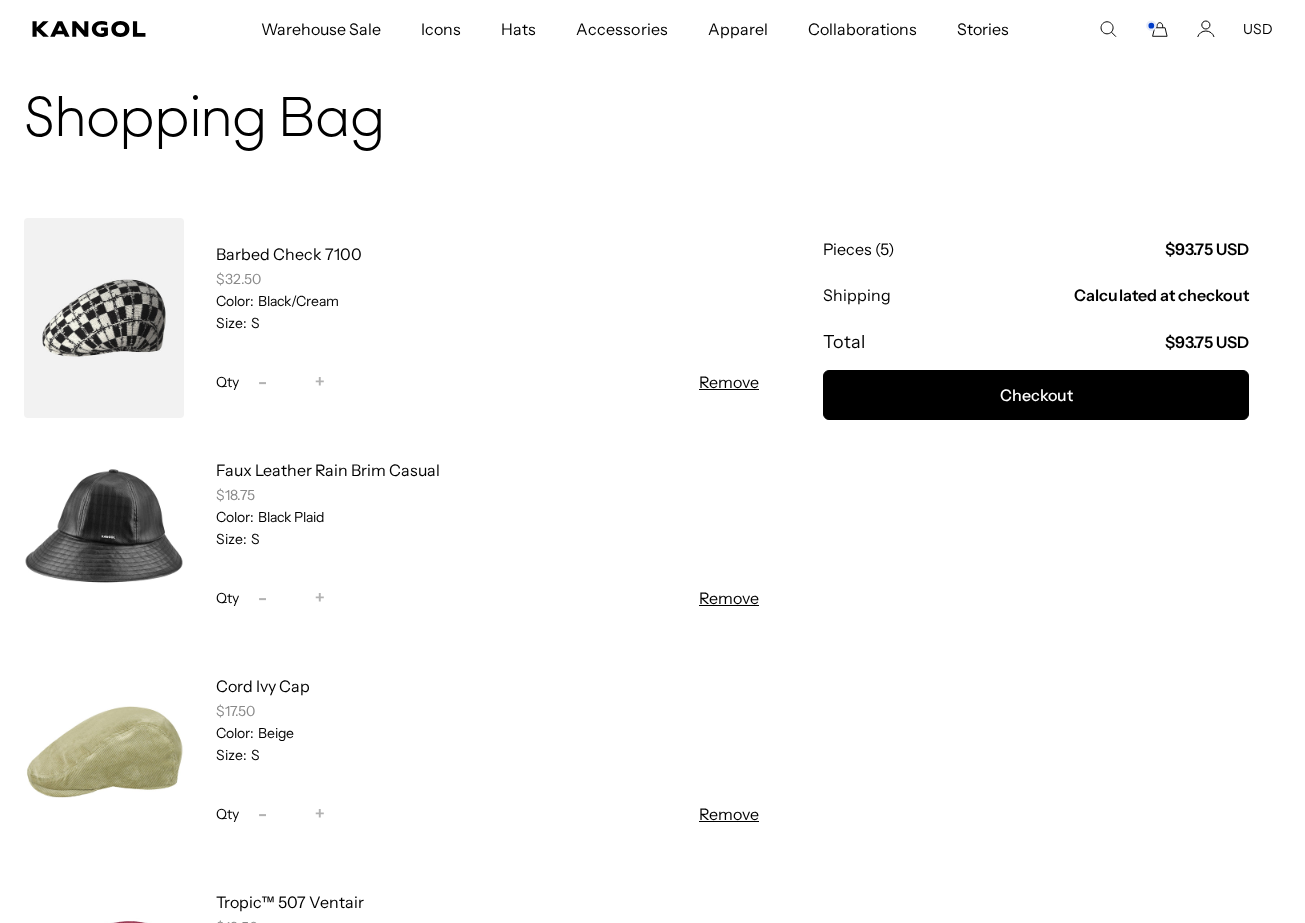 click on "Remove" at bounding box center [729, 382] 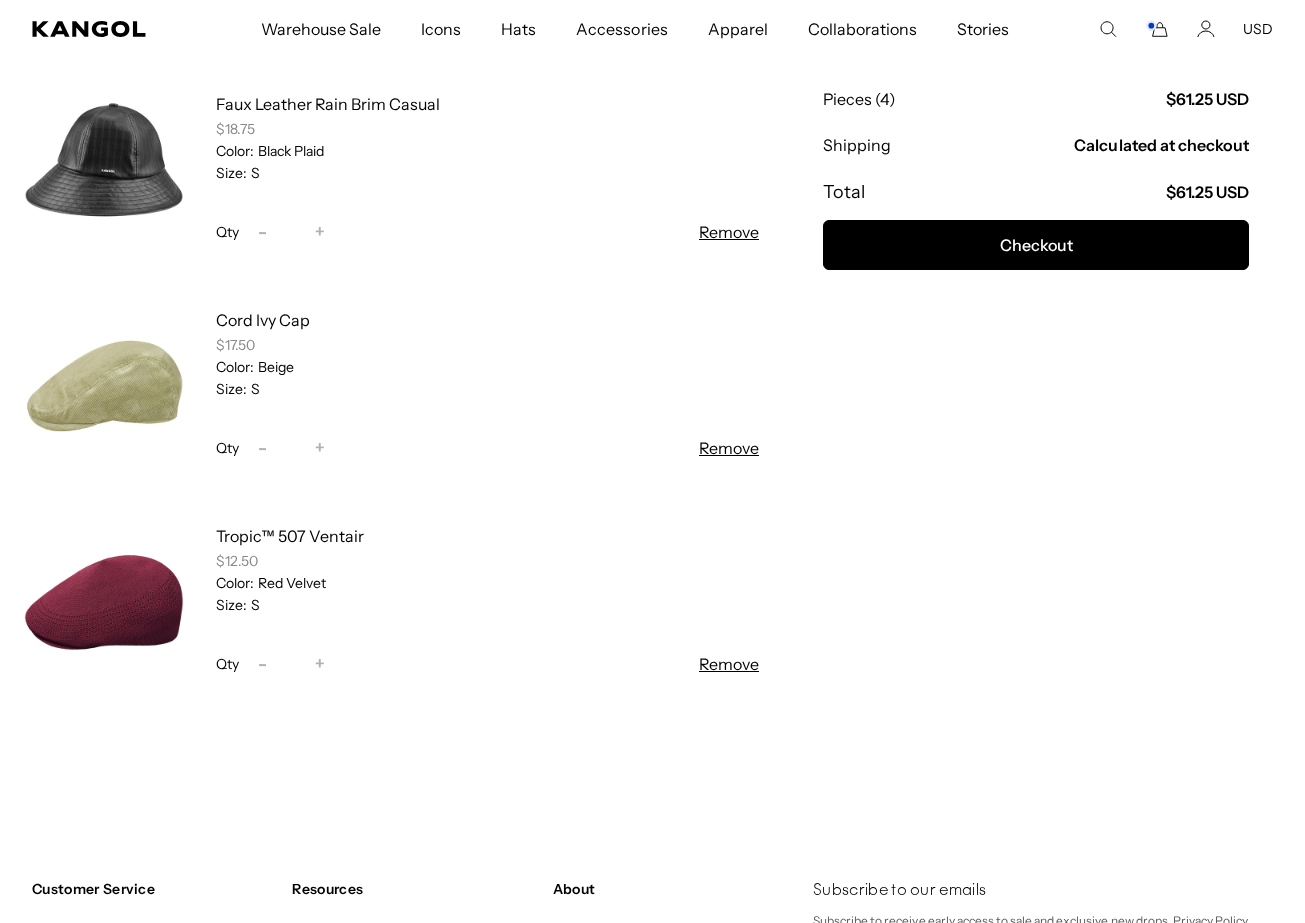 scroll, scrollTop: 263, scrollLeft: 0, axis: vertical 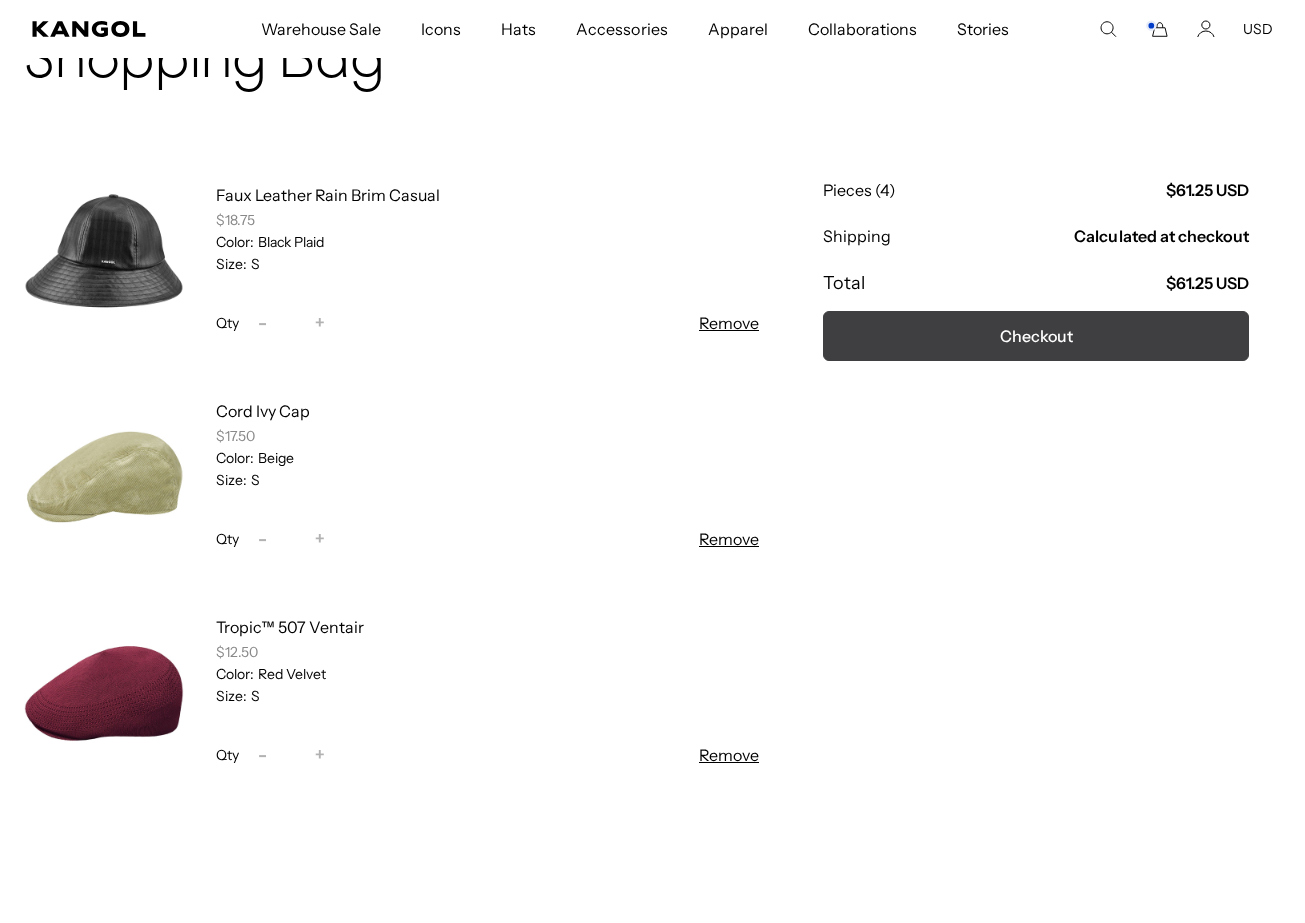 click on "Checkout" at bounding box center [1036, 336] 